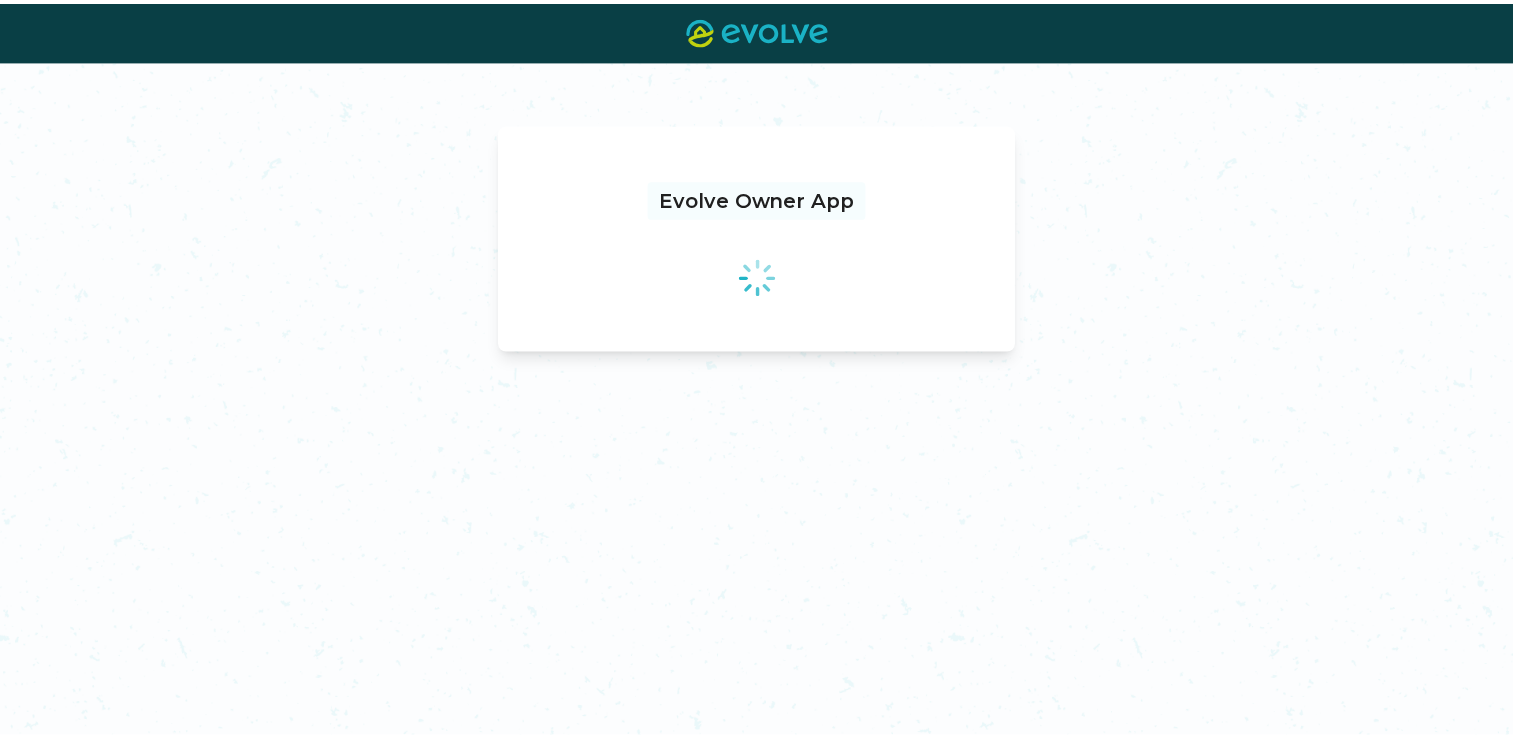 scroll, scrollTop: 0, scrollLeft: 0, axis: both 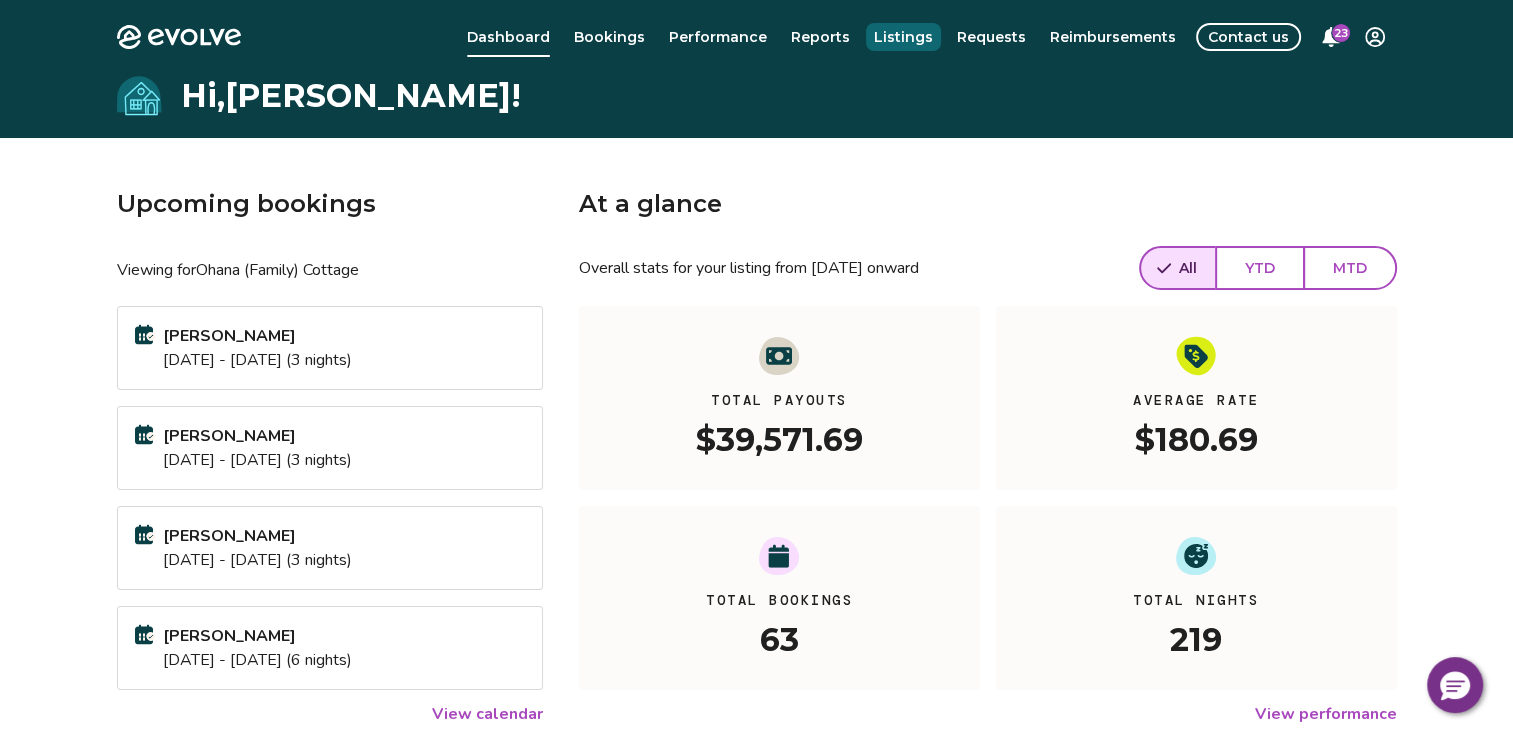click on "Listings" at bounding box center [903, 37] 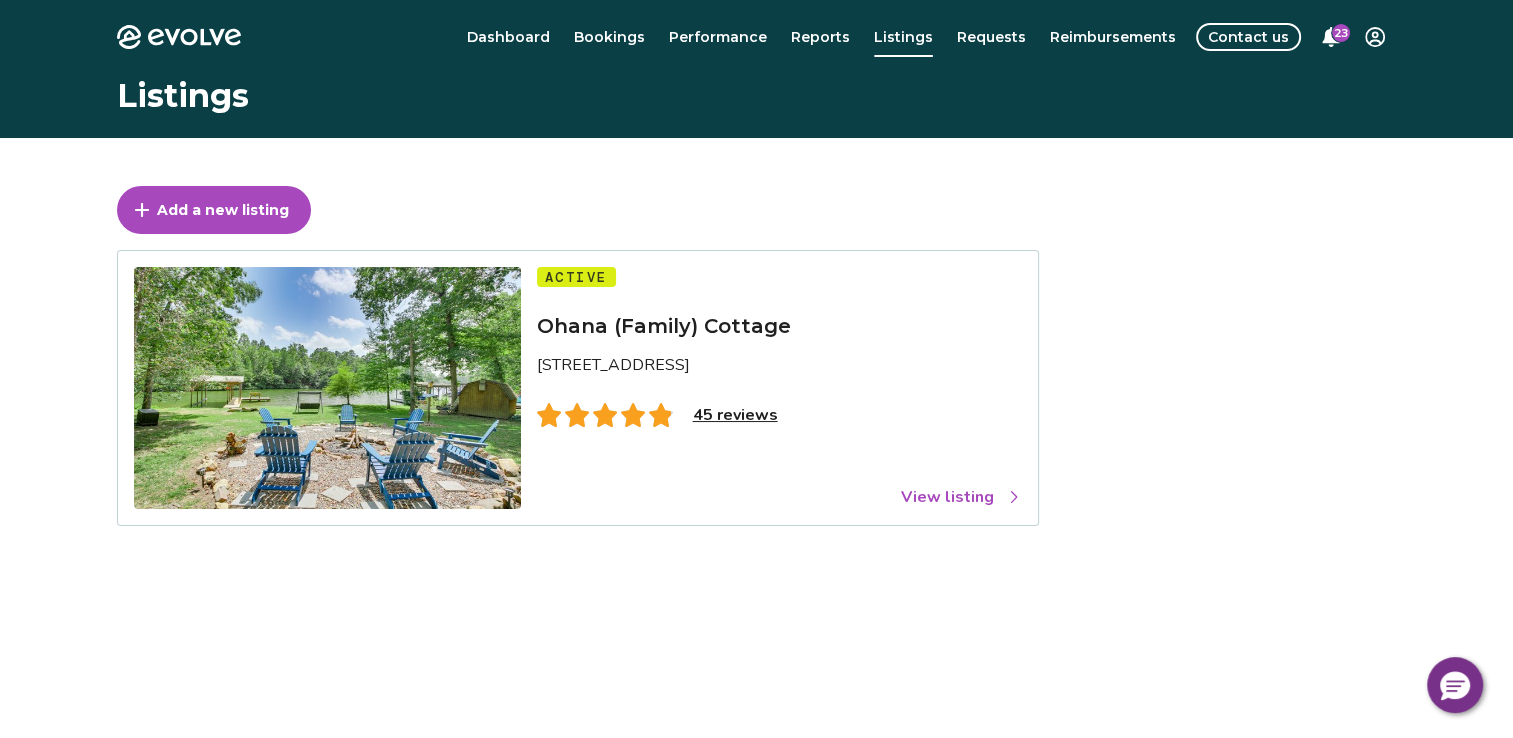 click on "View listing" at bounding box center [961, 497] 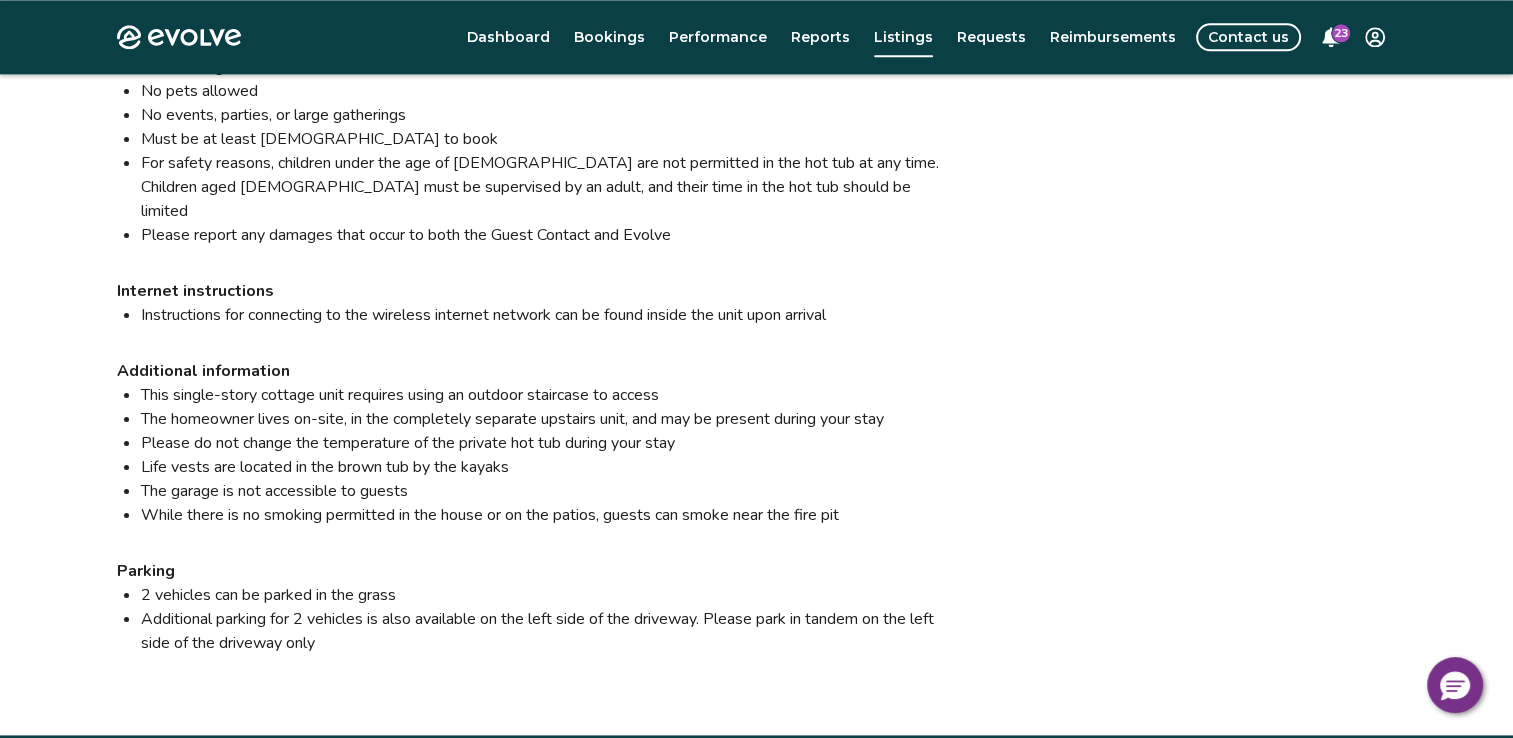 scroll, scrollTop: 2648, scrollLeft: 0, axis: vertical 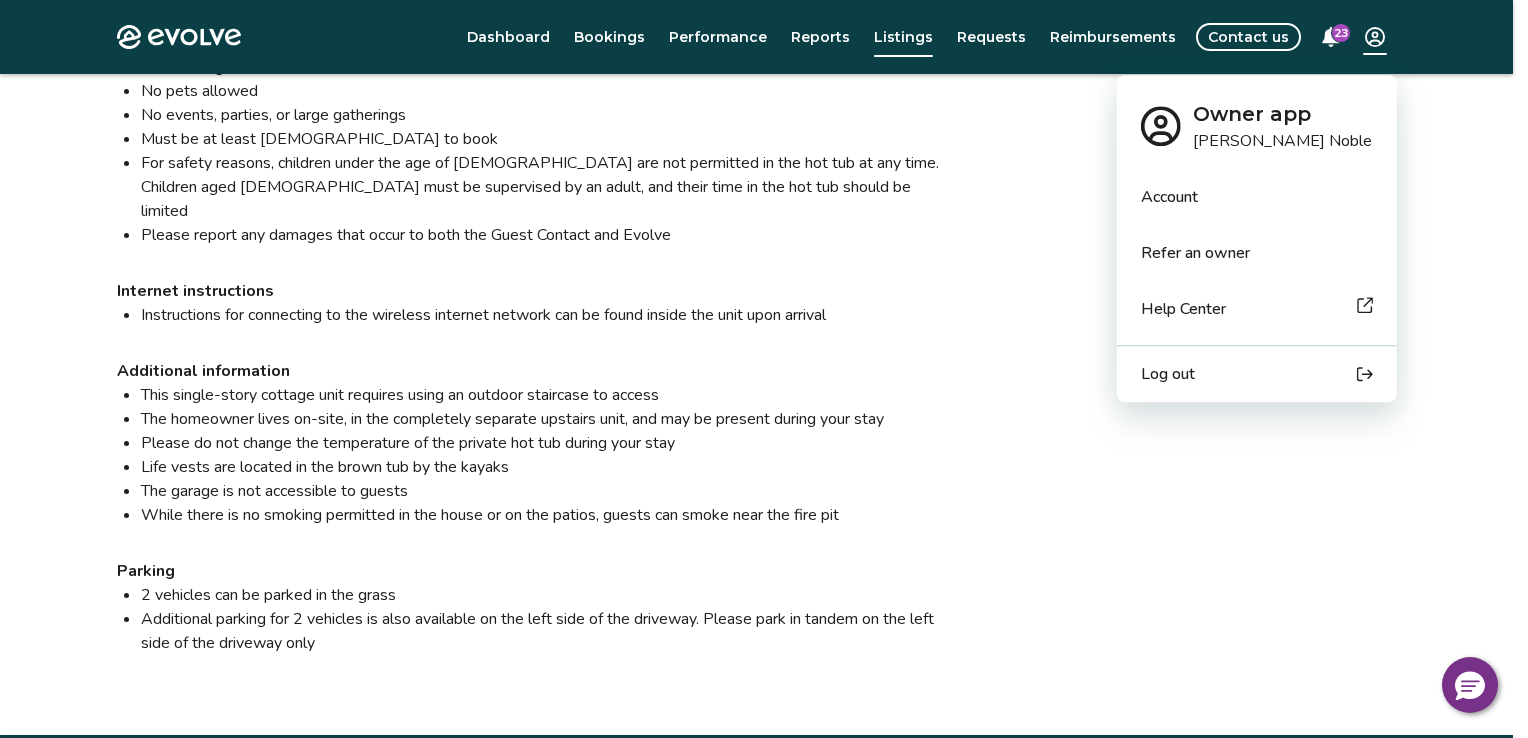 click on "Evolve Dashboard Bookings Performance Reports Listings Requests Reimbursements Contact us 23 Listings Listing ID:  514156 Ohana (Family) Cottage Edit property name 361 Kirschwood Dr Hot Springs, Arkansas, 71913, United States Overview Reviews Amenities Rates, policies, & fees Licenses View all photos Overview Submit a request Add owner block Reviews 4.82 (45 total reviews) Bedrooms 3 Bathrooms 2 Maximum occupancy 8 Property type Cottage Complex name N/A Unit size 1014 Contacts Please be aware that only contacts designated as Guest Contacts will be shared with the guests. Guest Contact Jeff   Noble noblesite@yahoo.com   +17605055054 Guest Contact Shiela   Noble sunnywarrior1@yahoo.com   +18088686692 Property Owner Jeff   Noble noblesite@yahoo.com   +17605055054 Property Owner Shiela   Noble sunnywarrior1@yahoo.com   +18088686692 Information for your guests Pre-stay information Pre-stay Property description Property address 361 Kirschwood Dr, Hot Springs, Arkansas, 71913, United States Guest contact House rules" at bounding box center (764, -917) 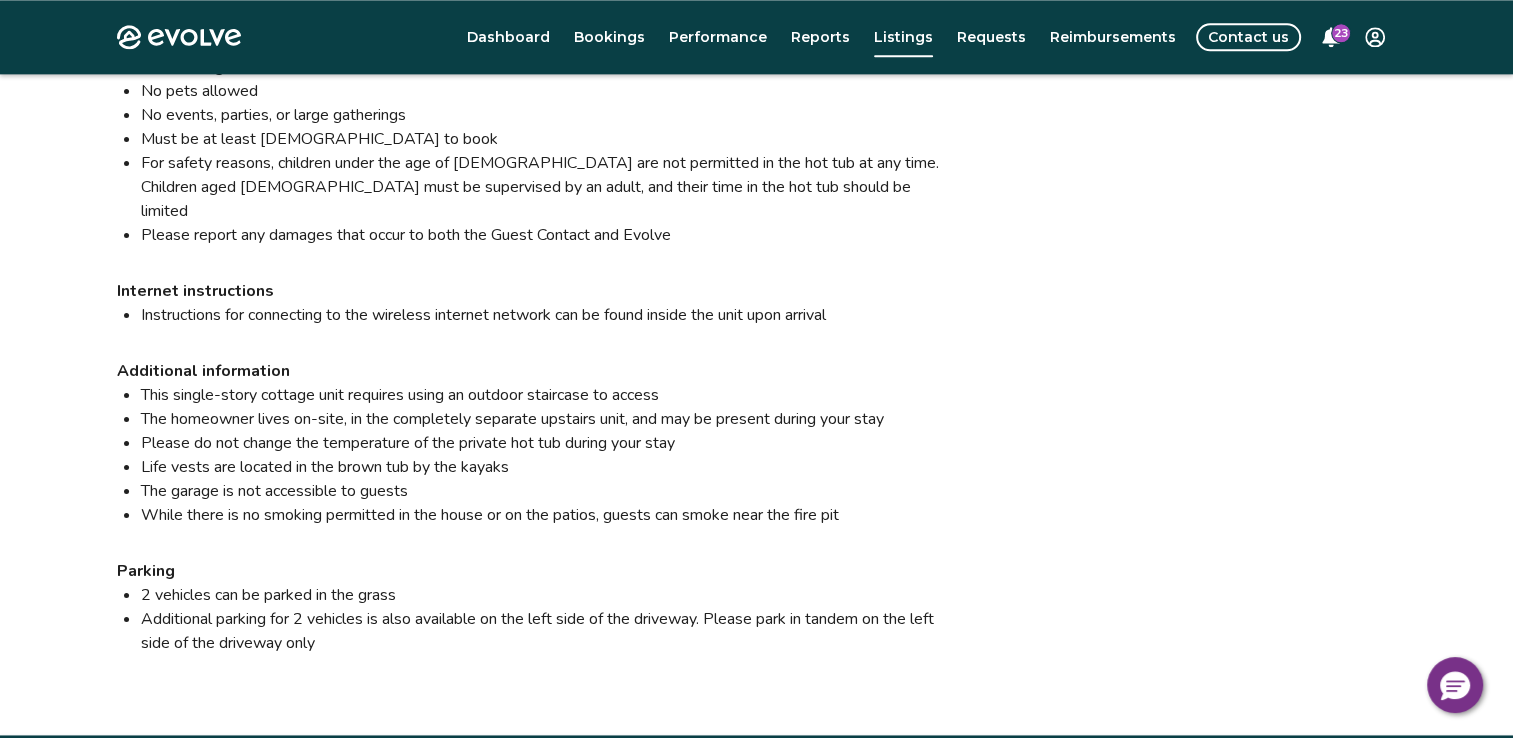click on "Evolve Dashboard Bookings Performance Reports Listings Requests Reimbursements Contact us 23 Listings Listing ID:  514156 Ohana (Family) Cottage Edit property name 361 Kirschwood Dr Hot Springs, Arkansas, 71913, United States Overview Reviews Amenities Rates, policies, & fees Licenses View all photos Overview Submit a request Add owner block Reviews 4.82 (45 total reviews) Bedrooms 3 Bathrooms 2 Maximum occupancy 8 Property type Cottage Complex name N/A Unit size 1014 Contacts Please be aware that only contacts designated as Guest Contacts will be shared with the guests. Guest Contact Jeff   Noble noblesite@yahoo.com   +17605055054 Guest Contact Shiela   Noble sunnywarrior1@yahoo.com   +18088686692 Property Owner Jeff   Noble noblesite@yahoo.com   +17605055054 Property Owner Shiela   Noble sunnywarrior1@yahoo.com   +18088686692 Information for your guests Pre-stay information Pre-stay Property description Property address 361 Kirschwood Dr, Hot Springs, Arkansas, 71913, United States Guest contact House rules" at bounding box center (756, -917) 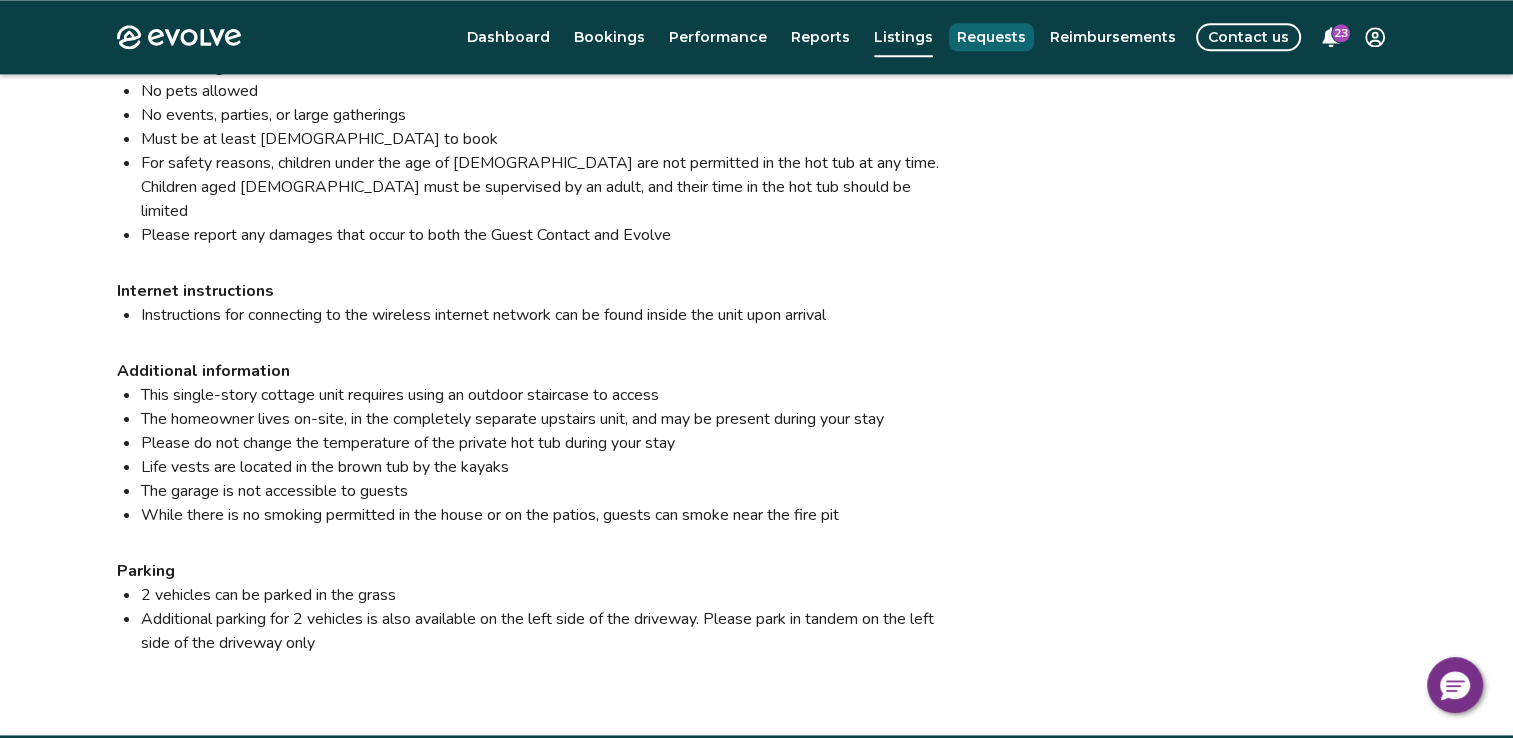 click on "Requests" at bounding box center [991, 37] 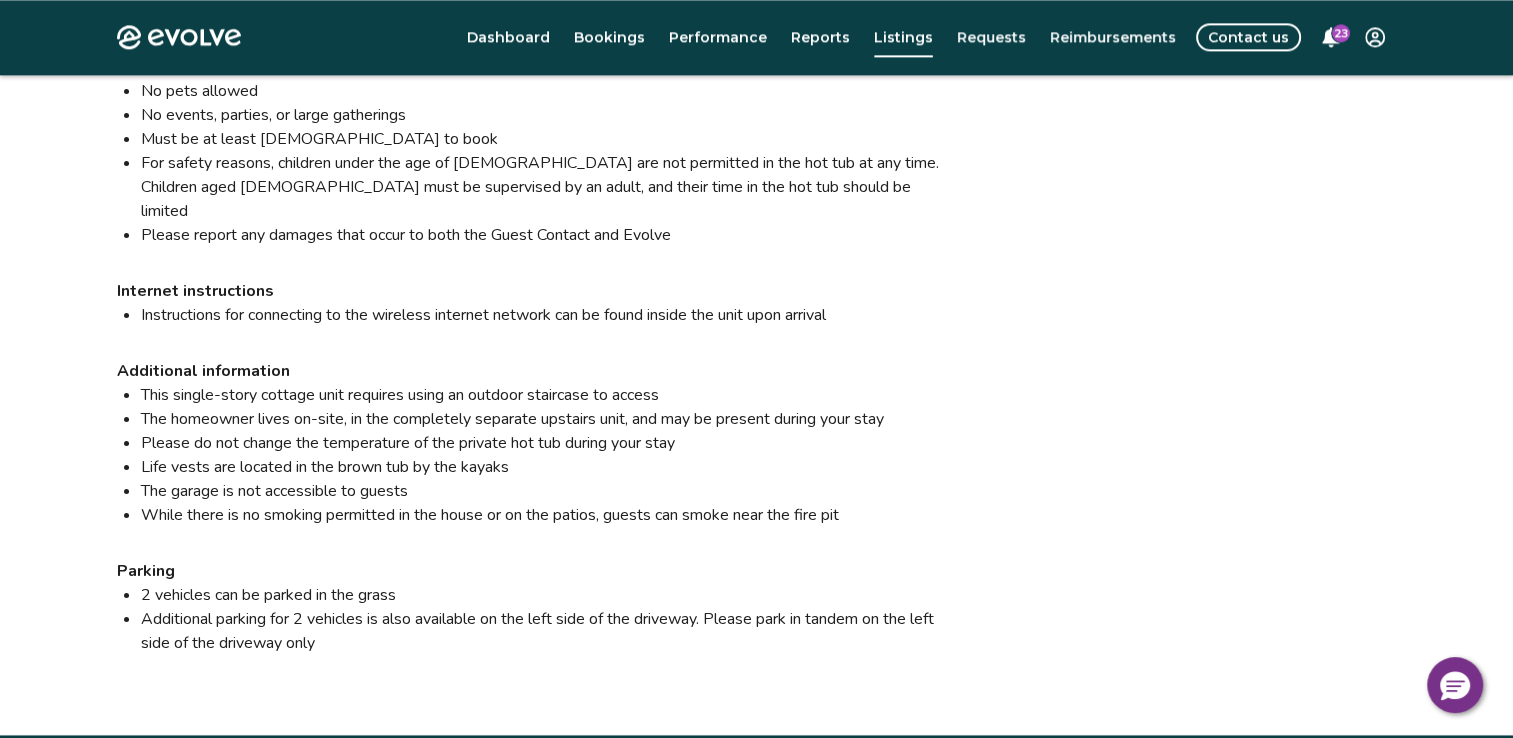 scroll, scrollTop: 0, scrollLeft: 0, axis: both 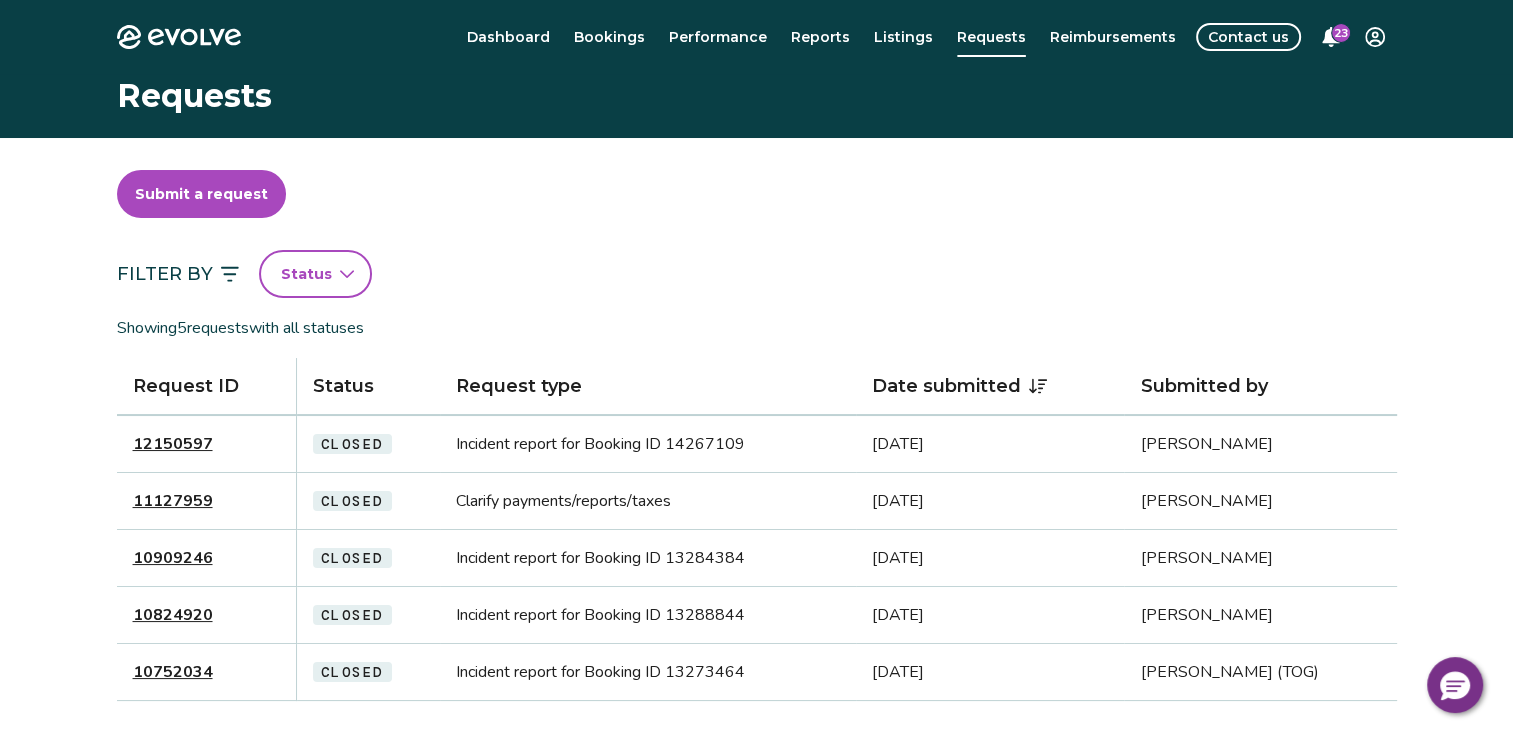 click on "Submit a request" at bounding box center [201, 194] 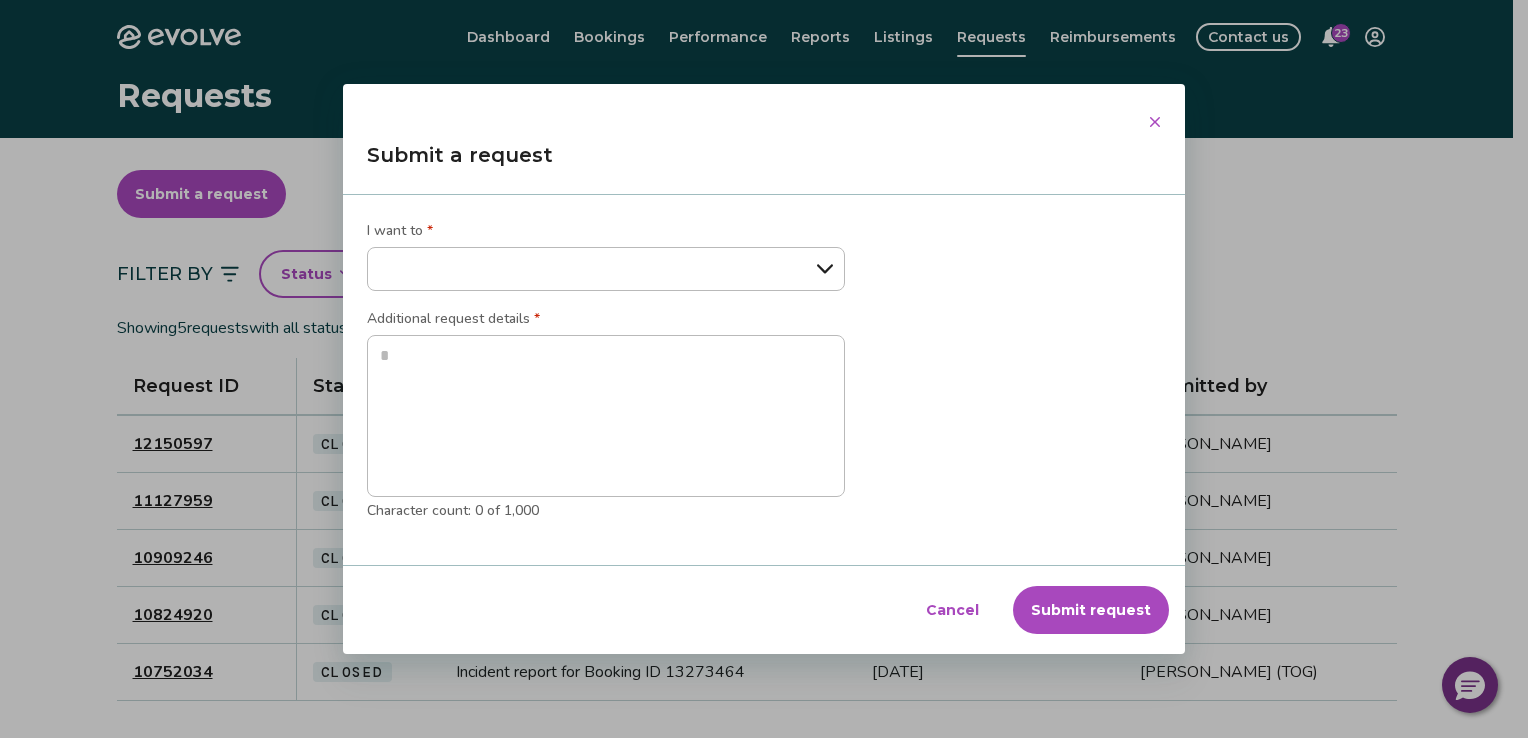 click on "**********" at bounding box center [606, 269] 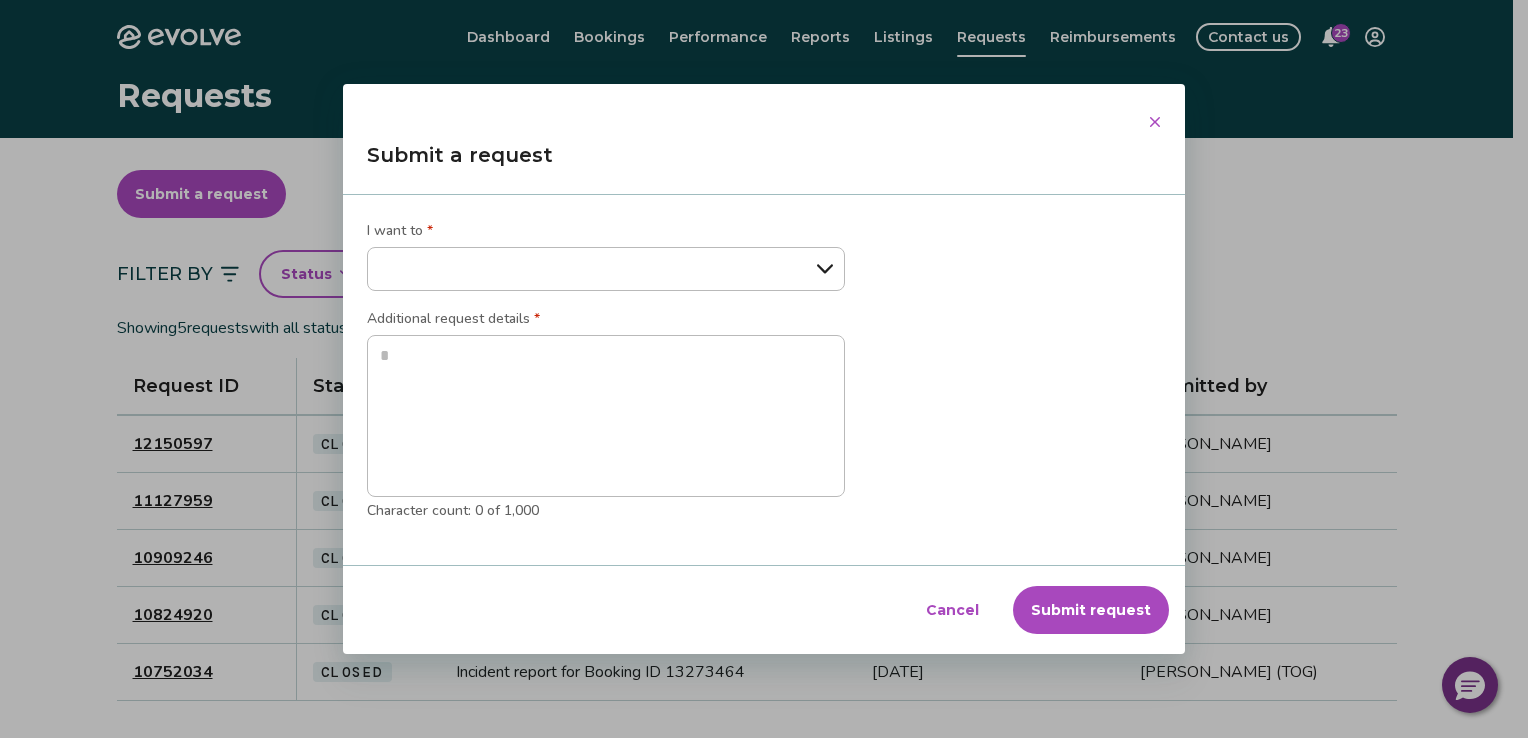select on "**********" 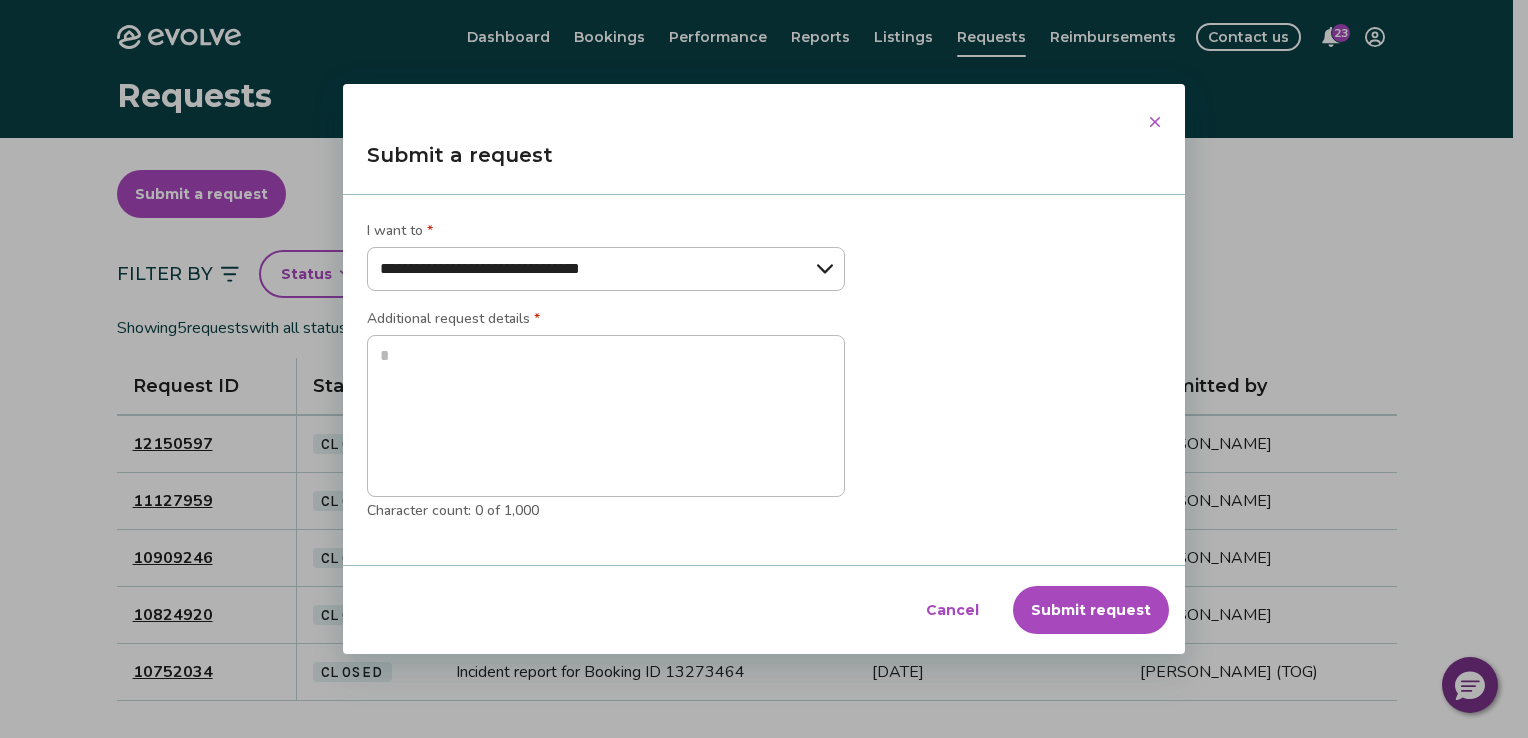 click on "**********" at bounding box center (606, 269) 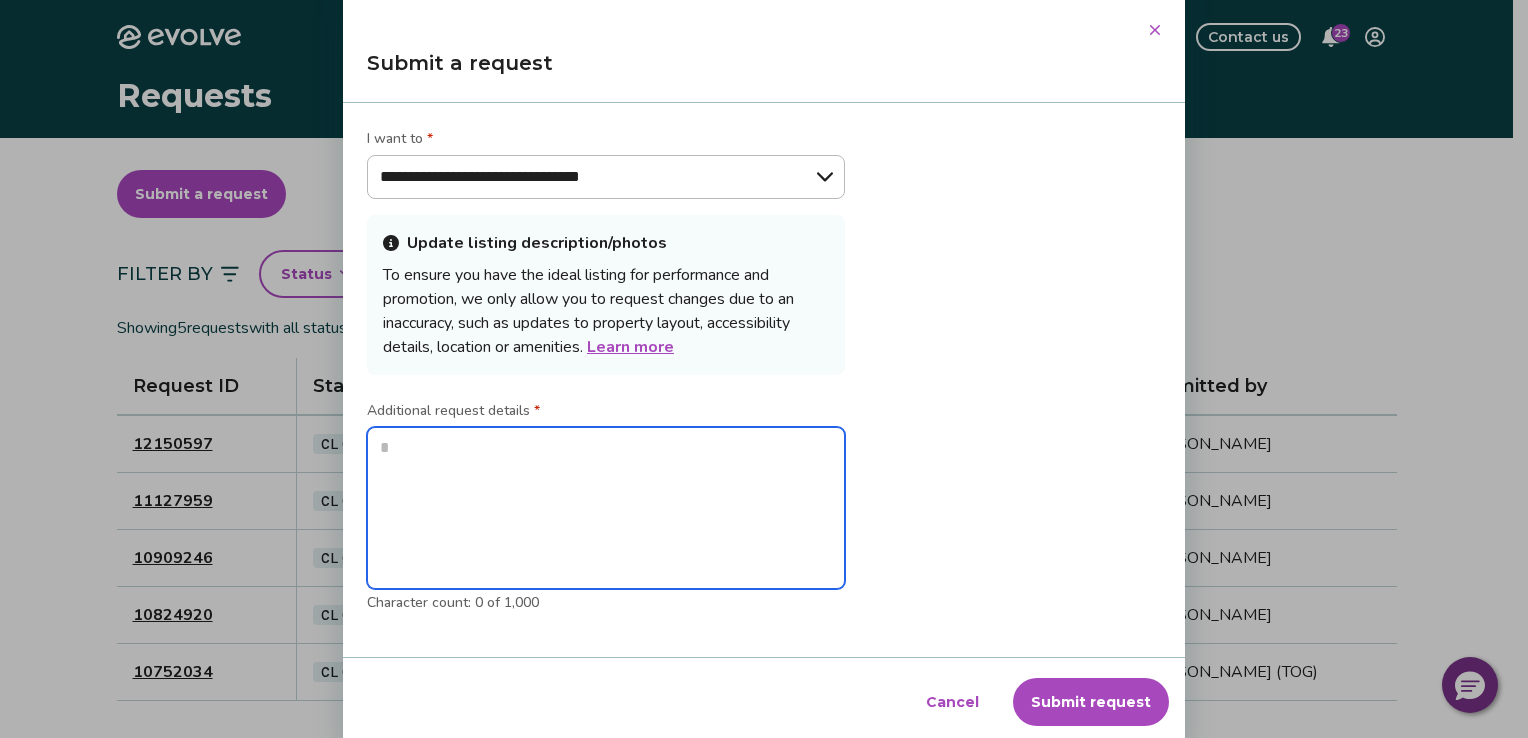 click at bounding box center [606, 508] 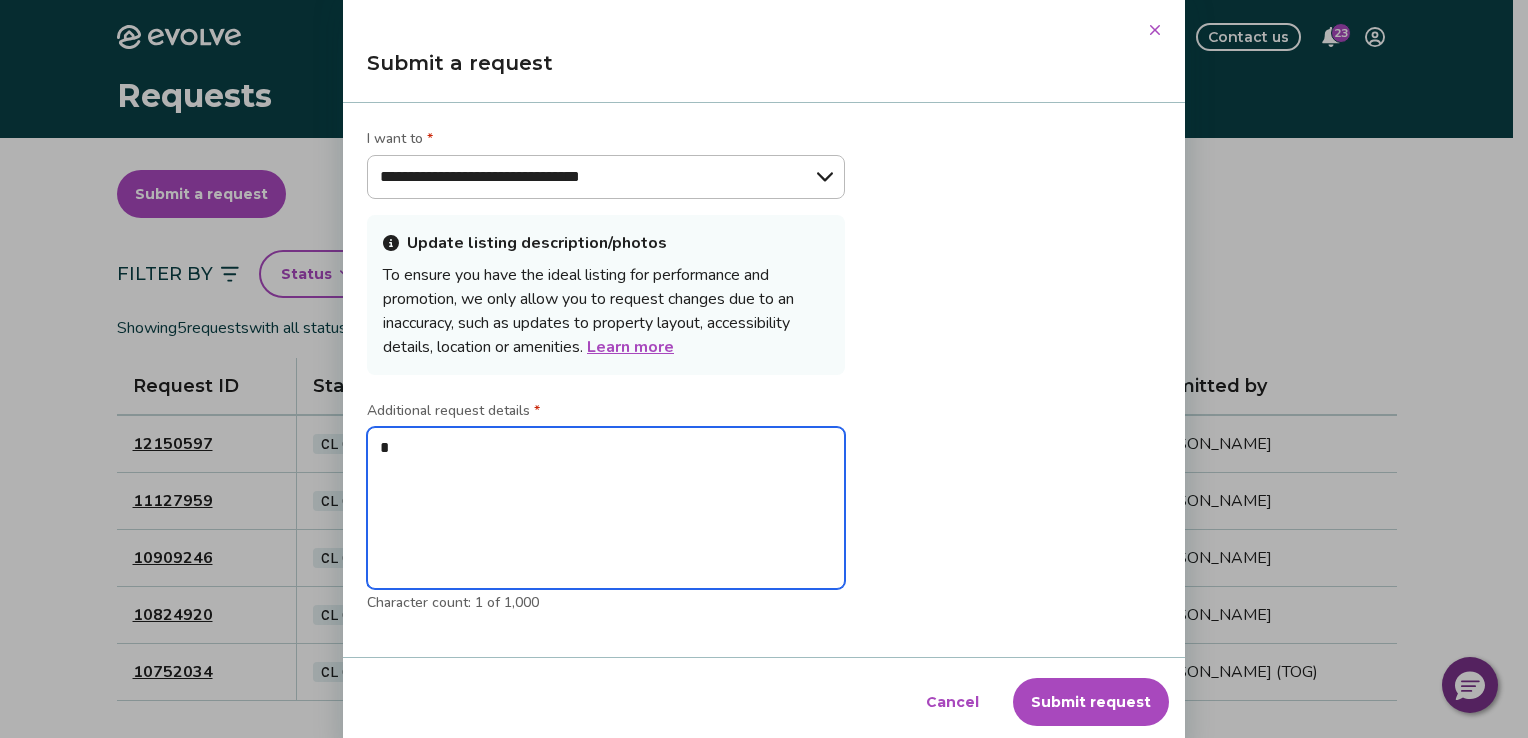 type on "**" 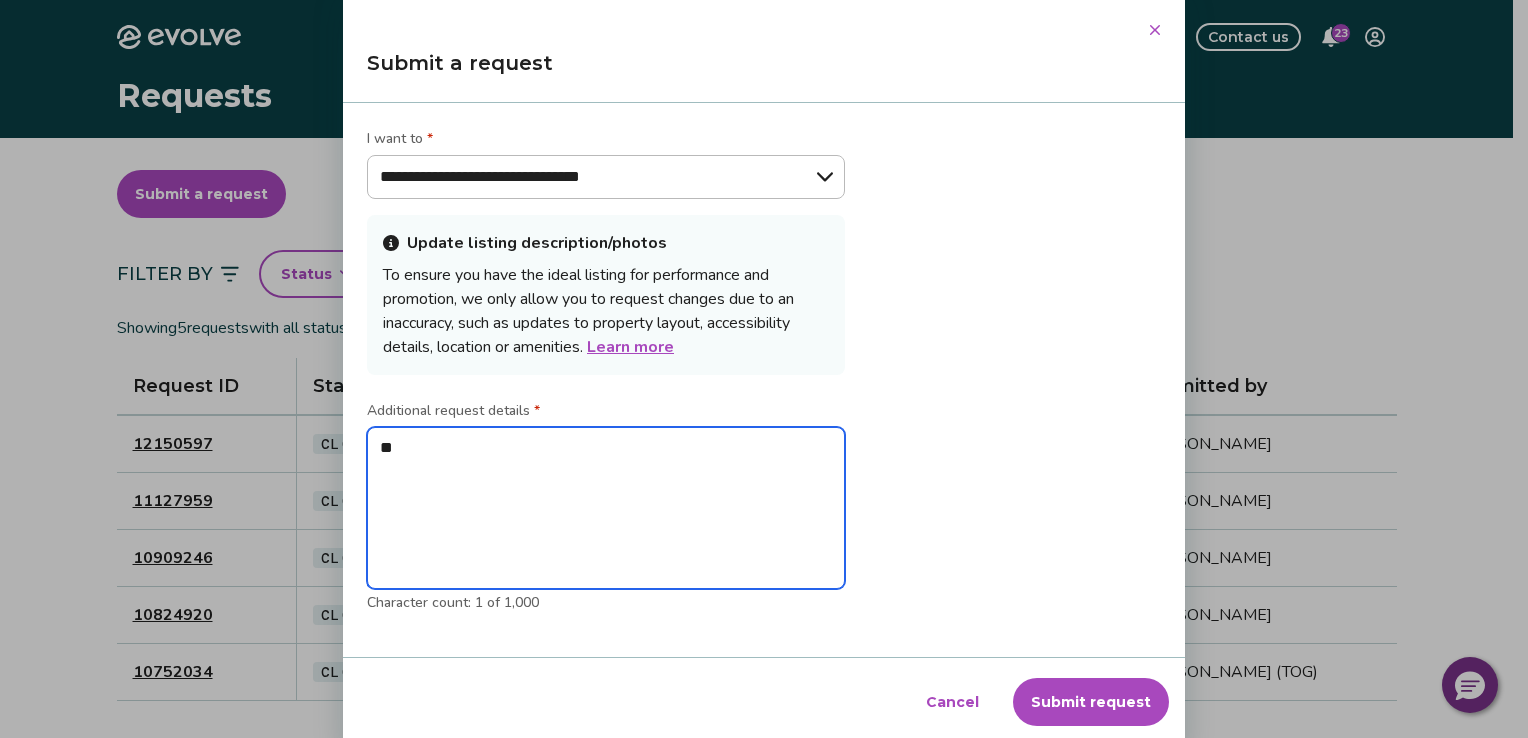 type on "***" 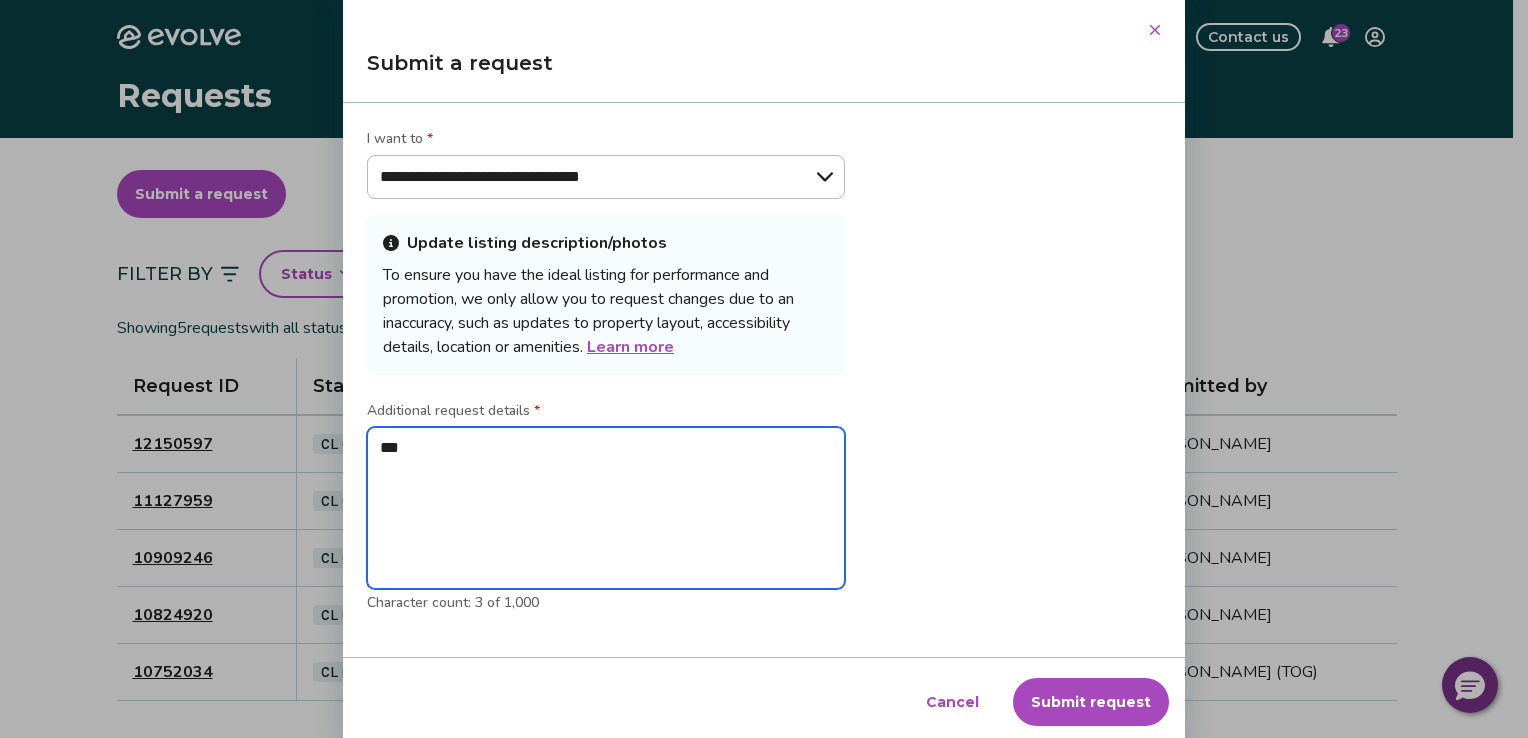 type on "****" 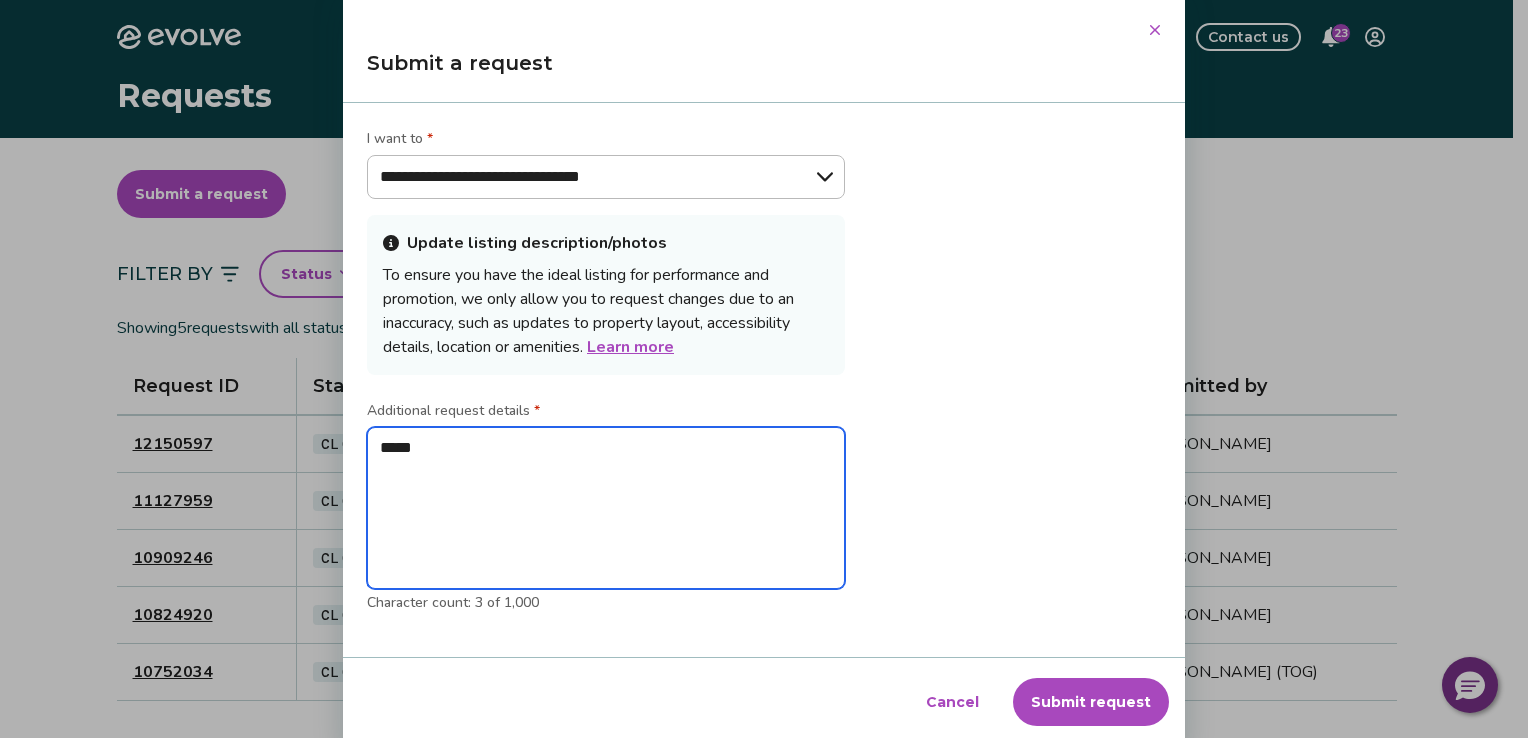 type on "******" 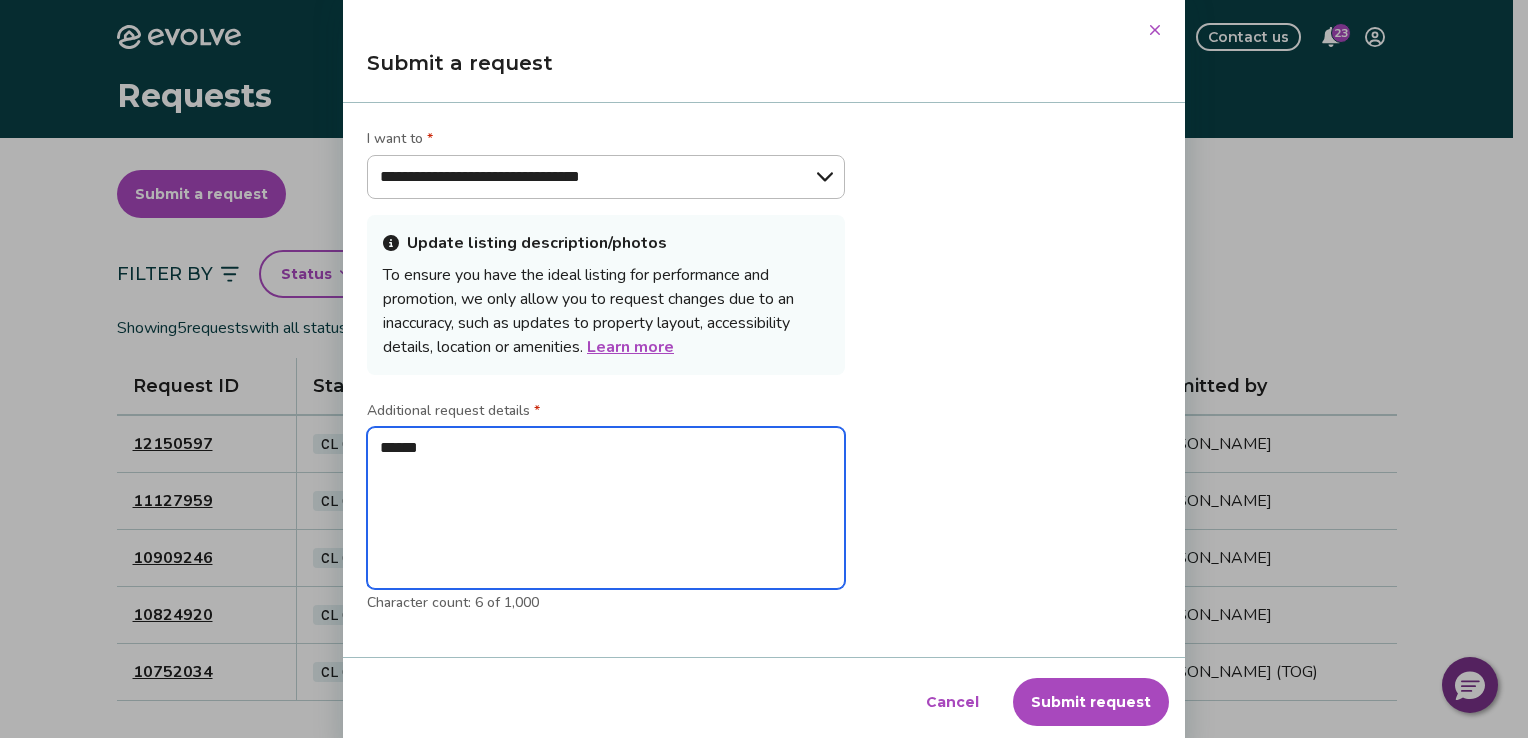 type on "******" 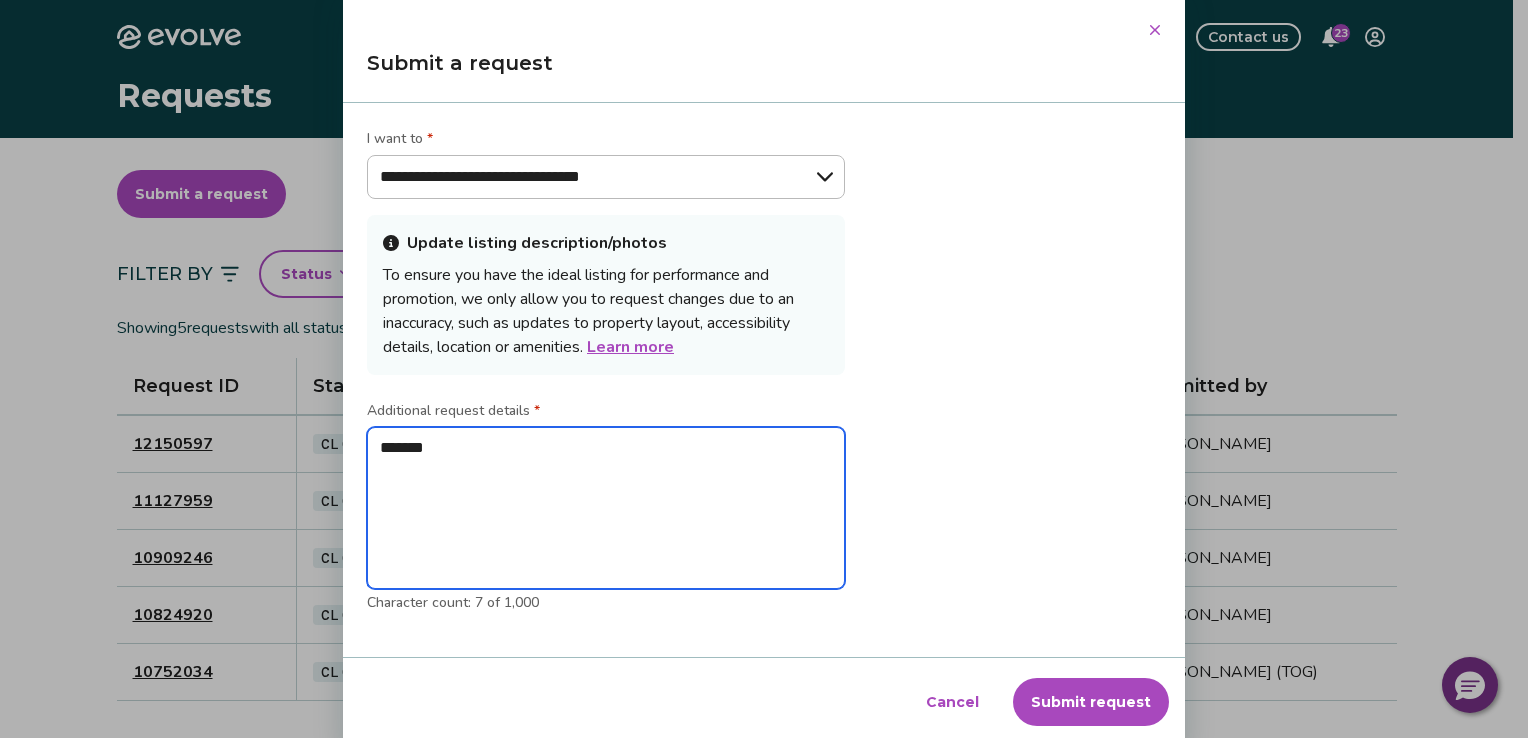 type on "********" 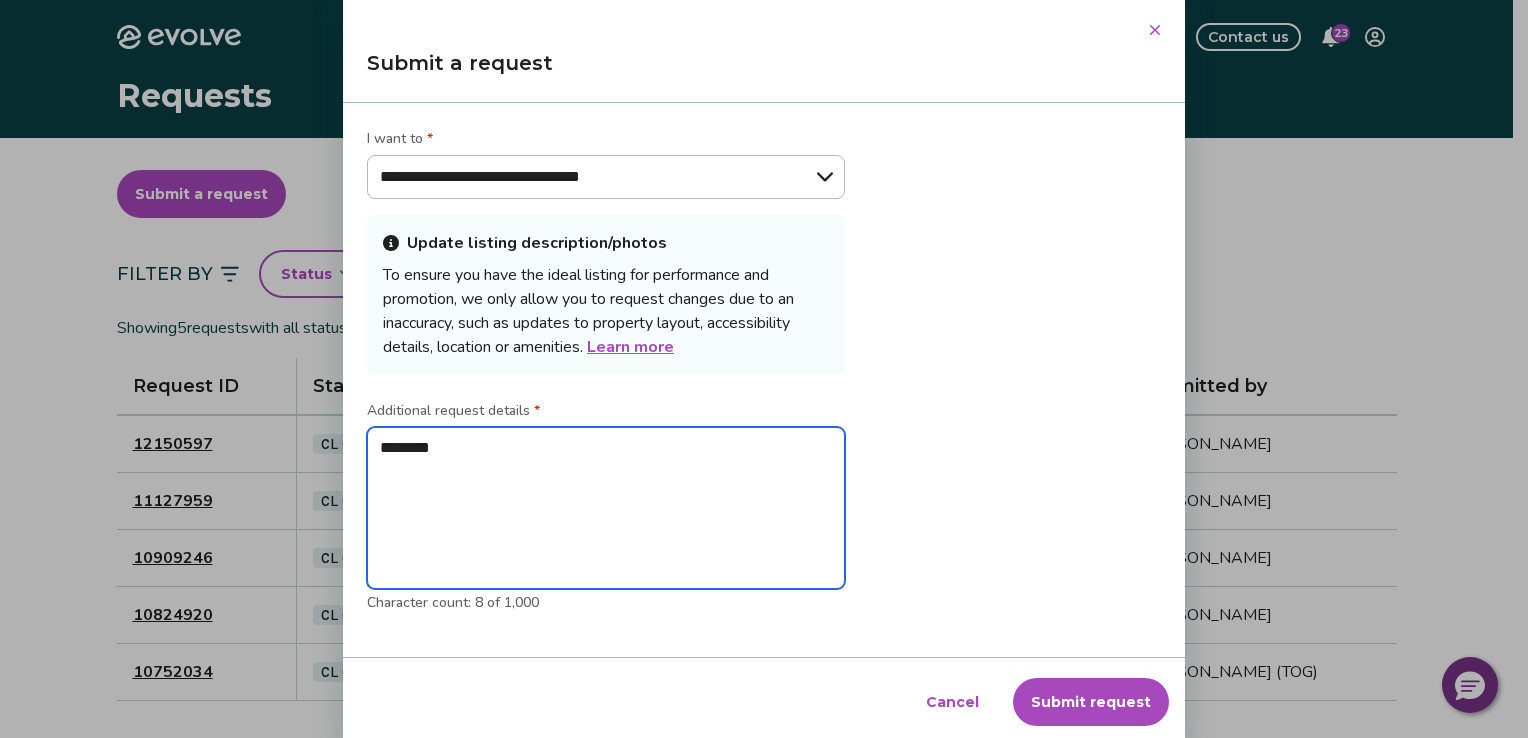 type on "******" 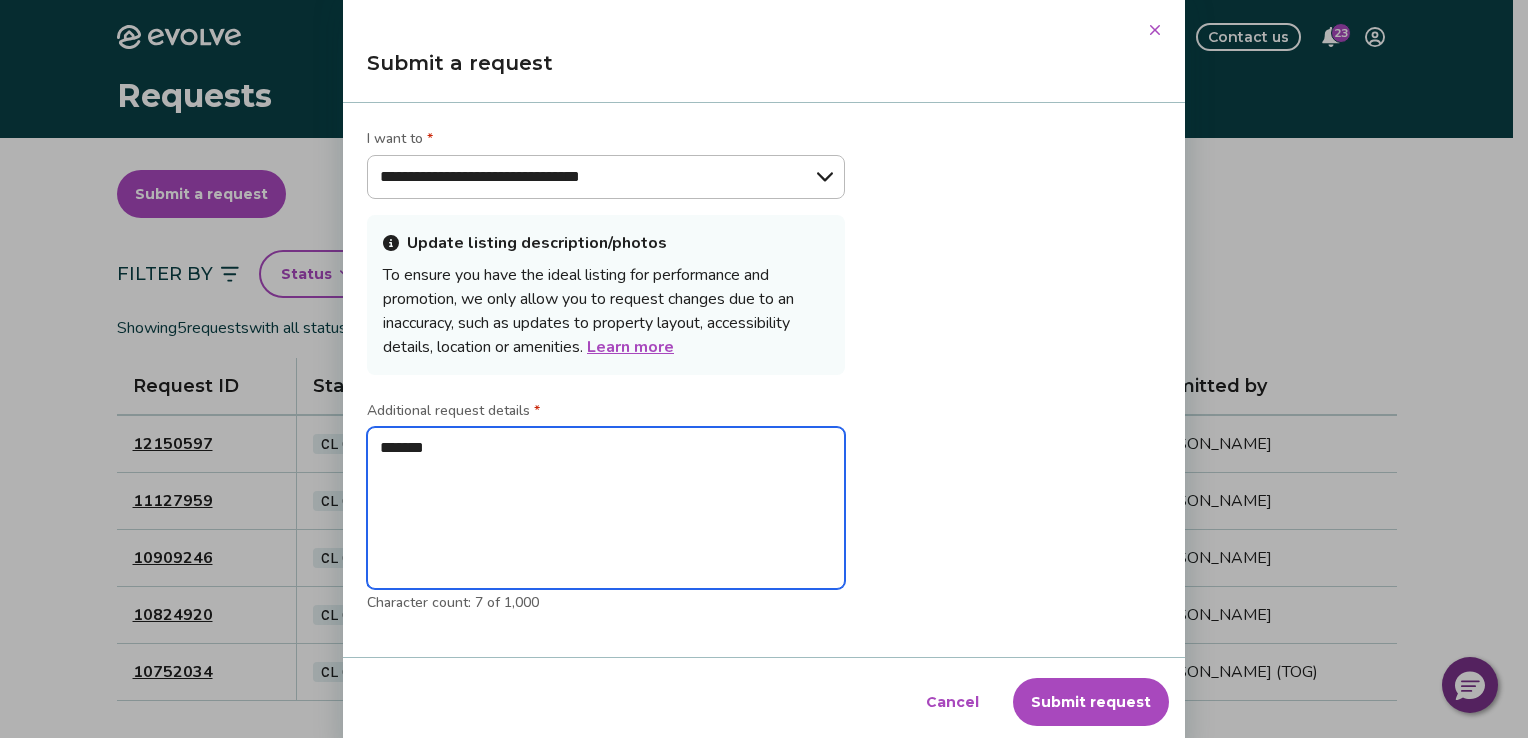 type on "******" 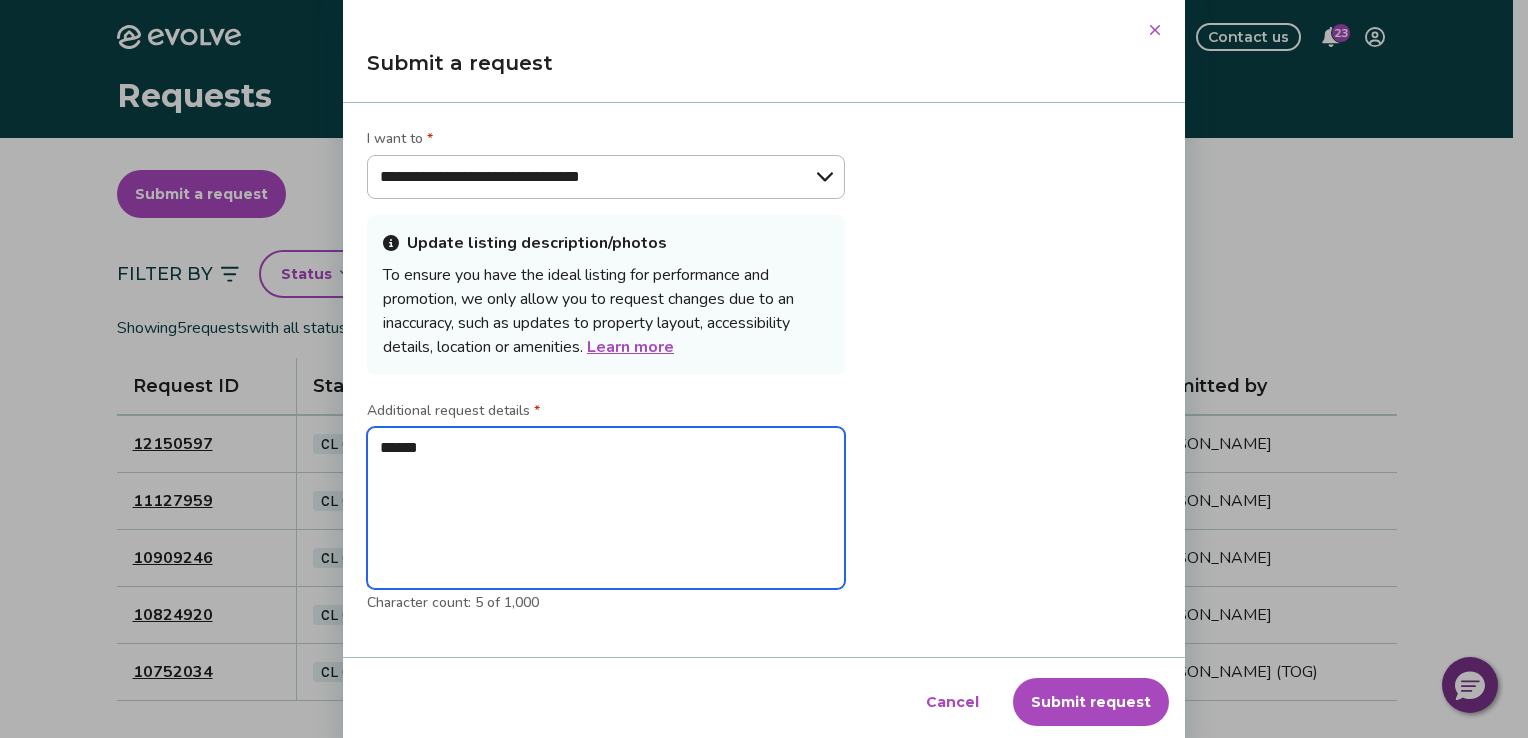 type on "*****" 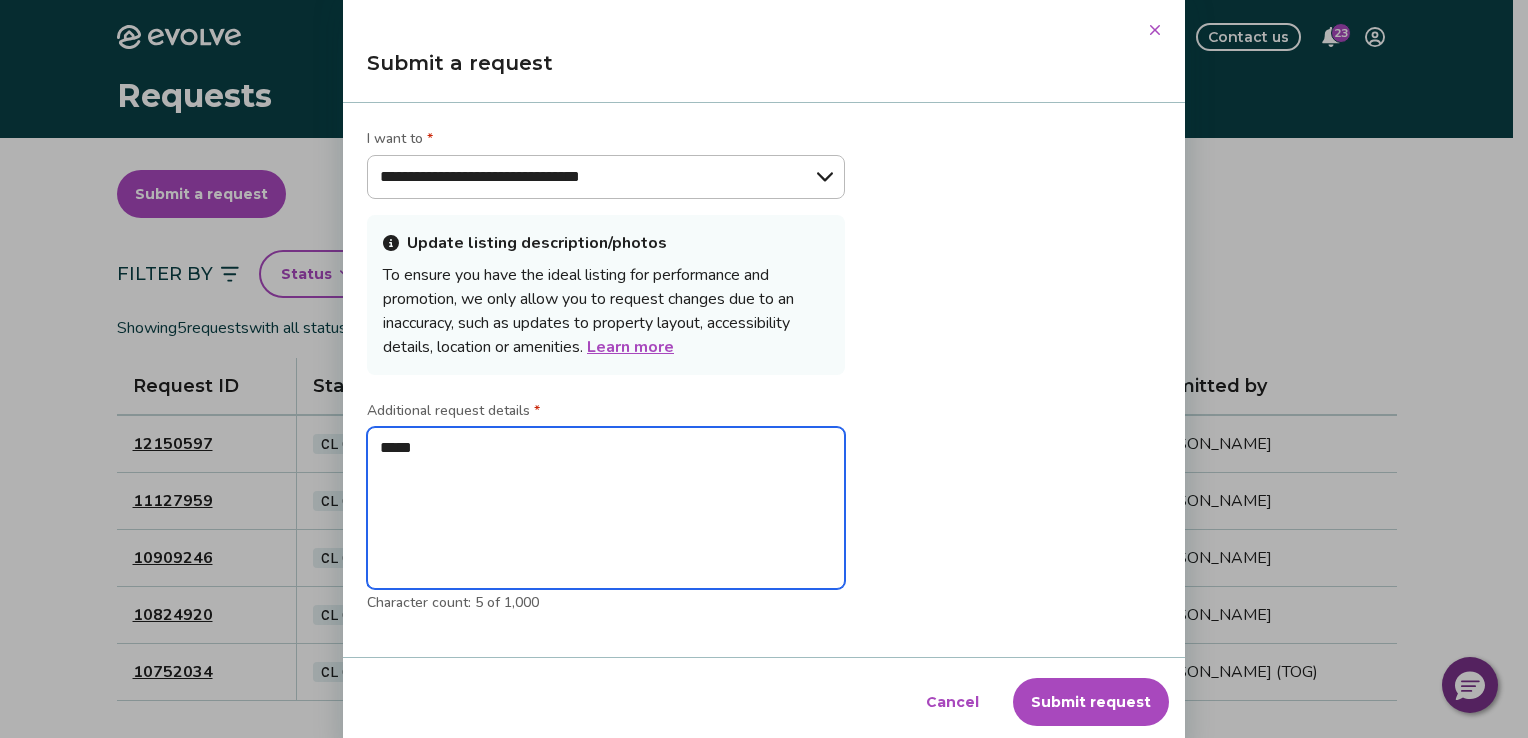type on "******" 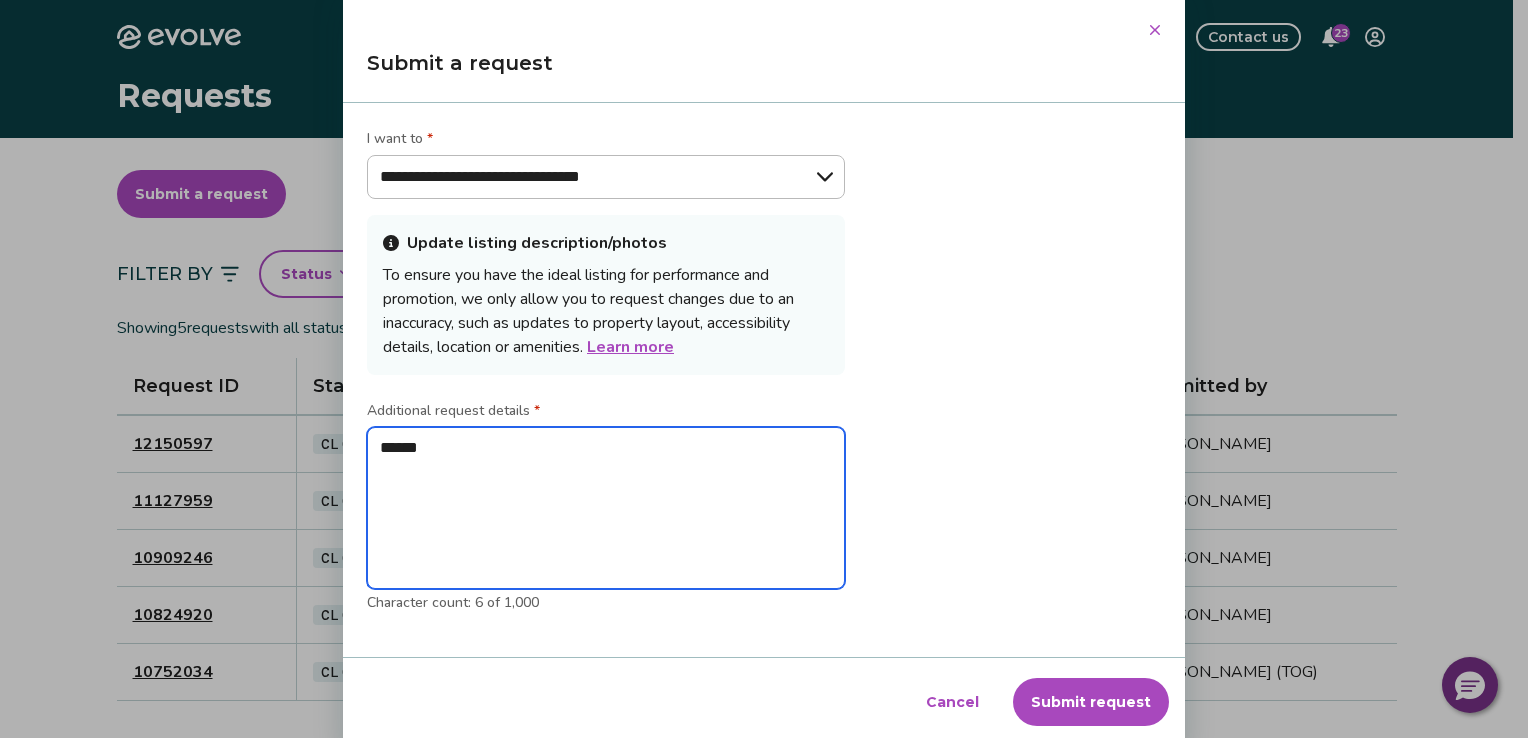 type on "*******" 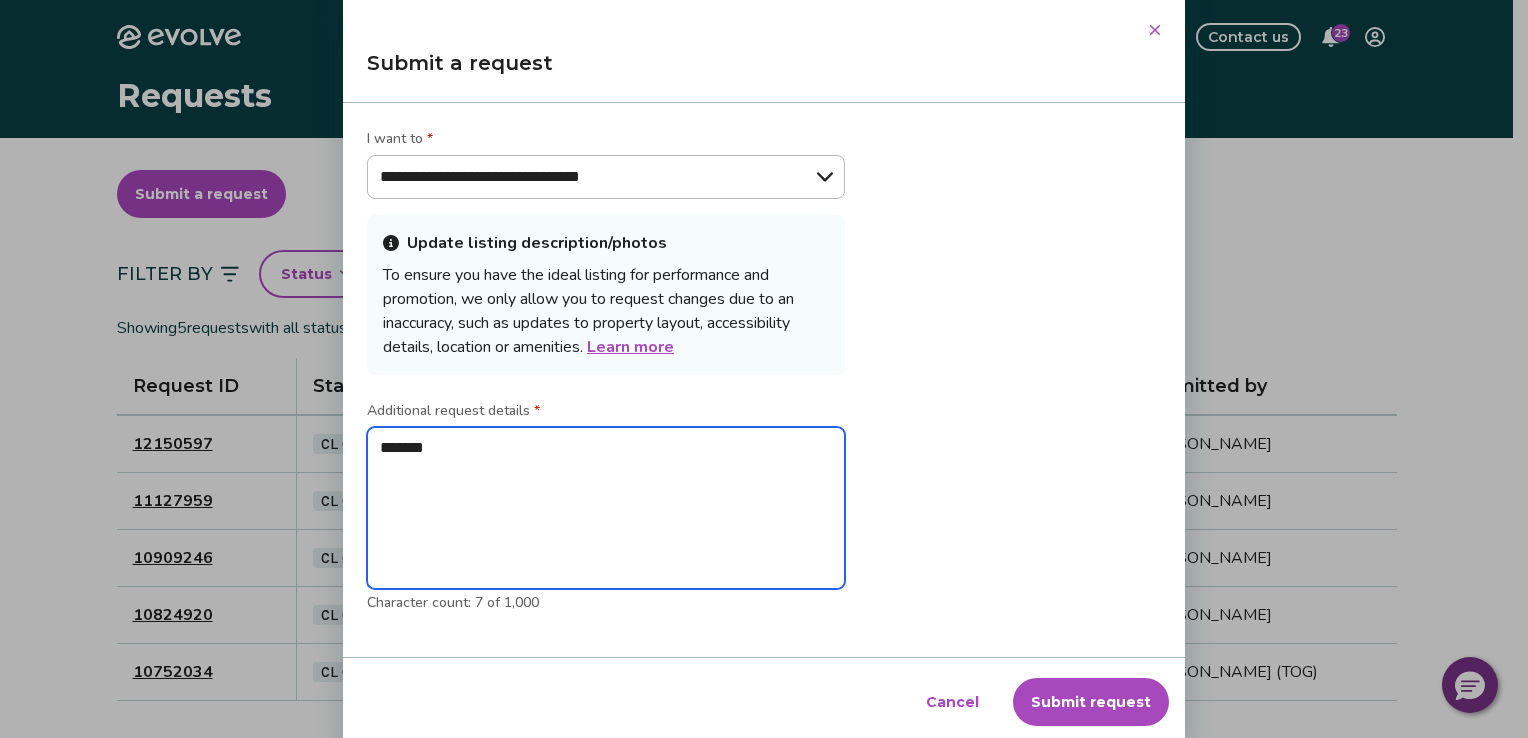 type on "******" 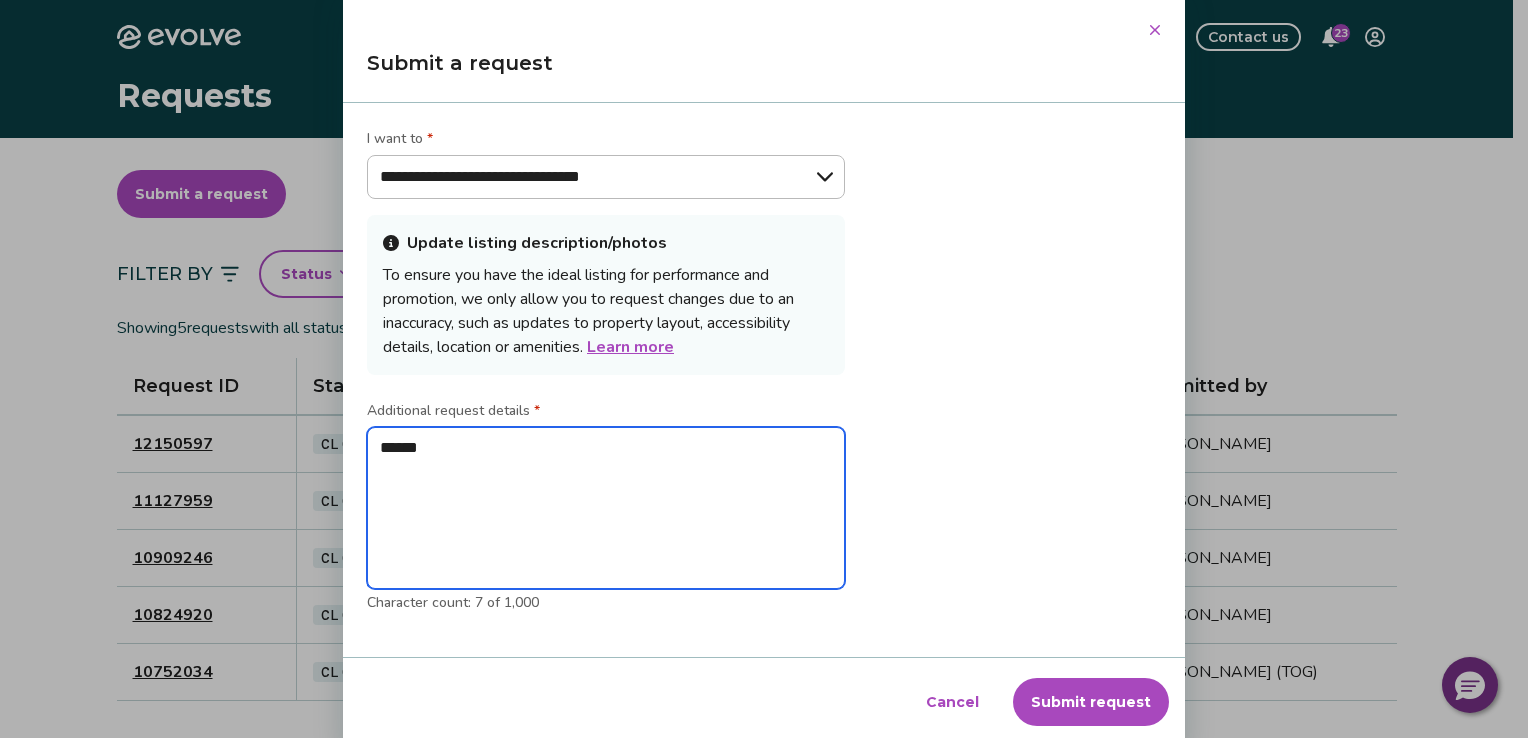 type on "*****" 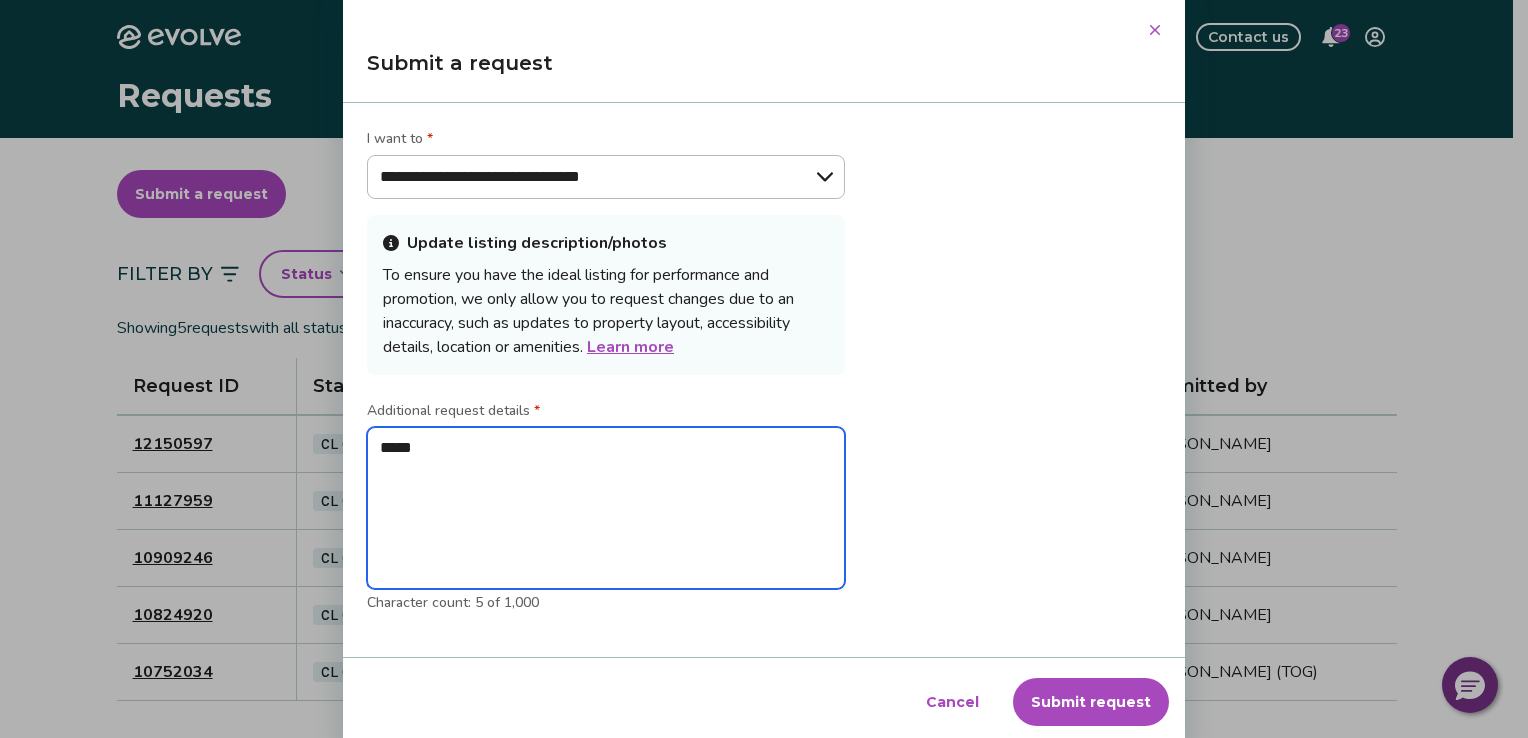 type on "****" 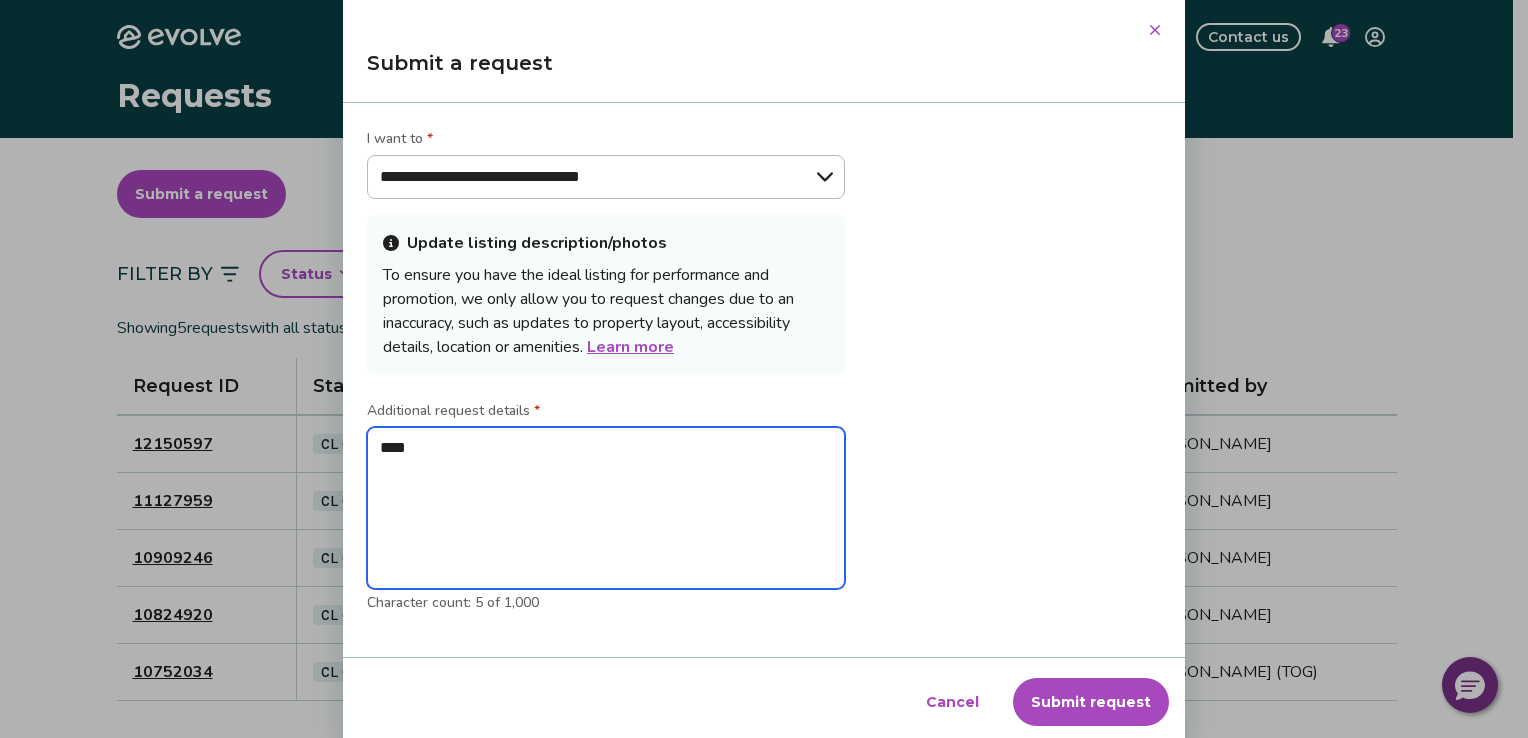 type on "*****" 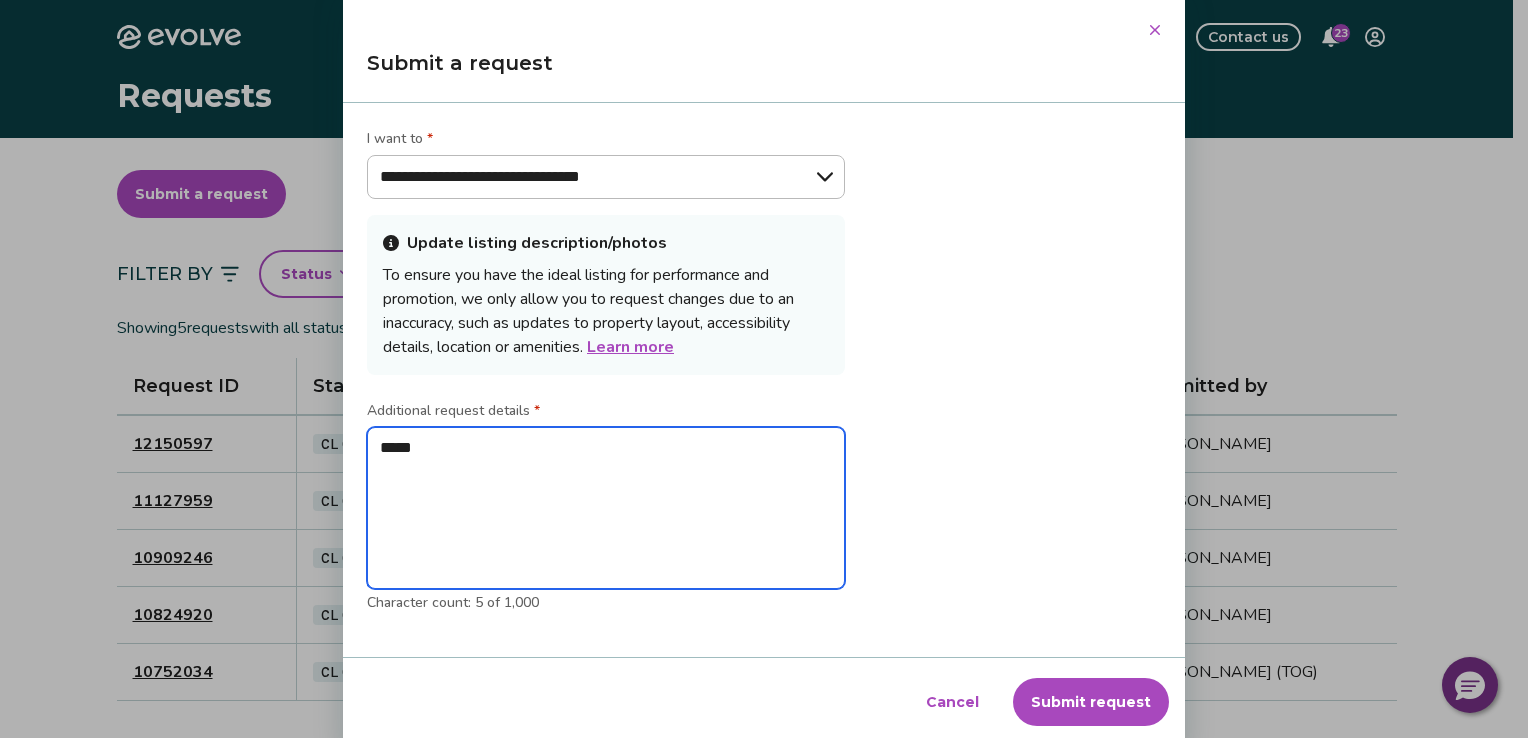 type on "******" 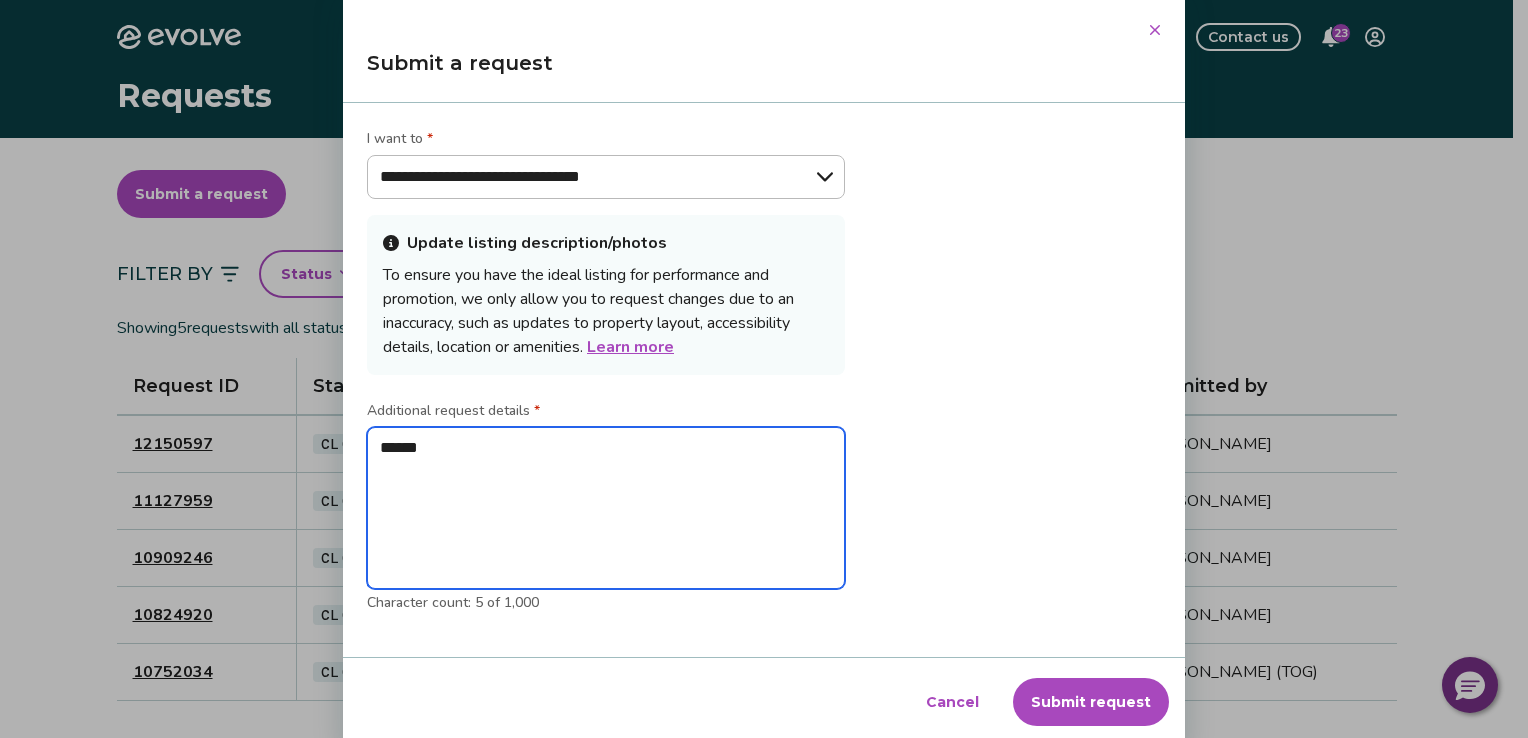 type on "*" 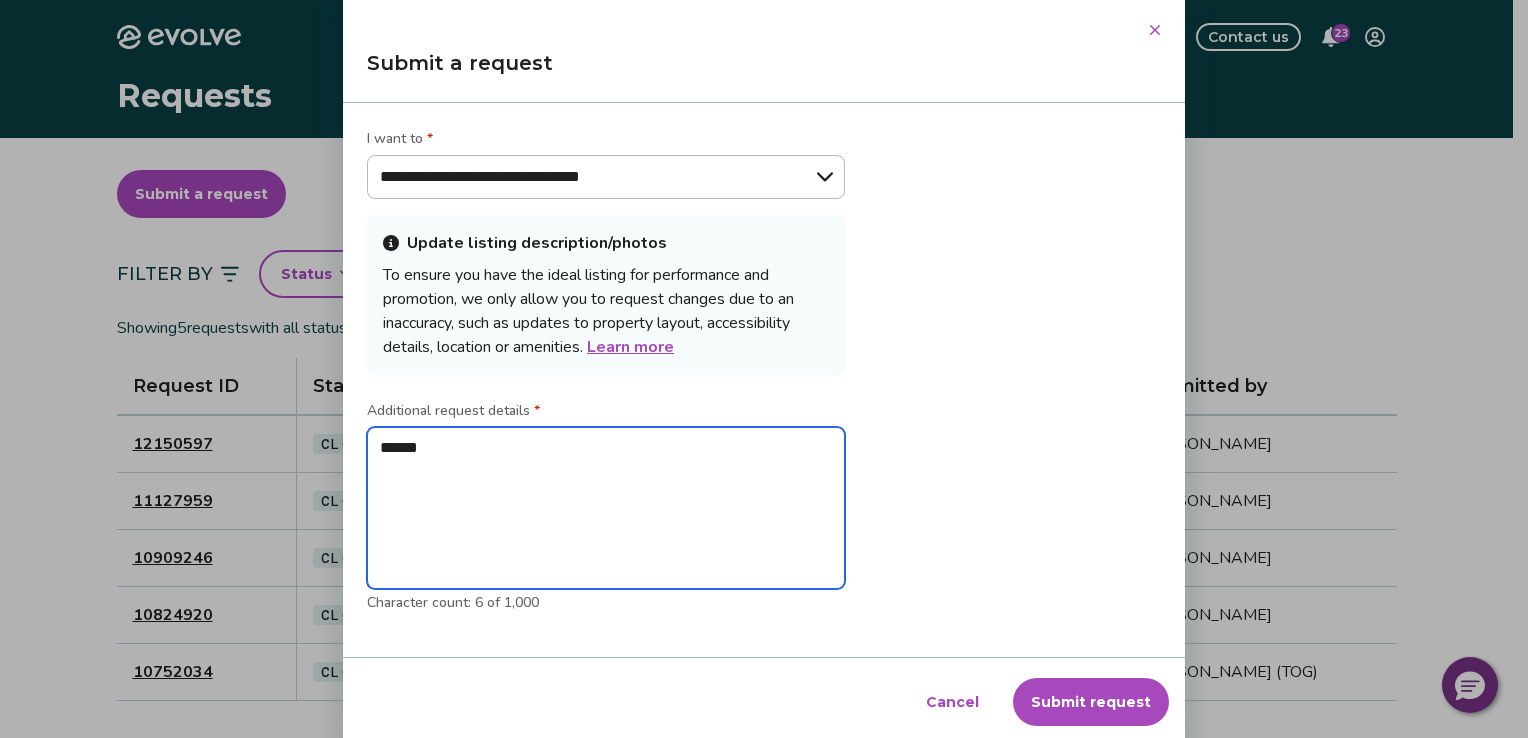 type on "******" 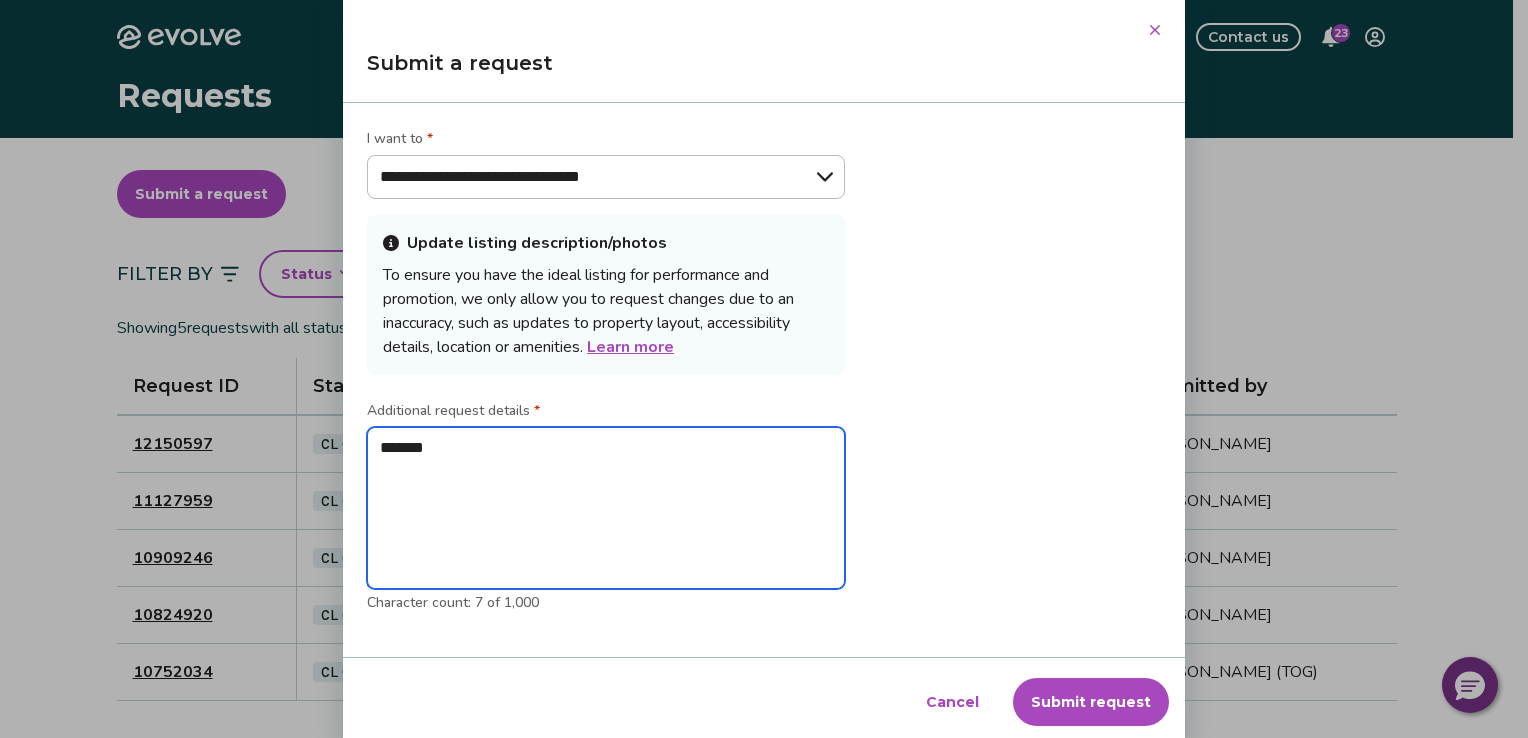type on "********" 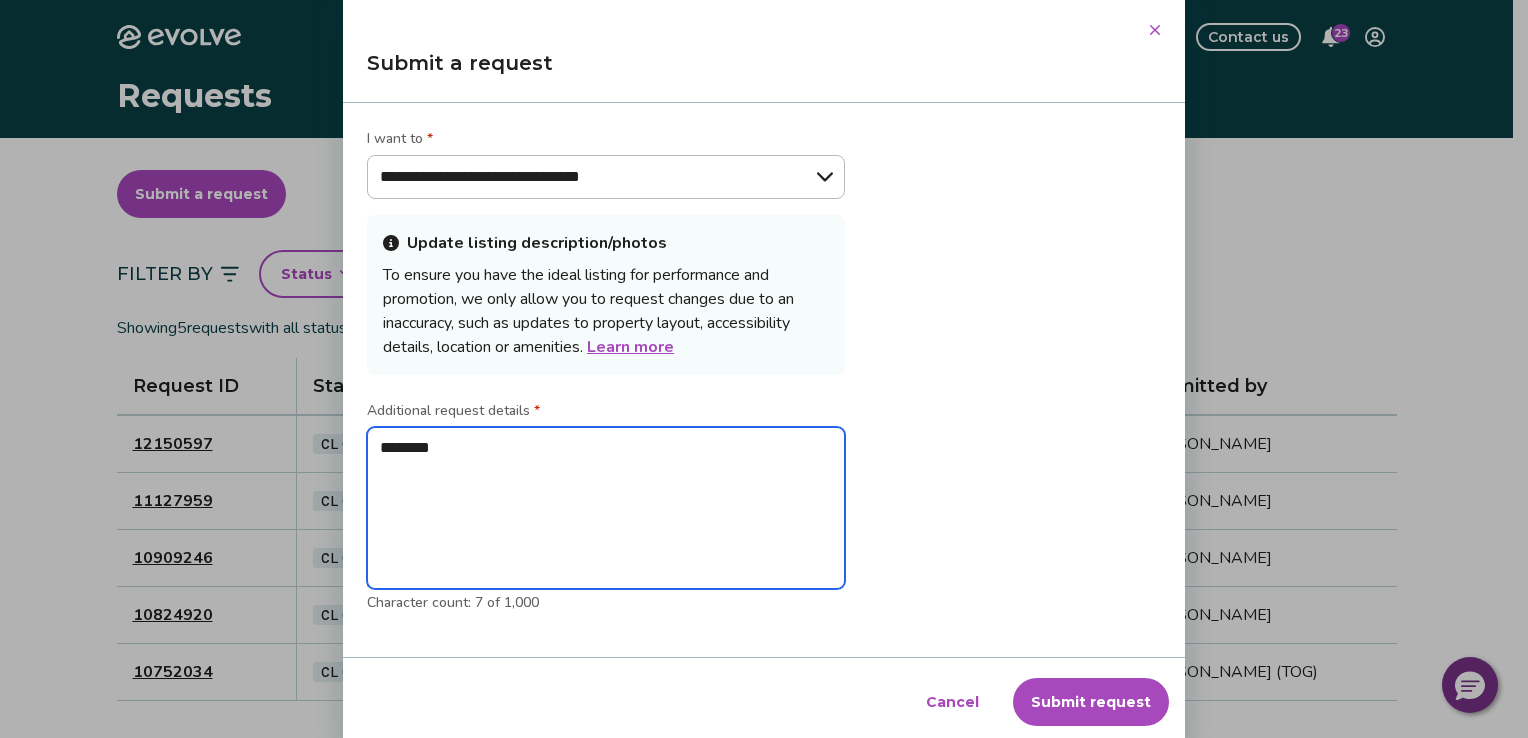 type on "*********" 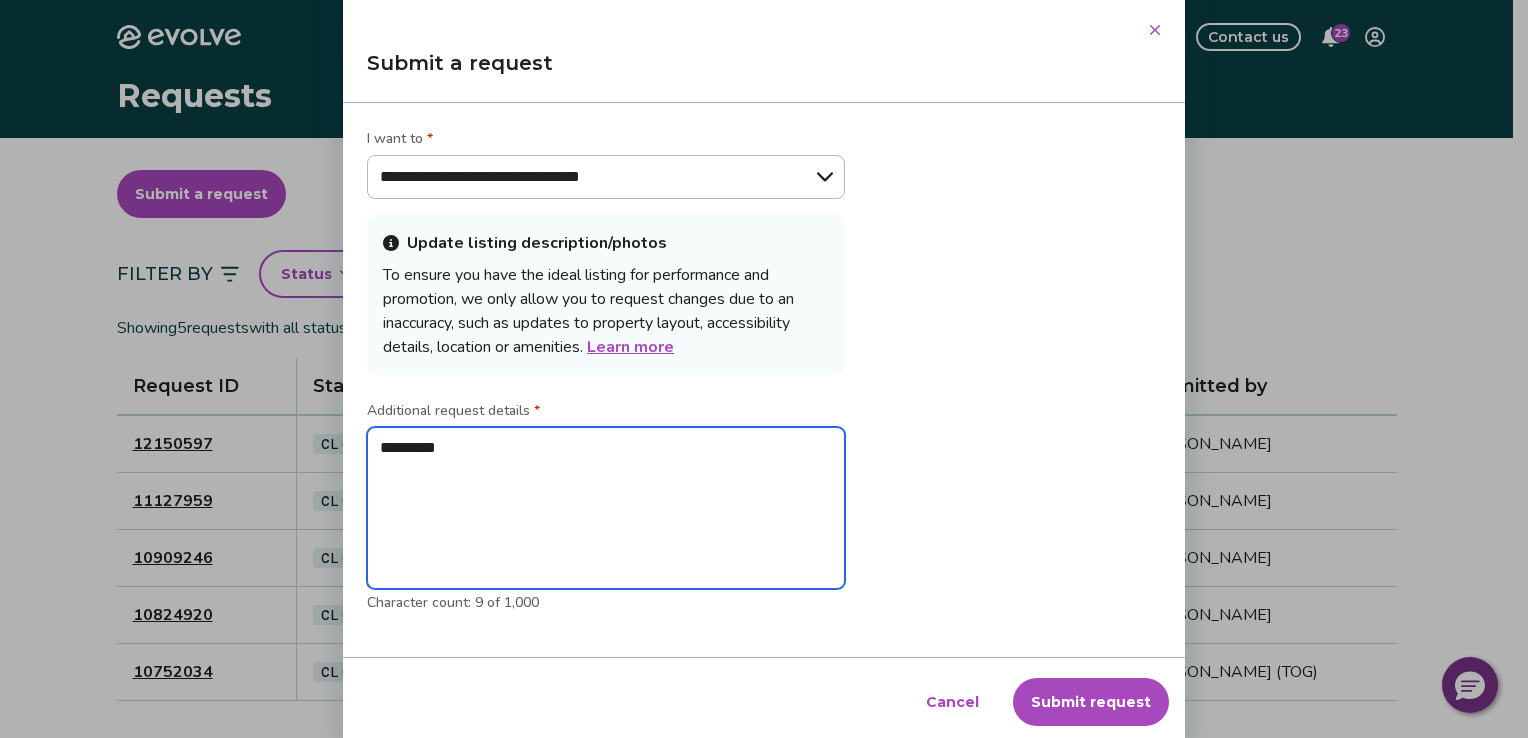 type on "**********" 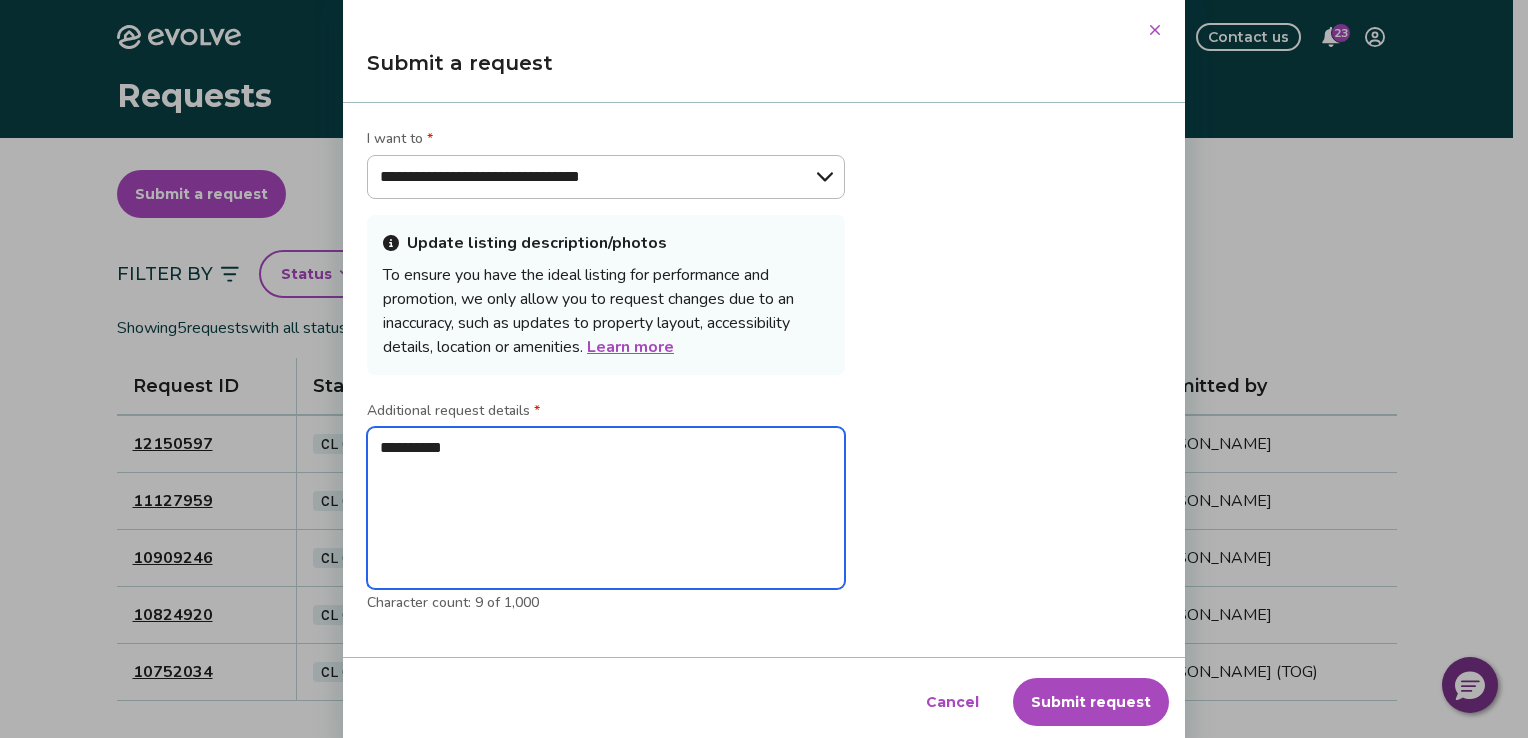 type on "**********" 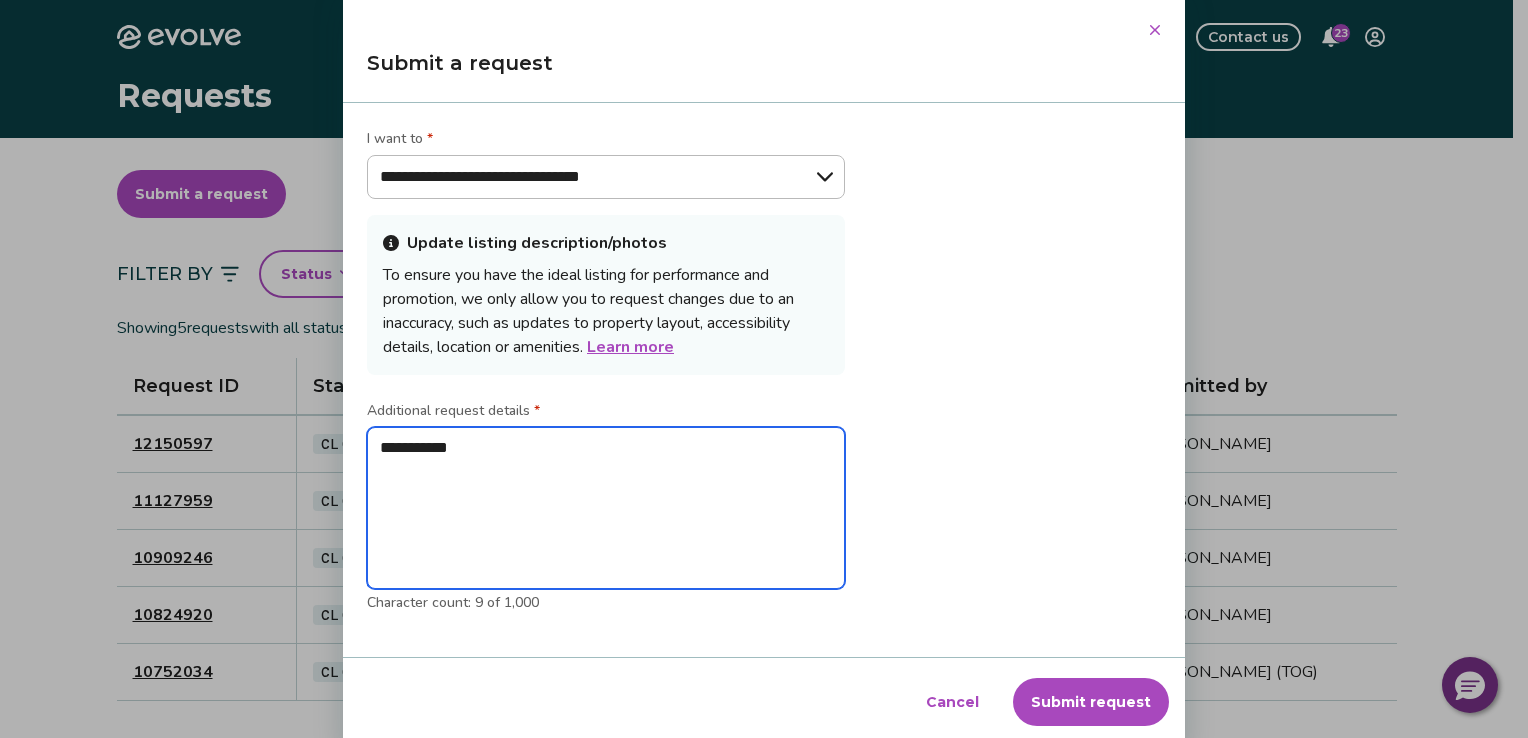 type on "*" 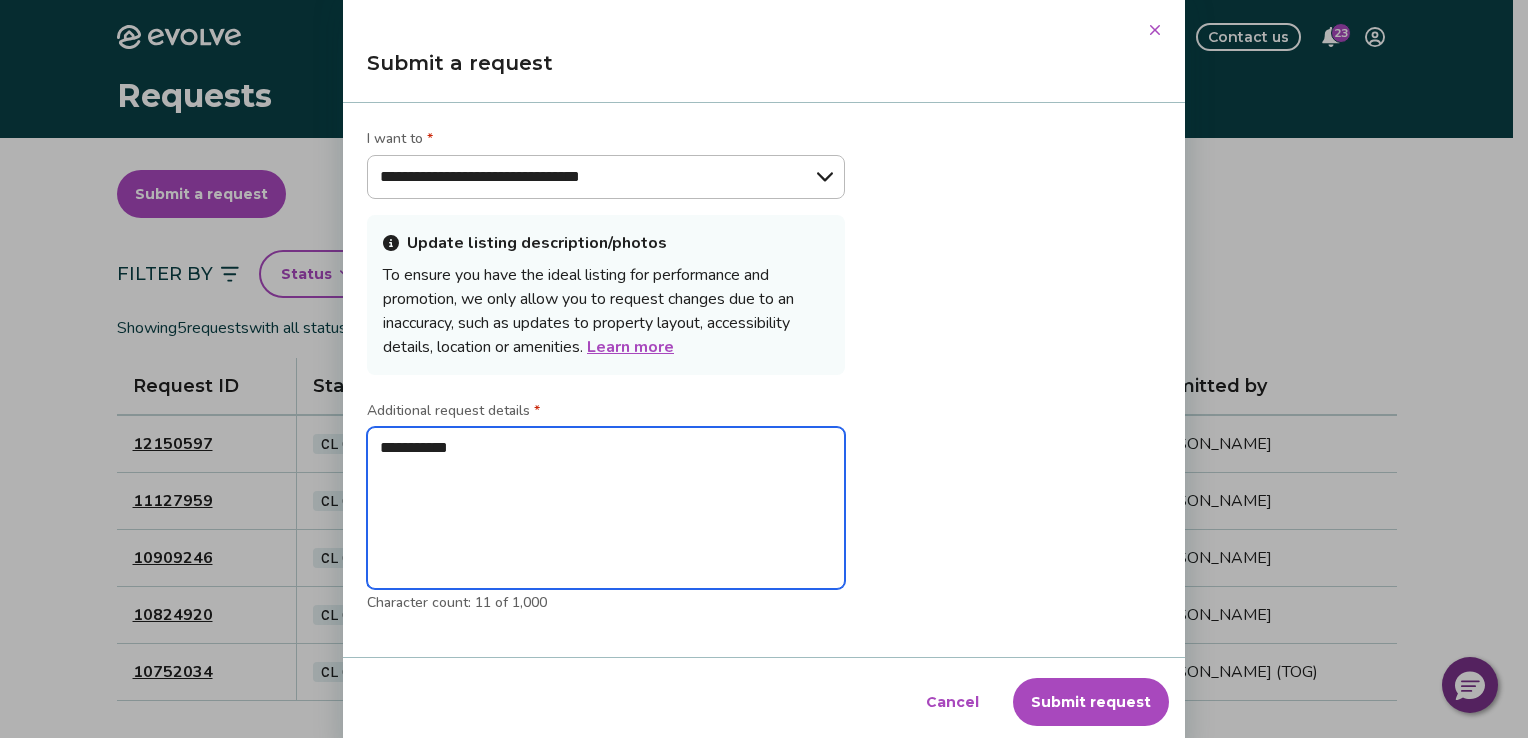 type on "**********" 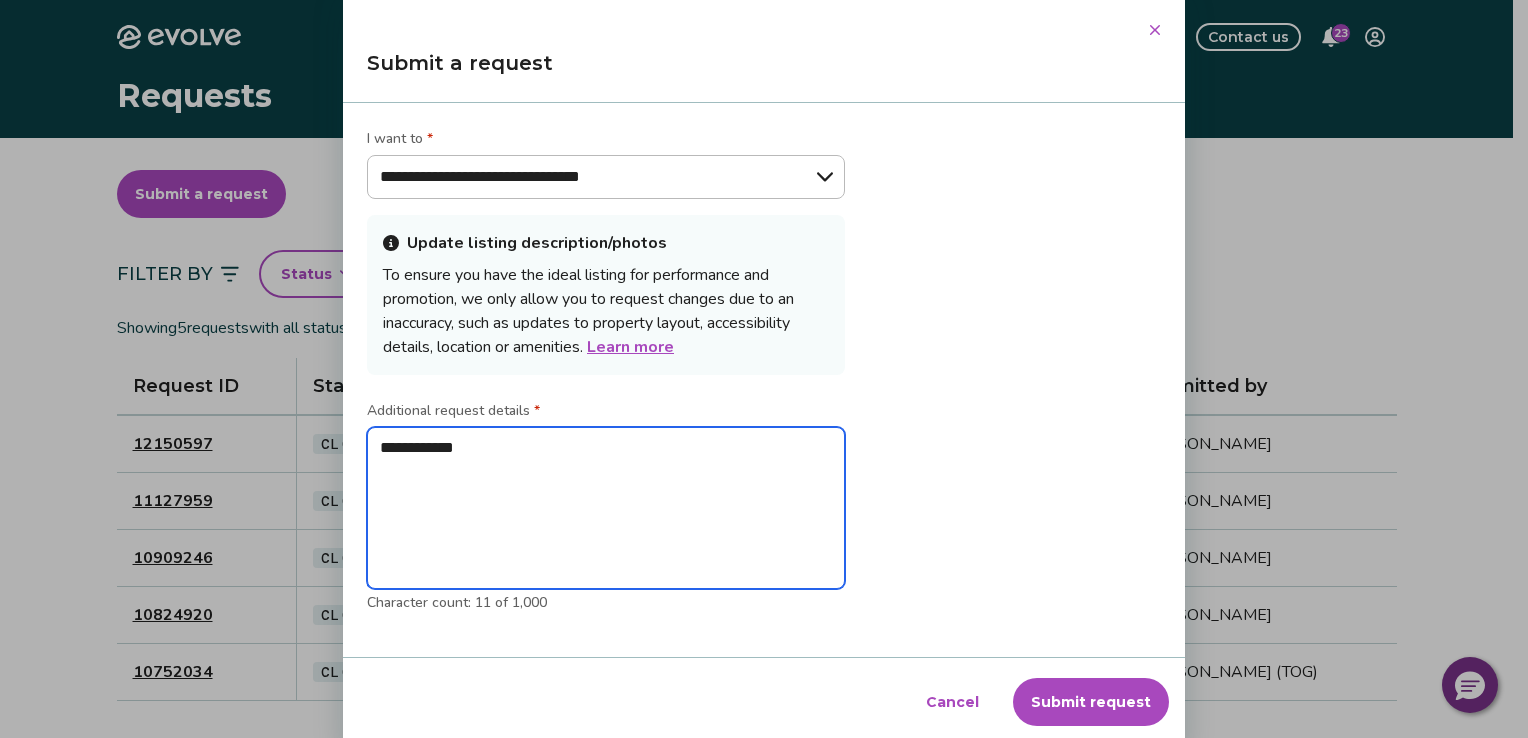 type on "**********" 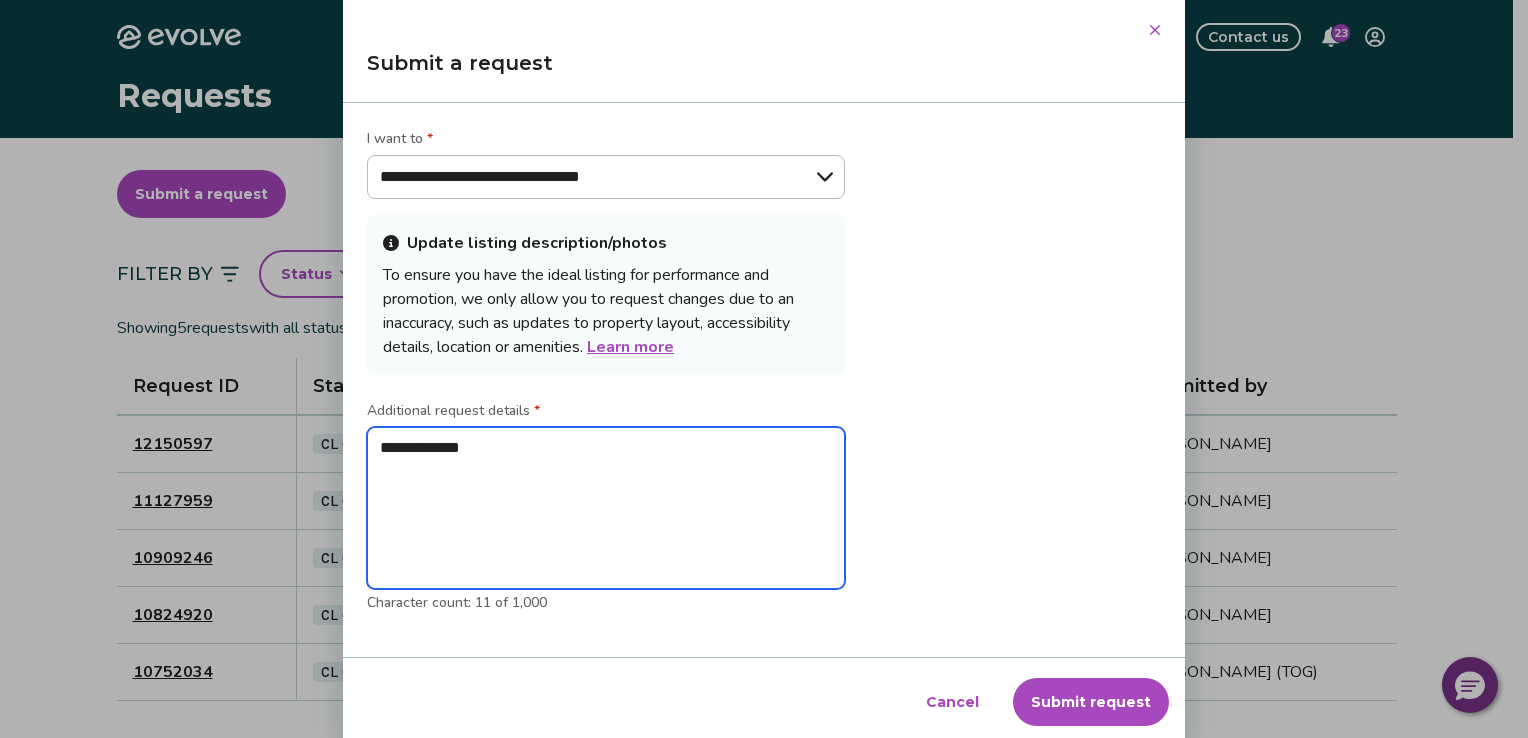 type on "*" 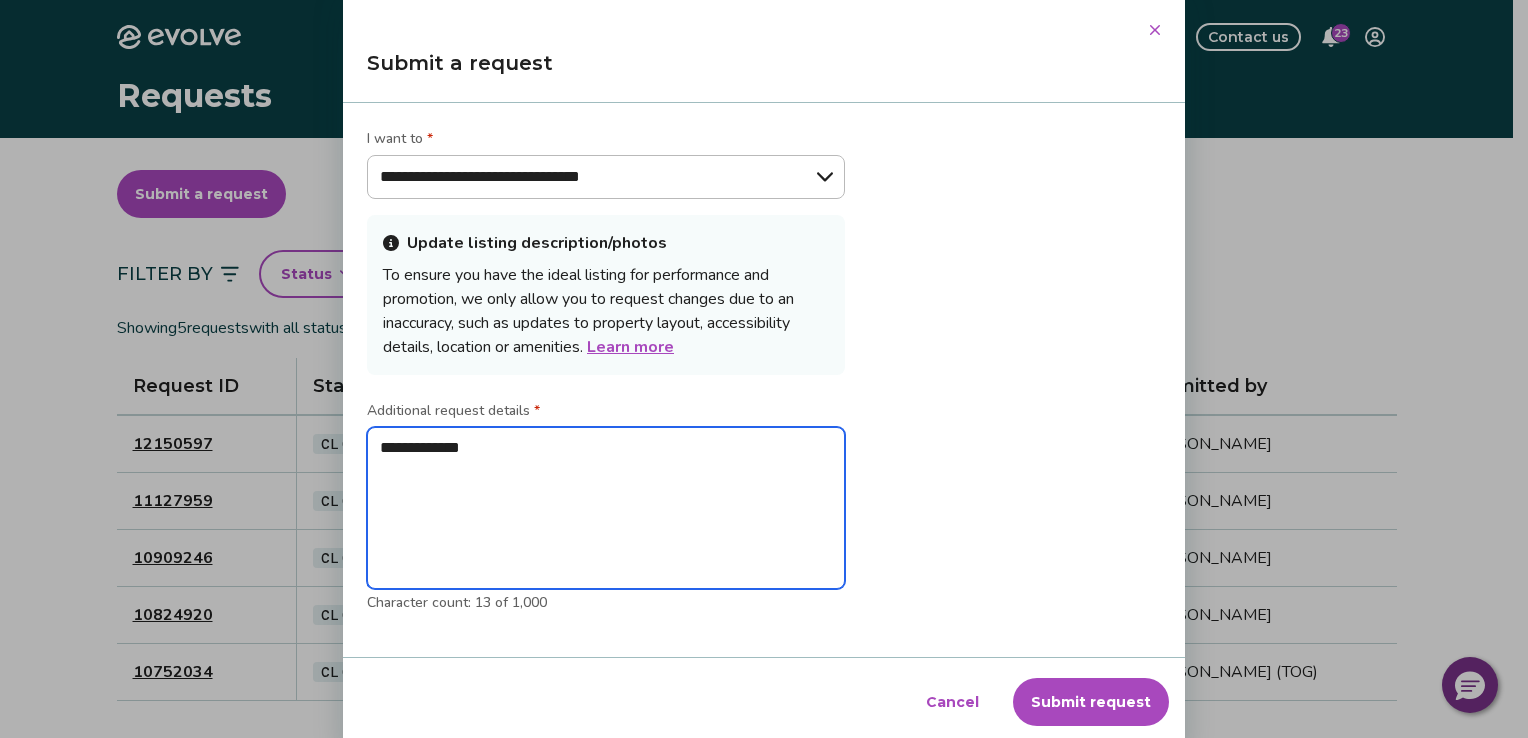 type on "**********" 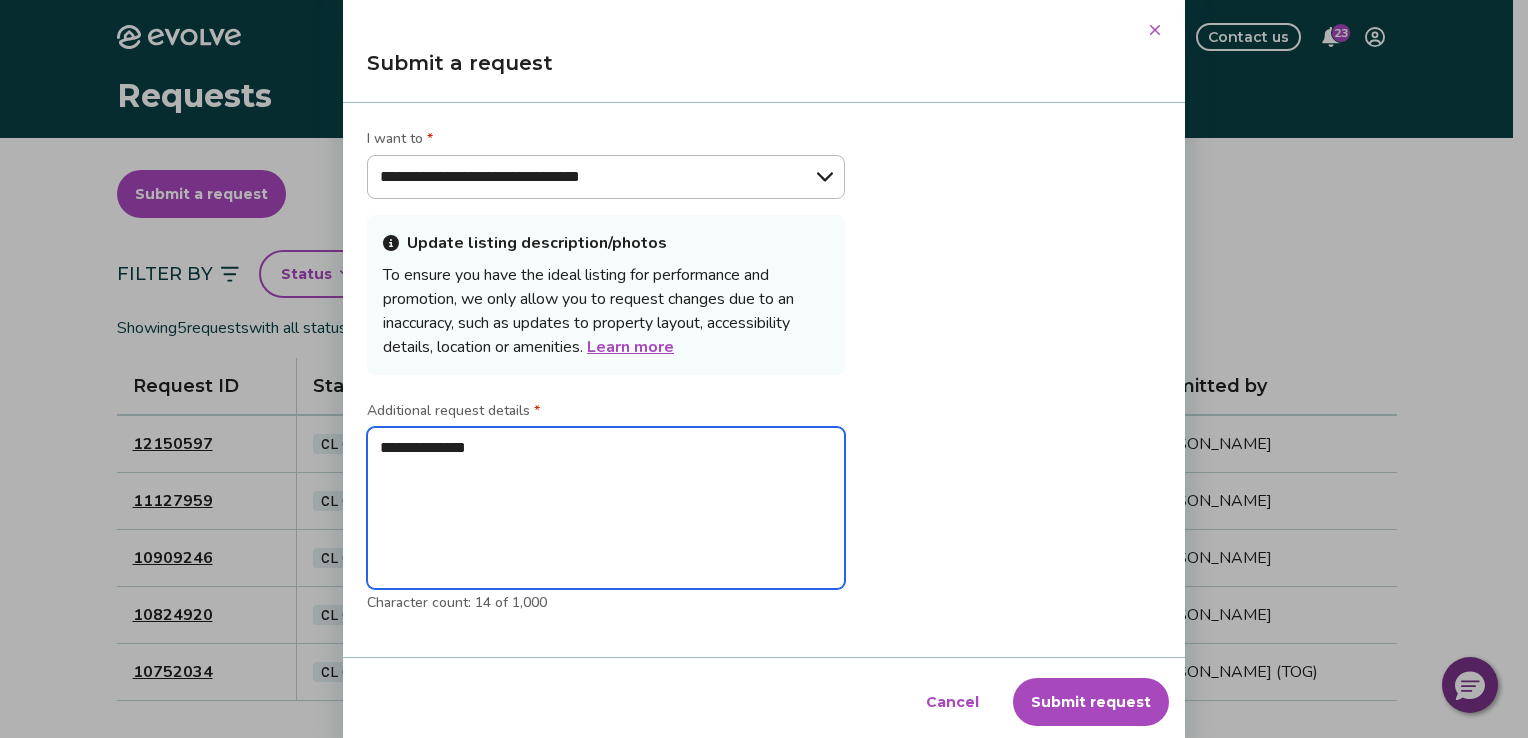 type on "**********" 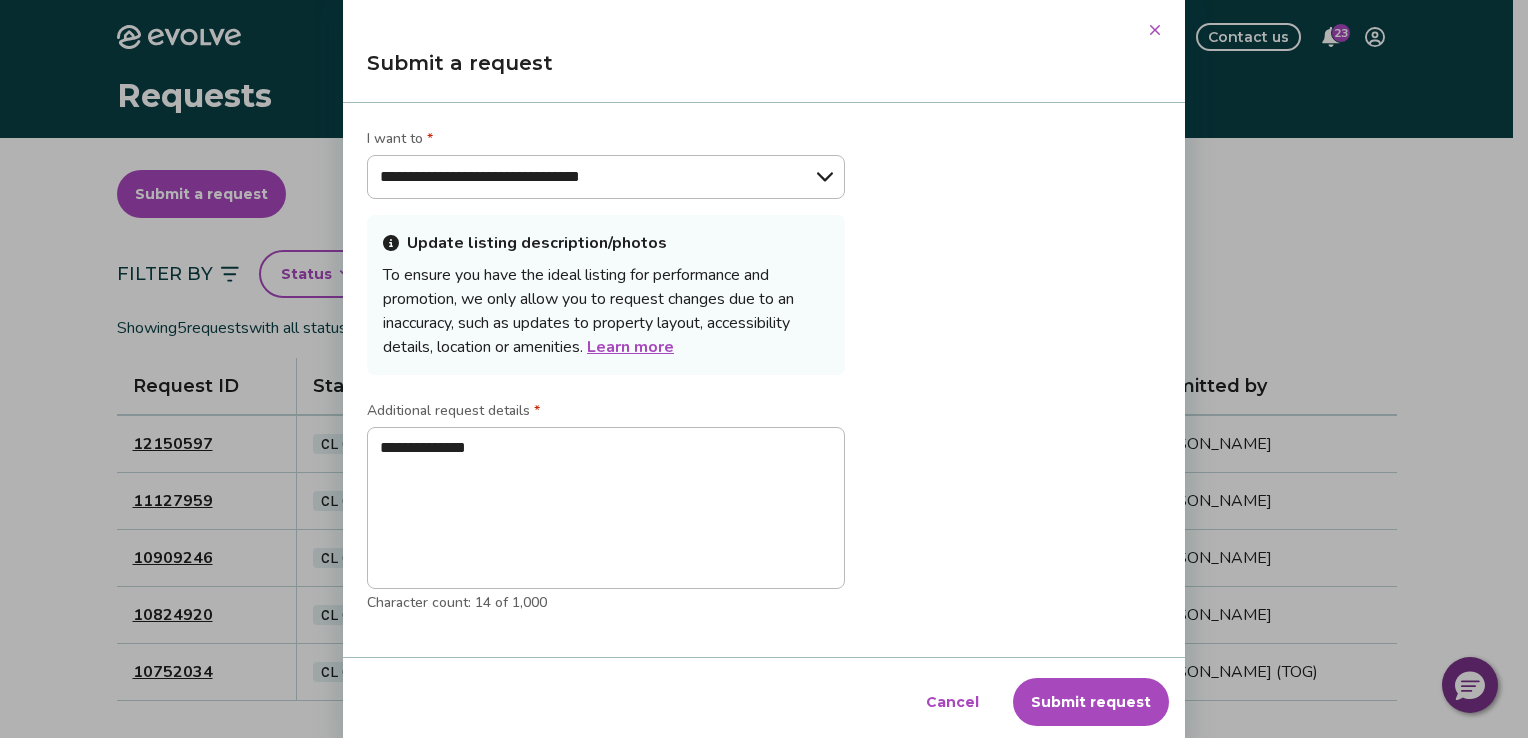 drag, startPoint x: 619, startPoint y: 59, endPoint x: 692, endPoint y: 78, distance: 75.43209 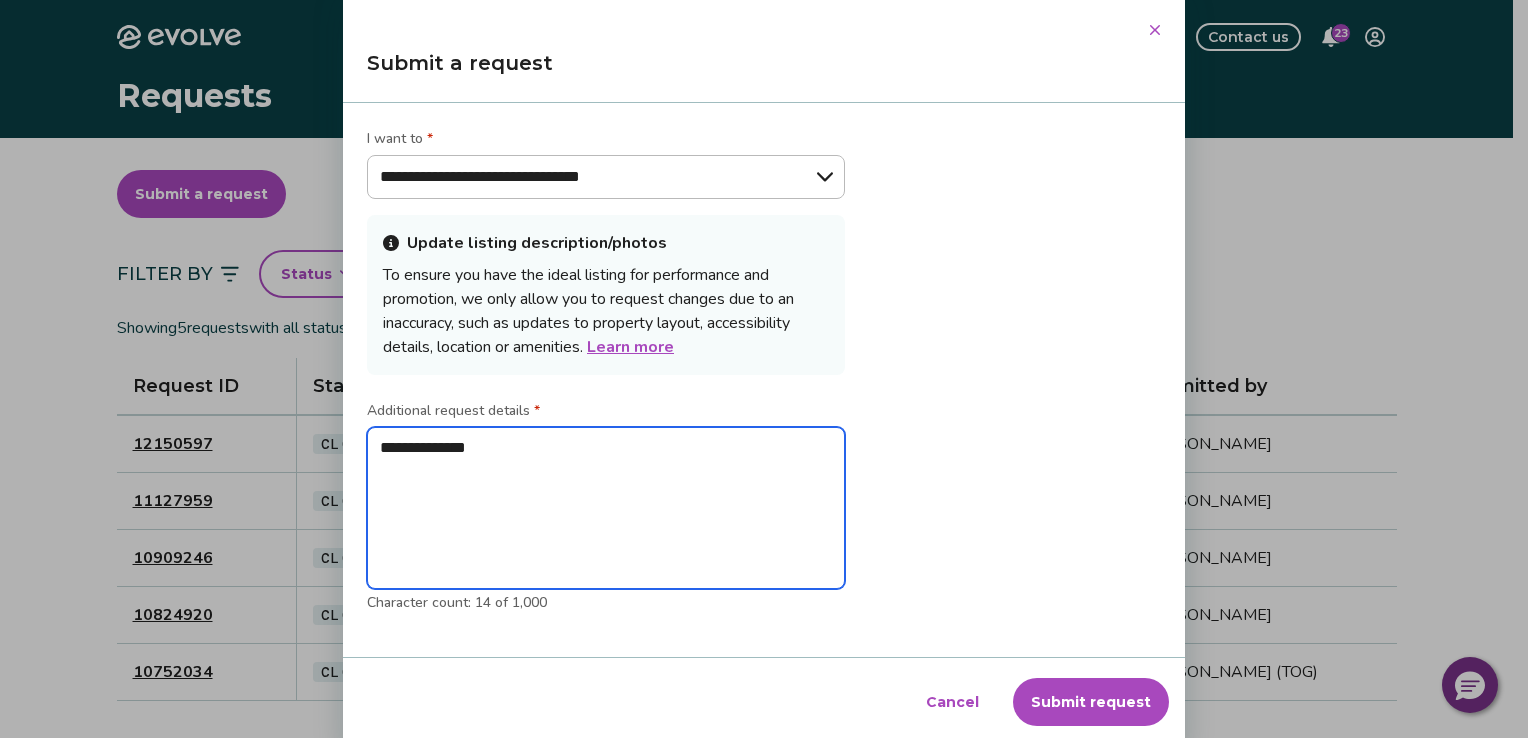 click on "**********" at bounding box center (606, 508) 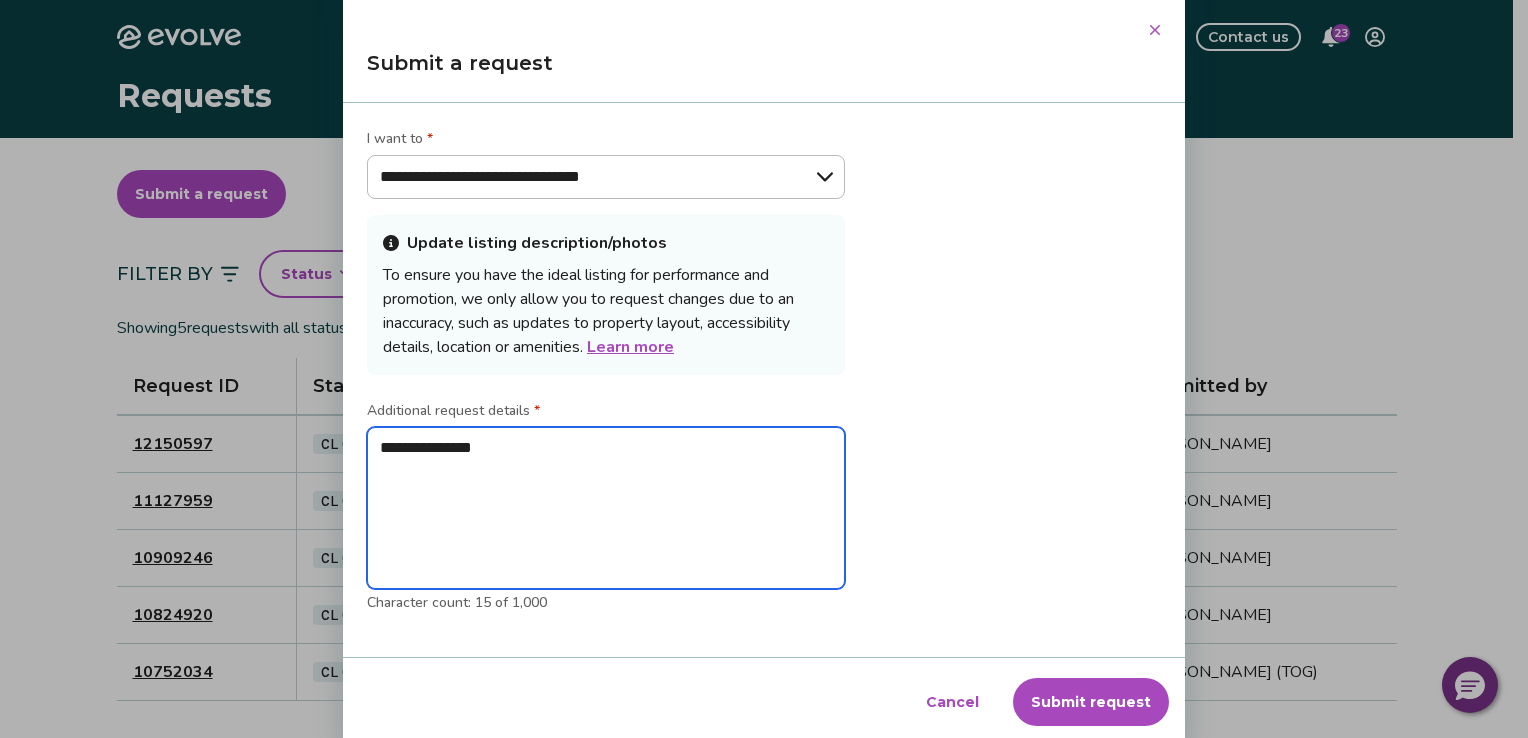 click on "**********" at bounding box center (606, 508) 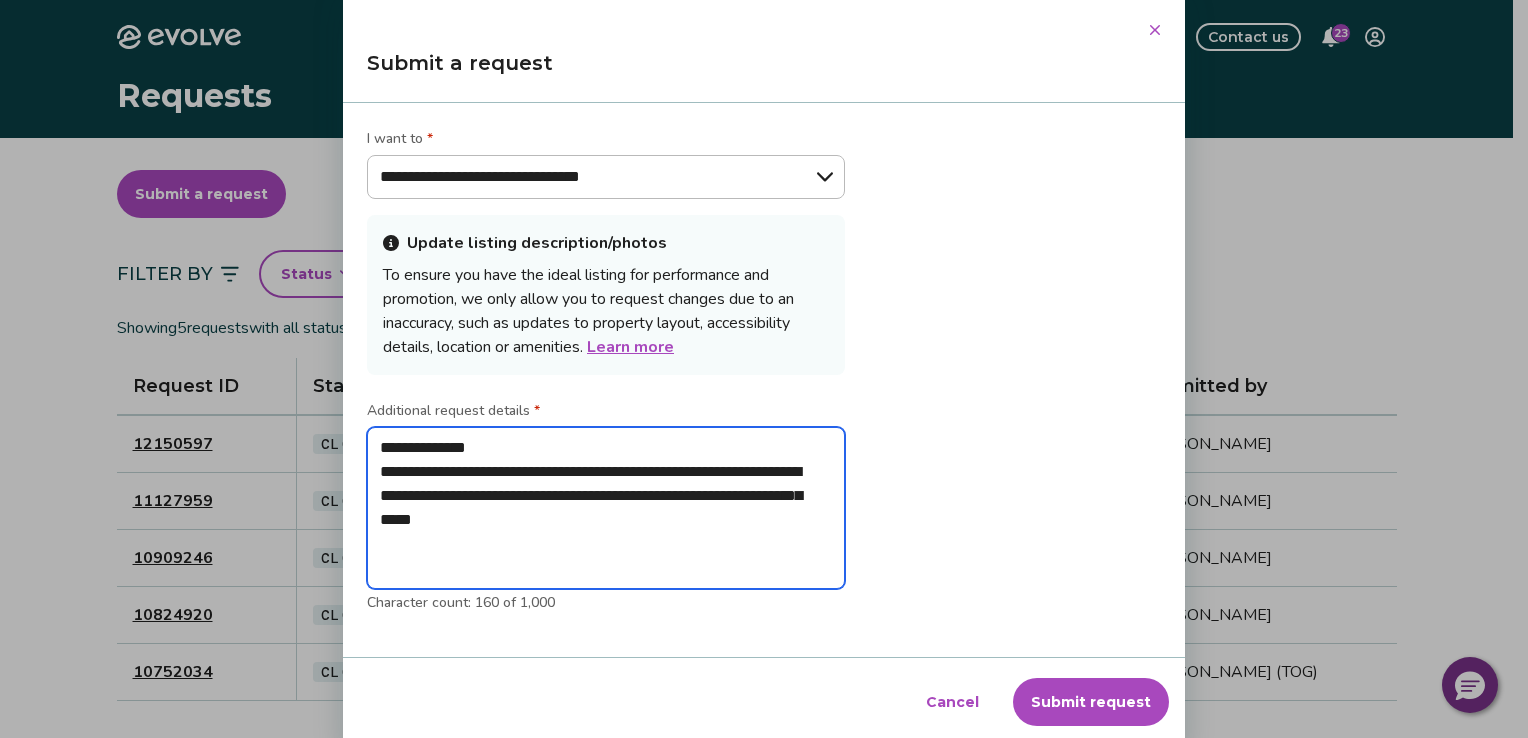 click on "**********" at bounding box center [606, 508] 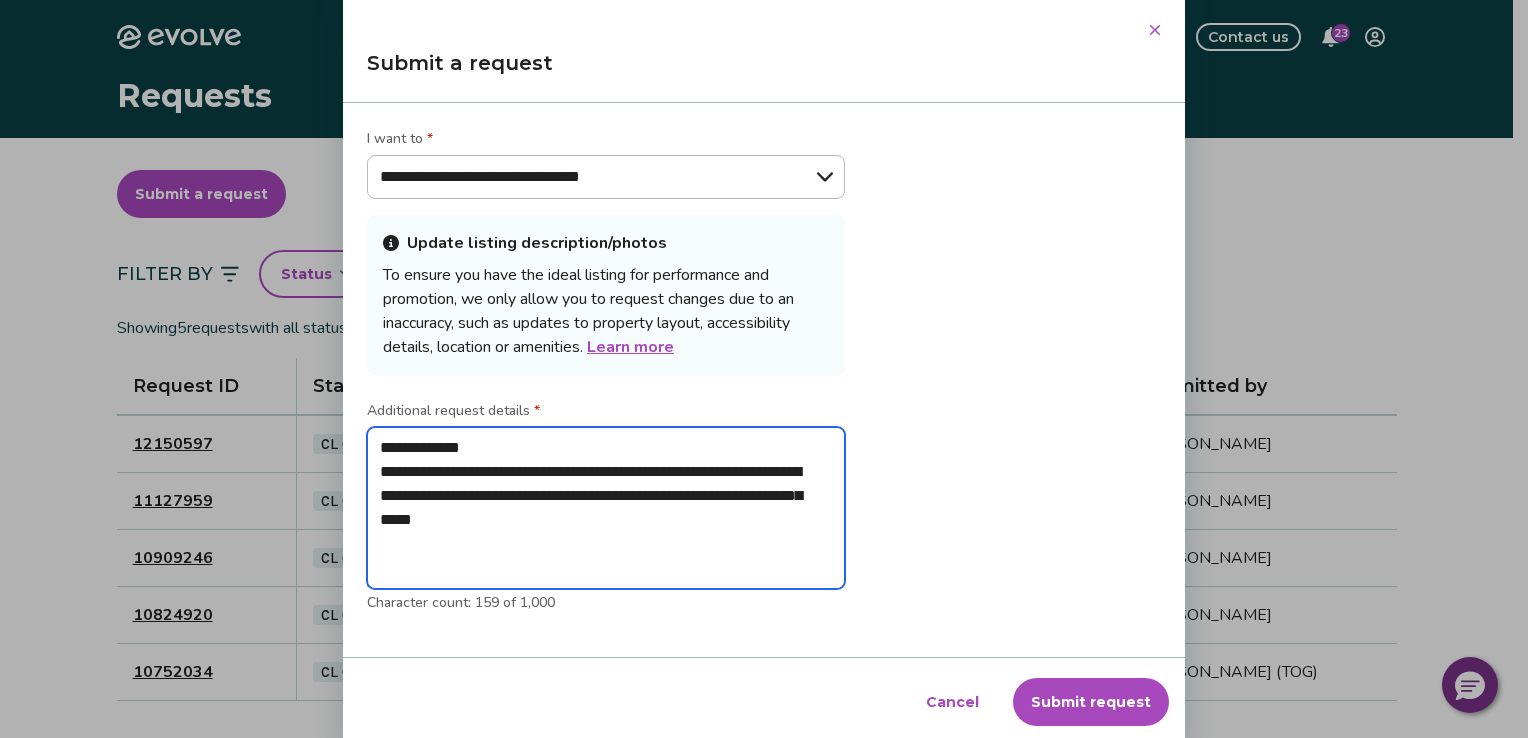 type on "**********" 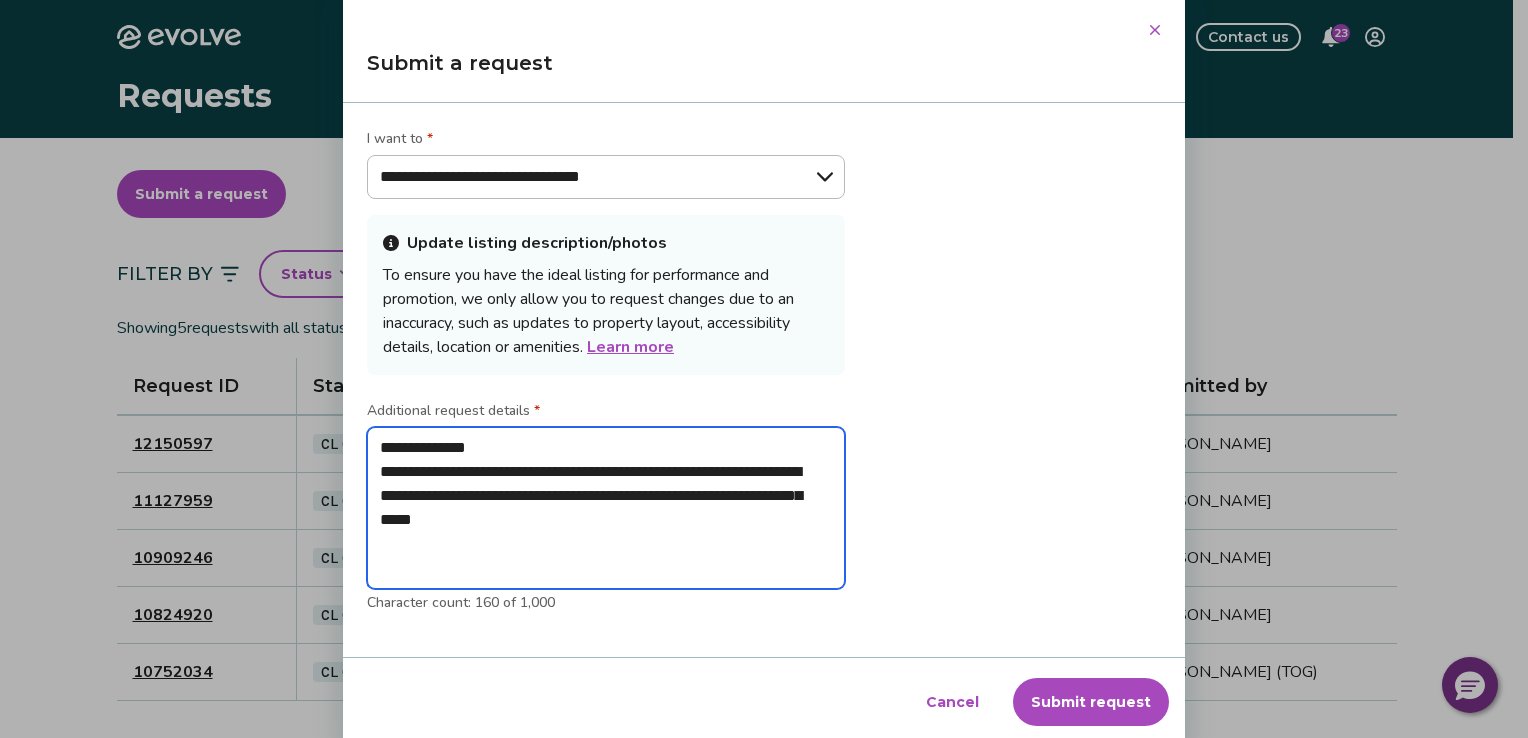 type on "**********" 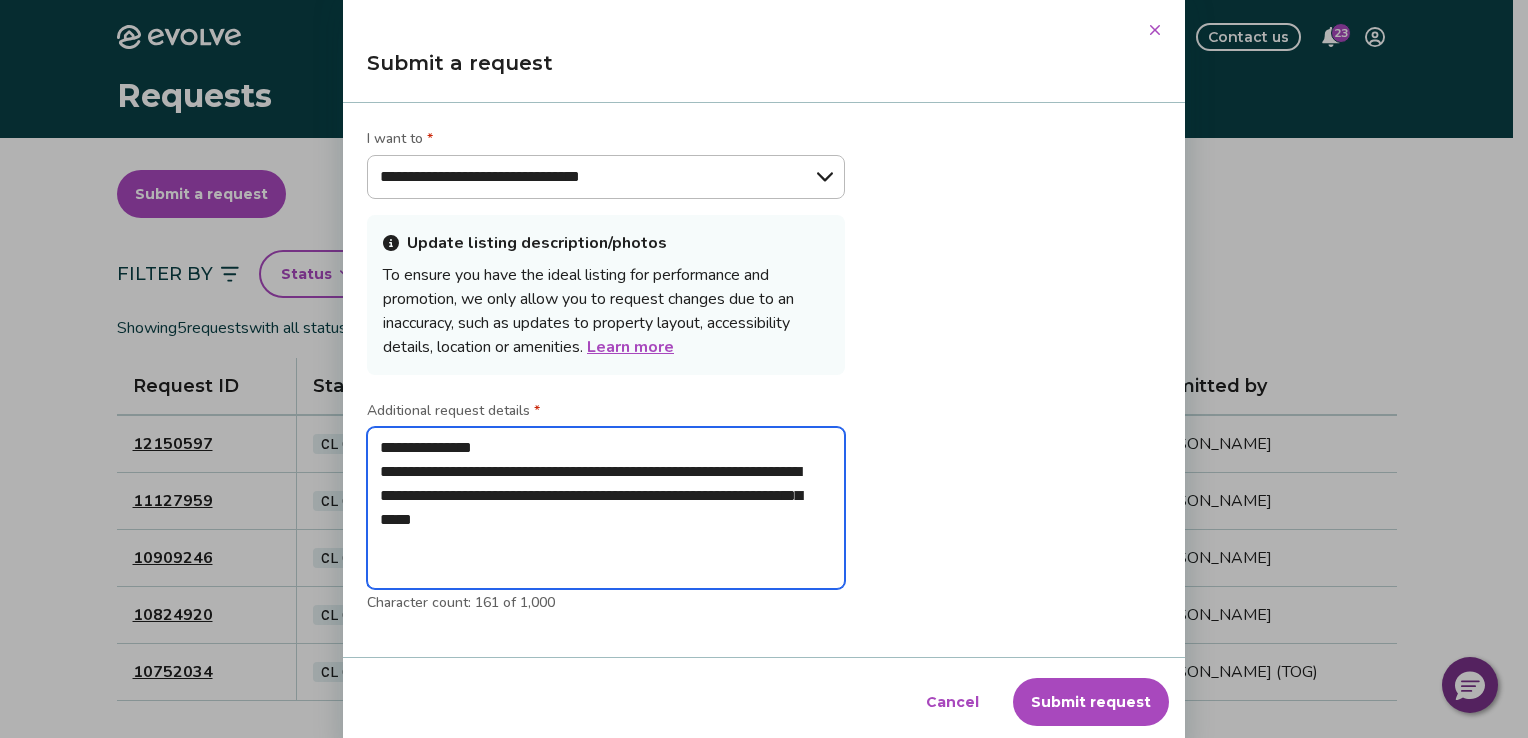 type on "**********" 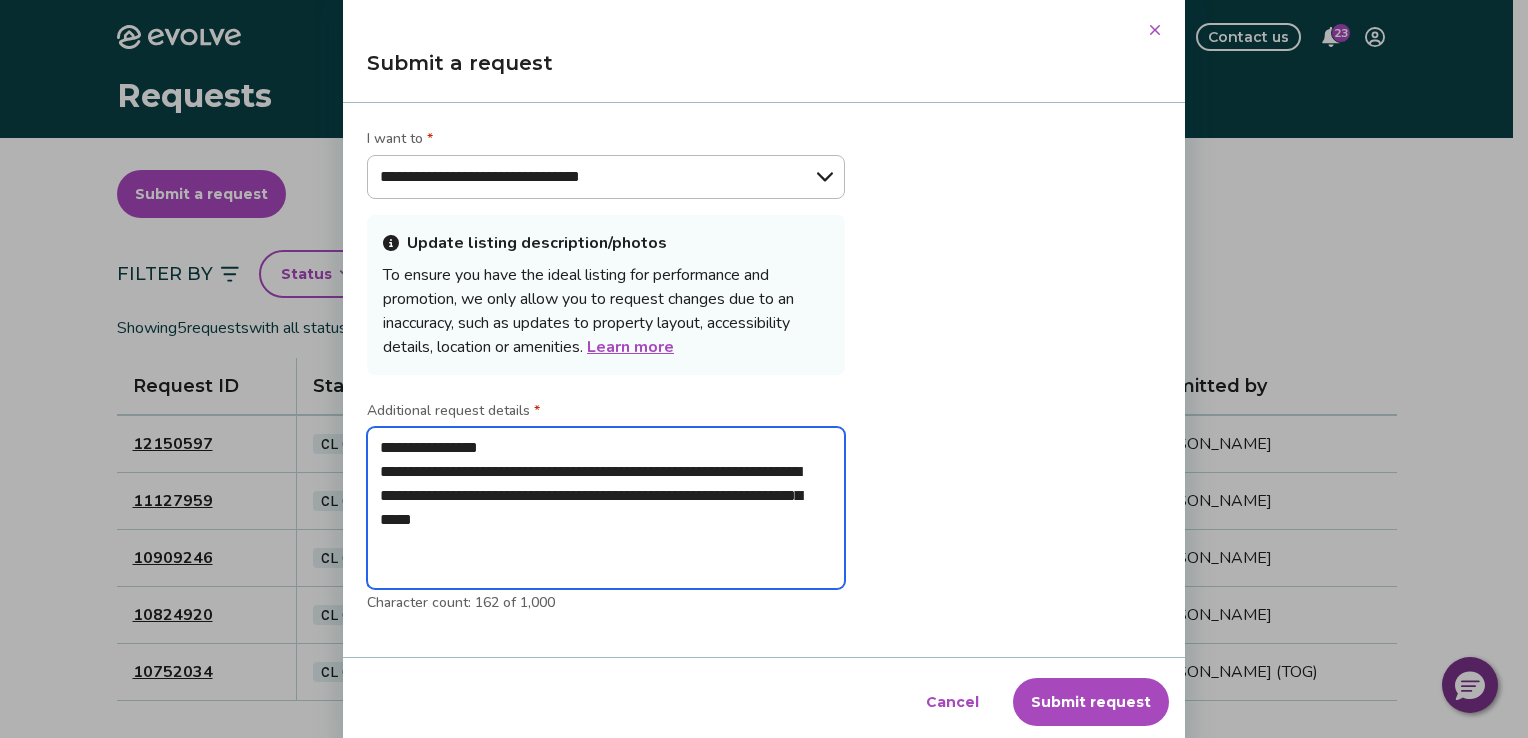 type on "**********" 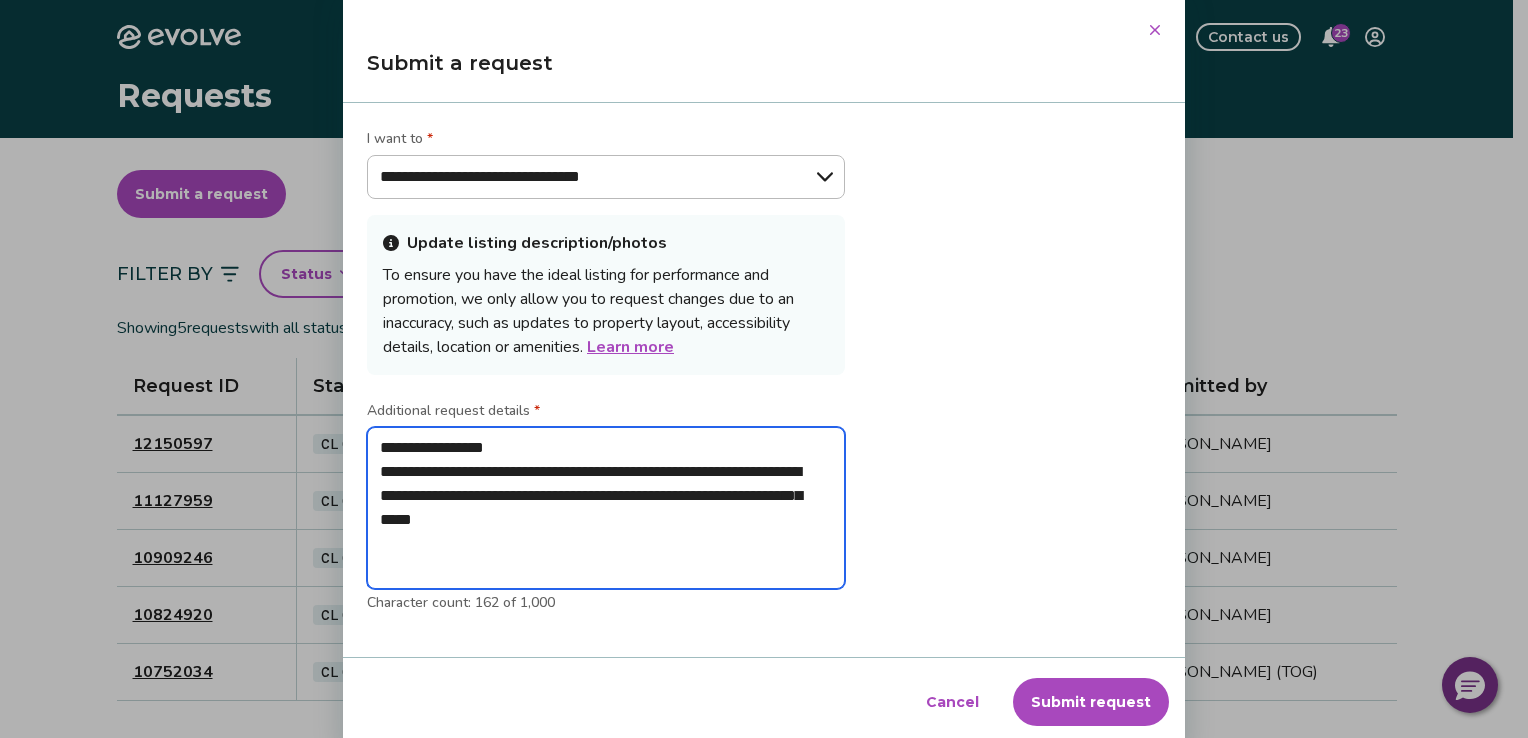 type on "**********" 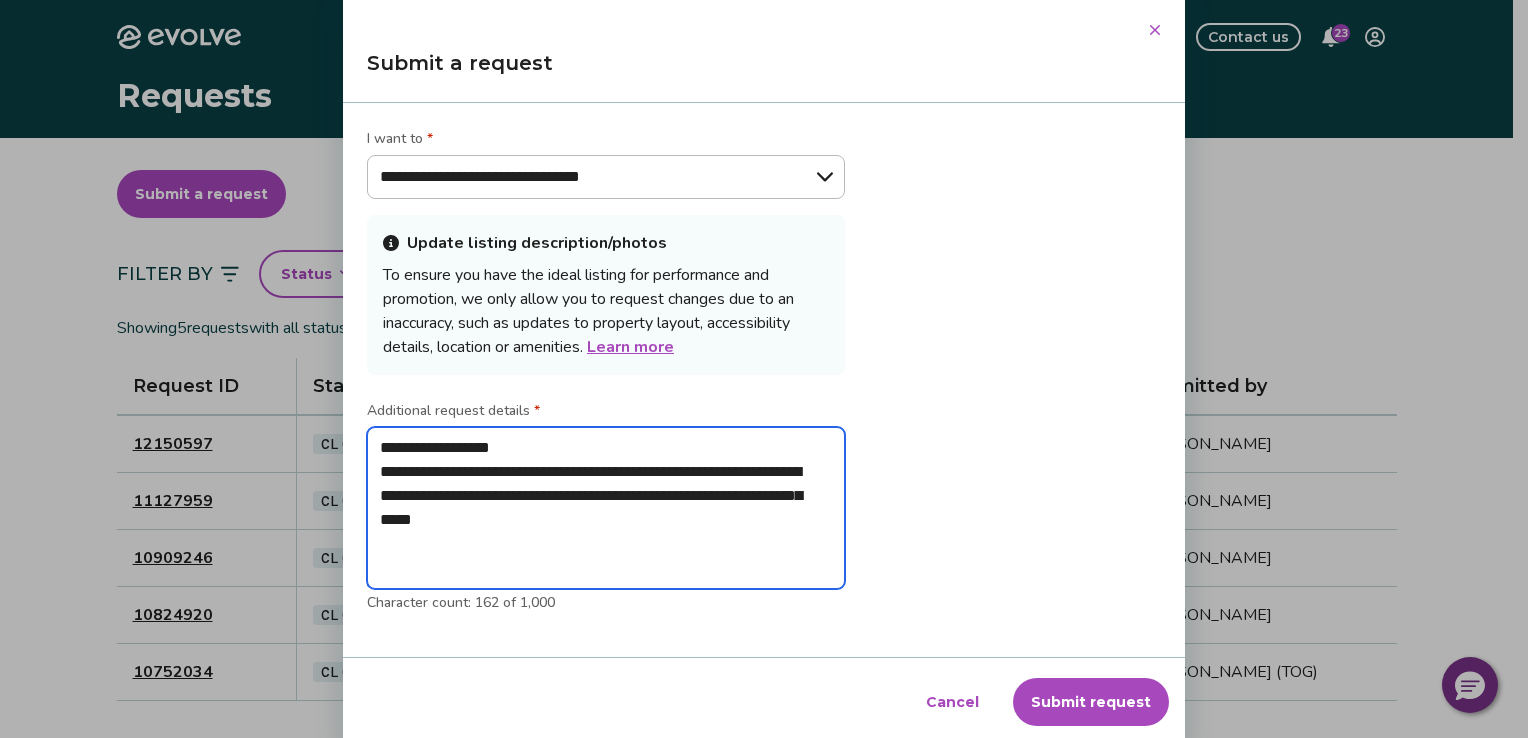 type on "**********" 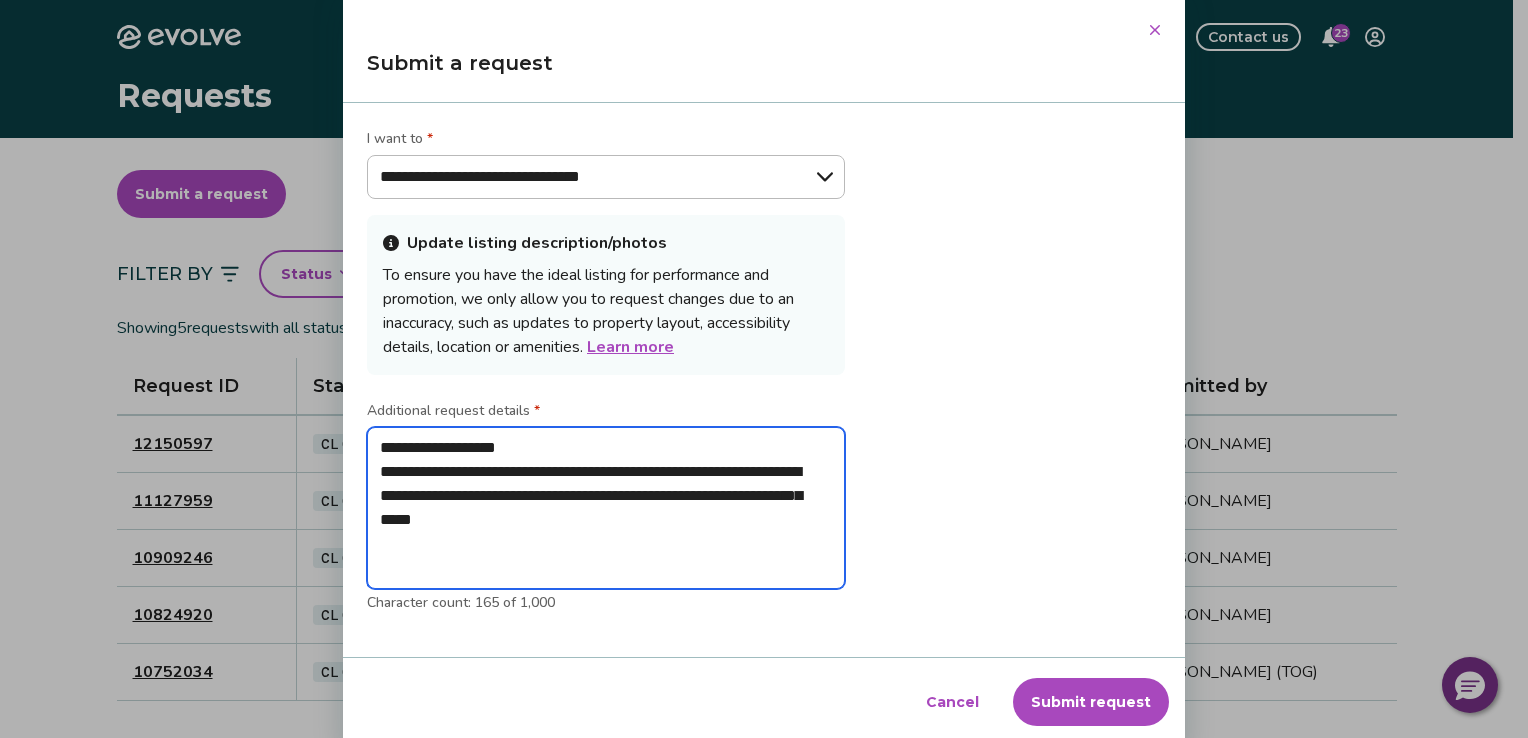 type on "**********" 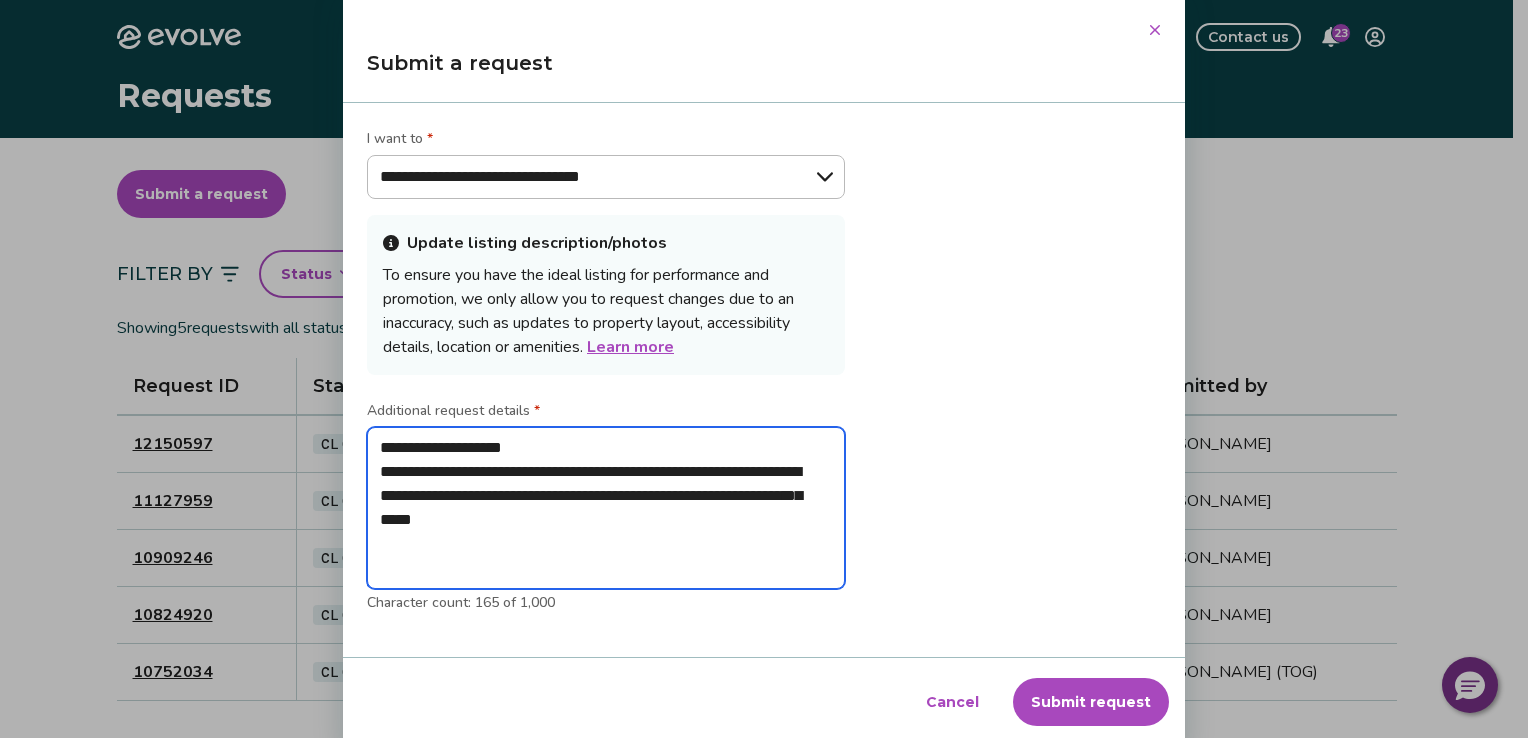 type on "**********" 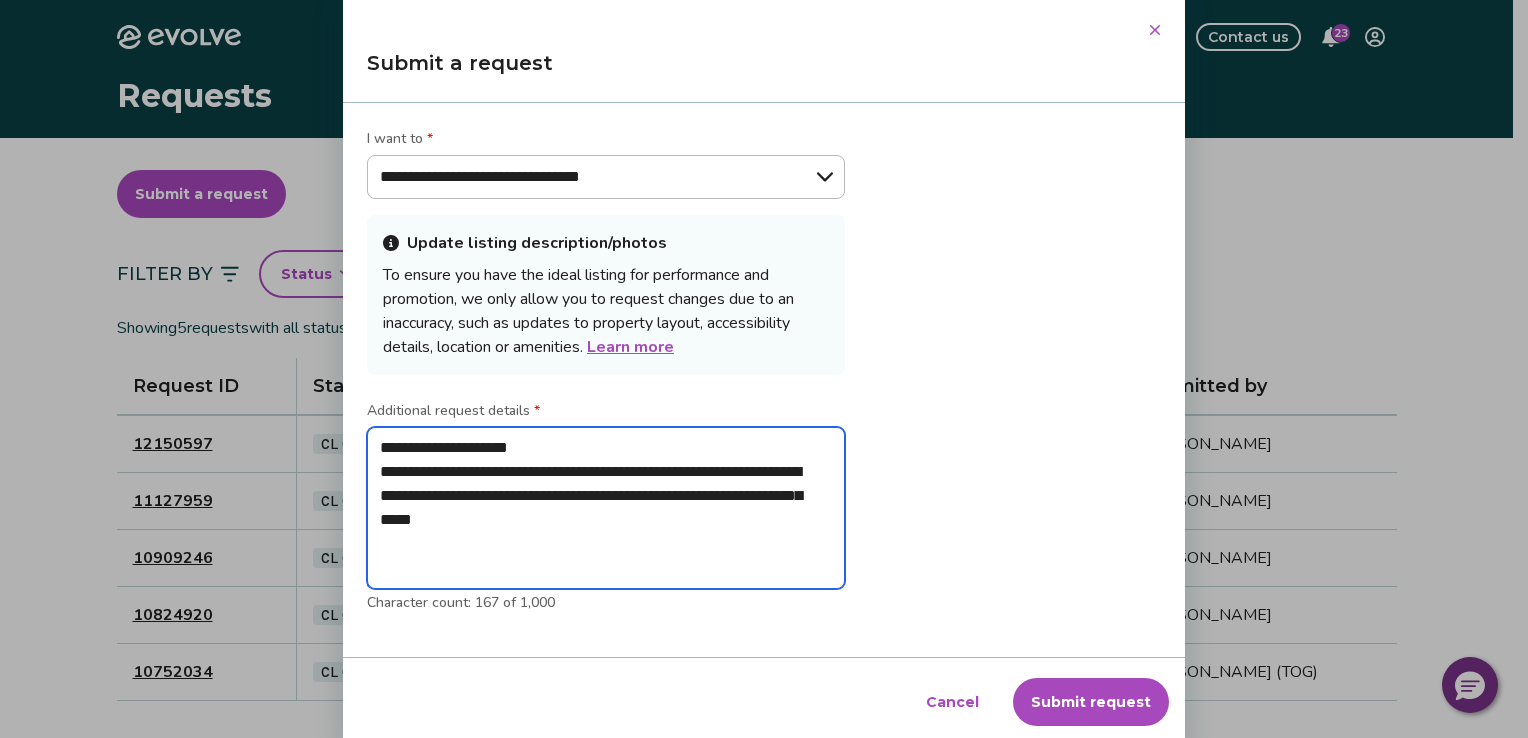 type on "**********" 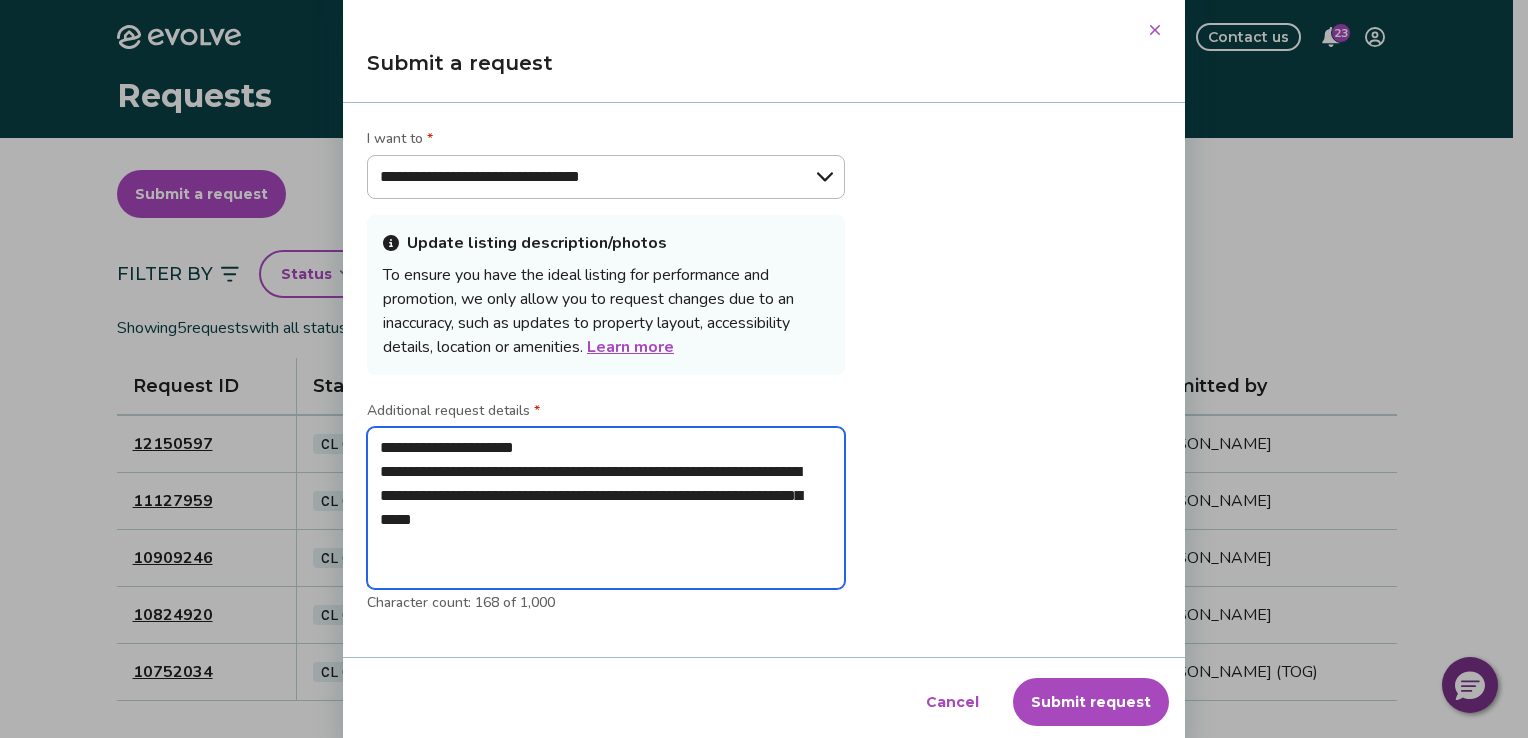 type on "**********" 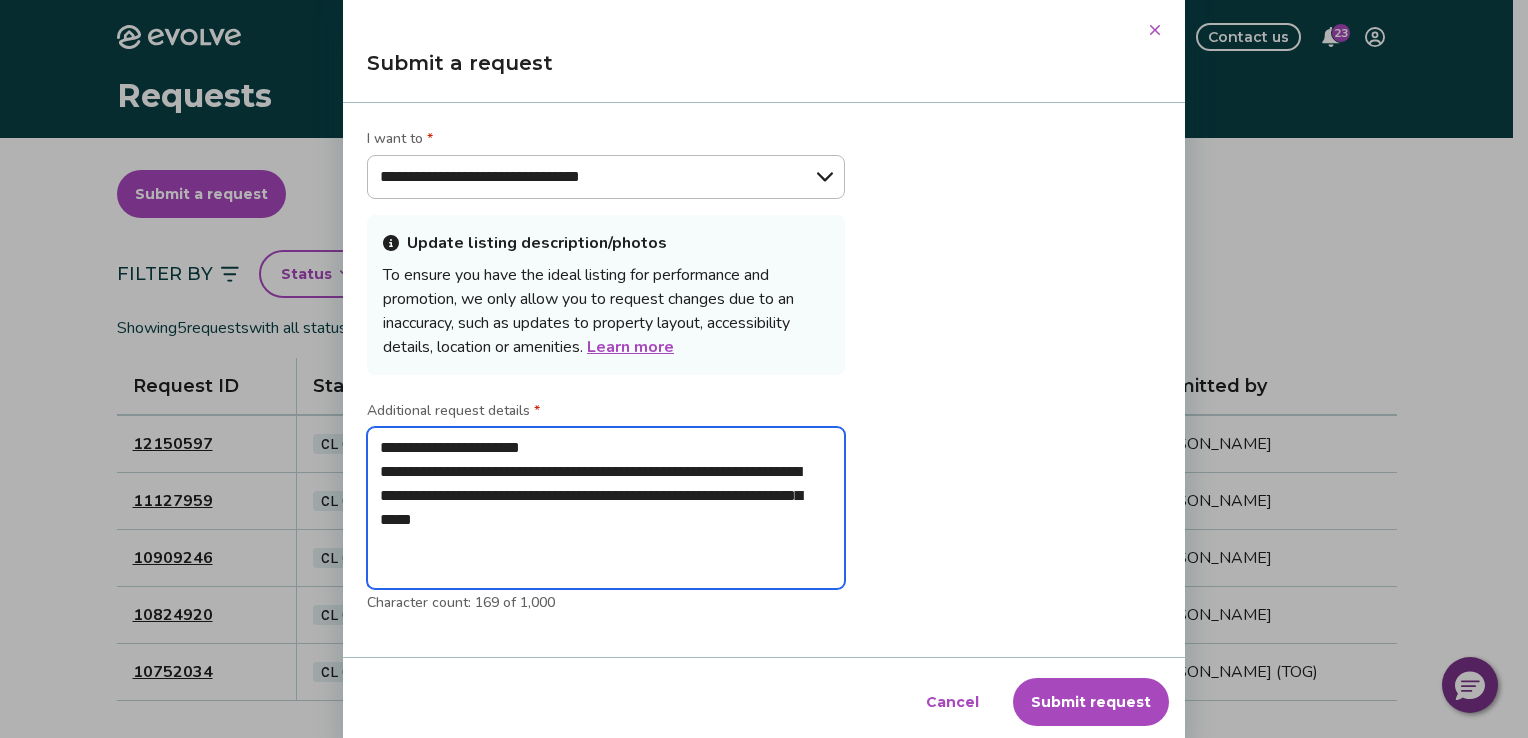 type on "**********" 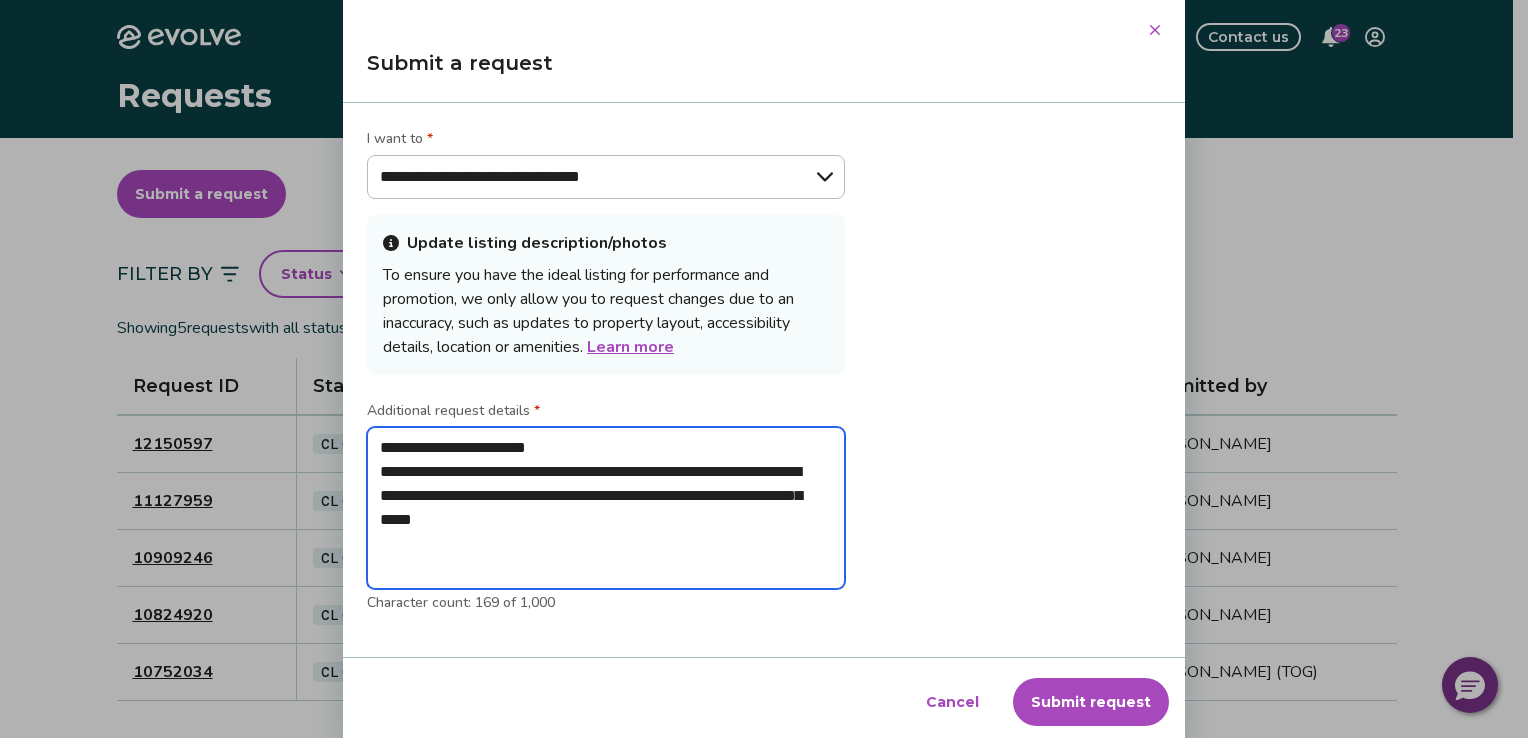 type on "**********" 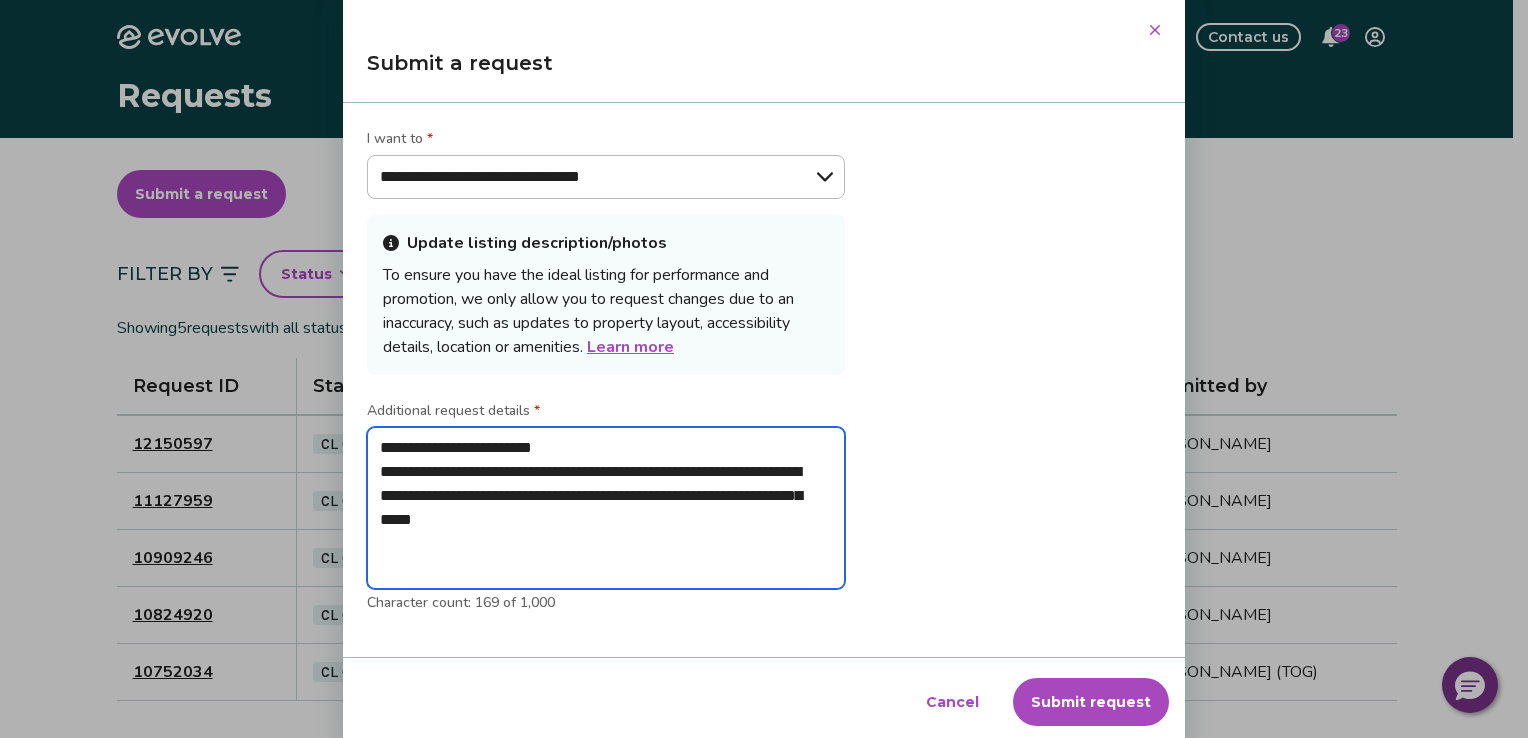 type on "**********" 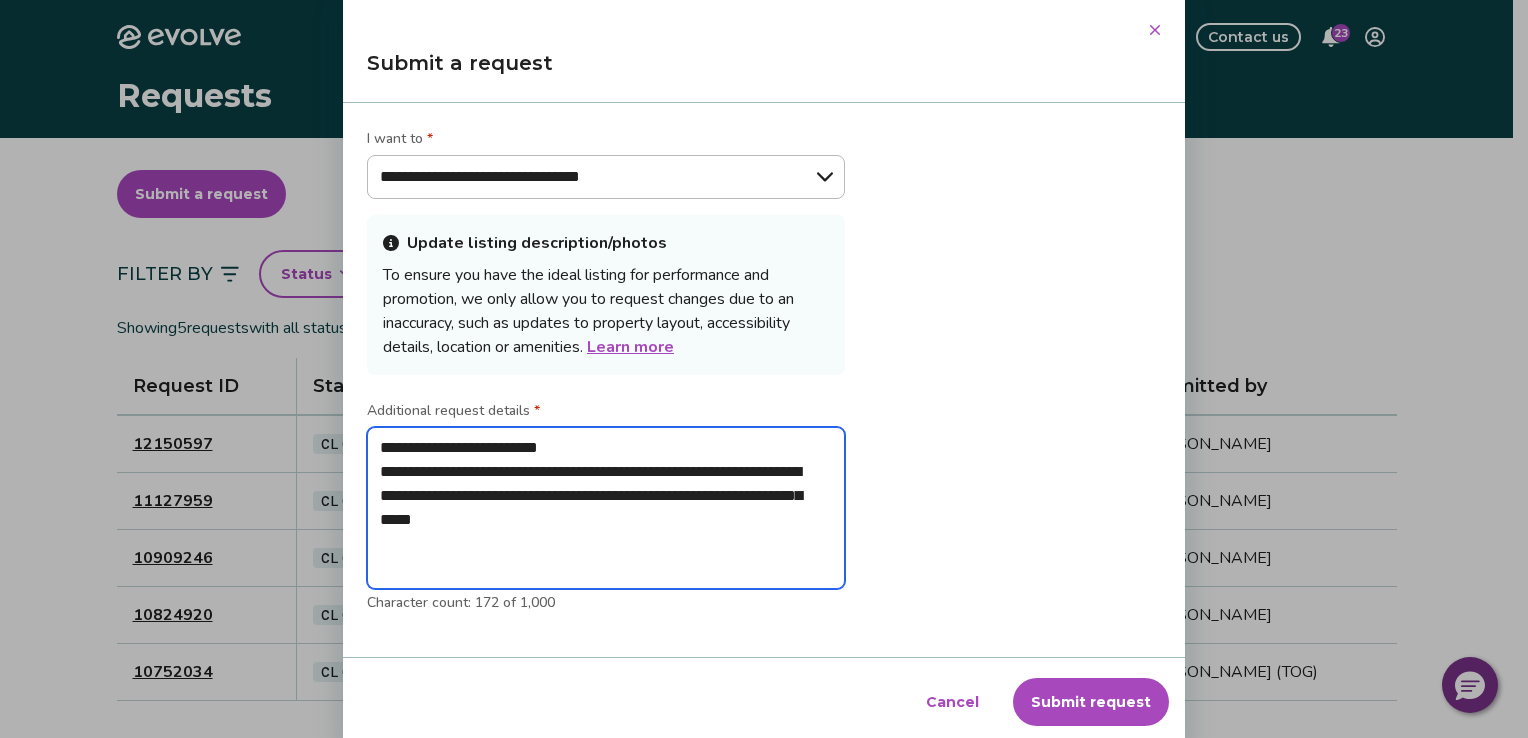 type on "**********" 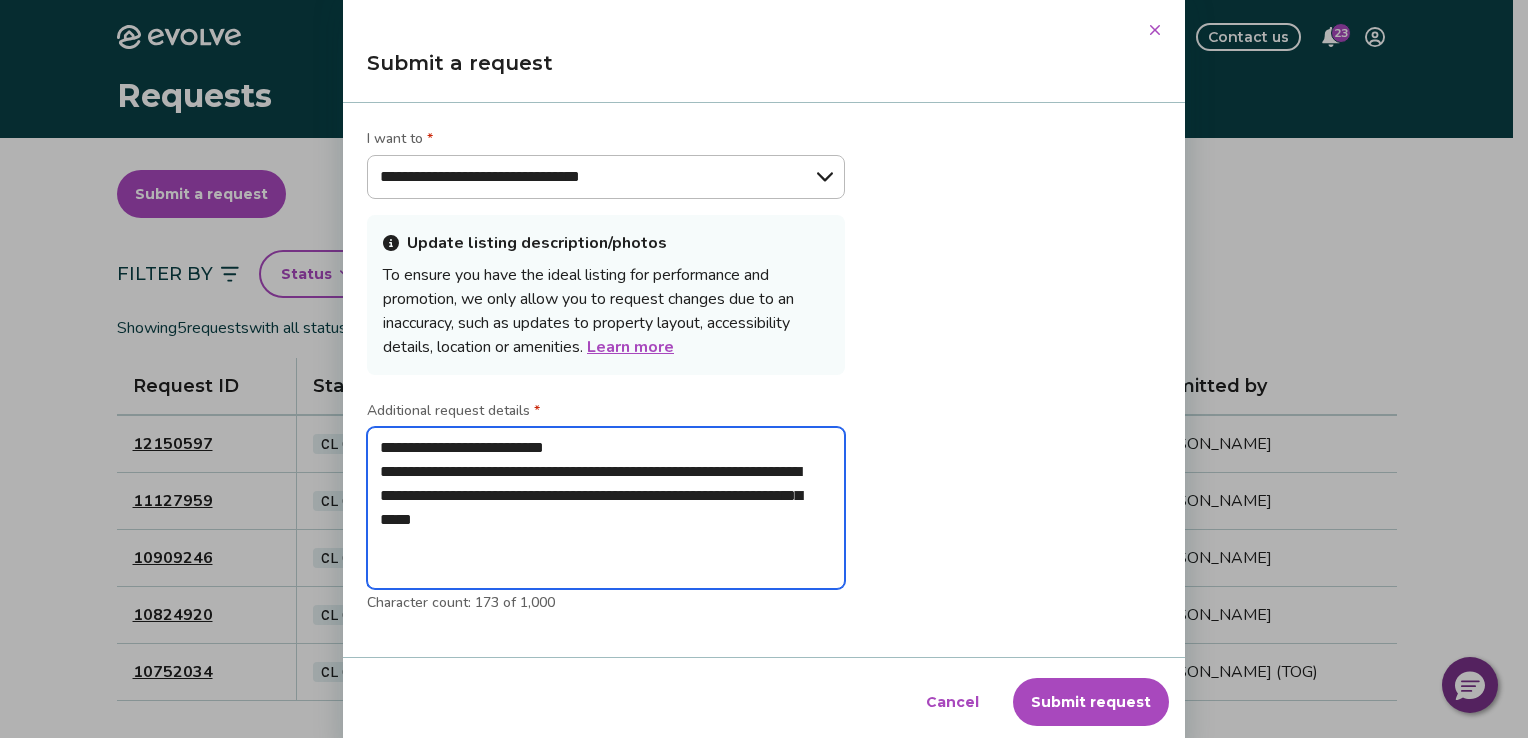 type on "**********" 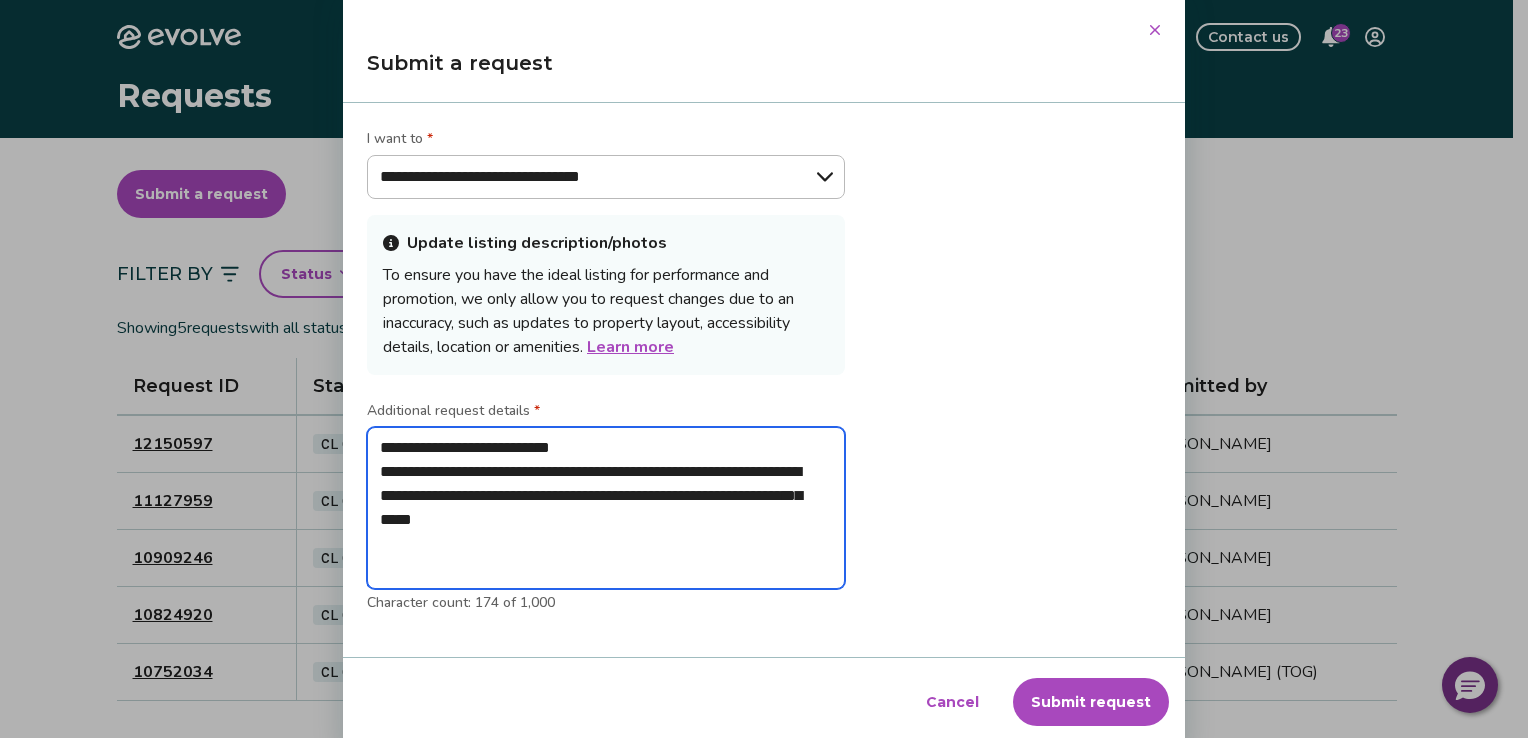 type on "**********" 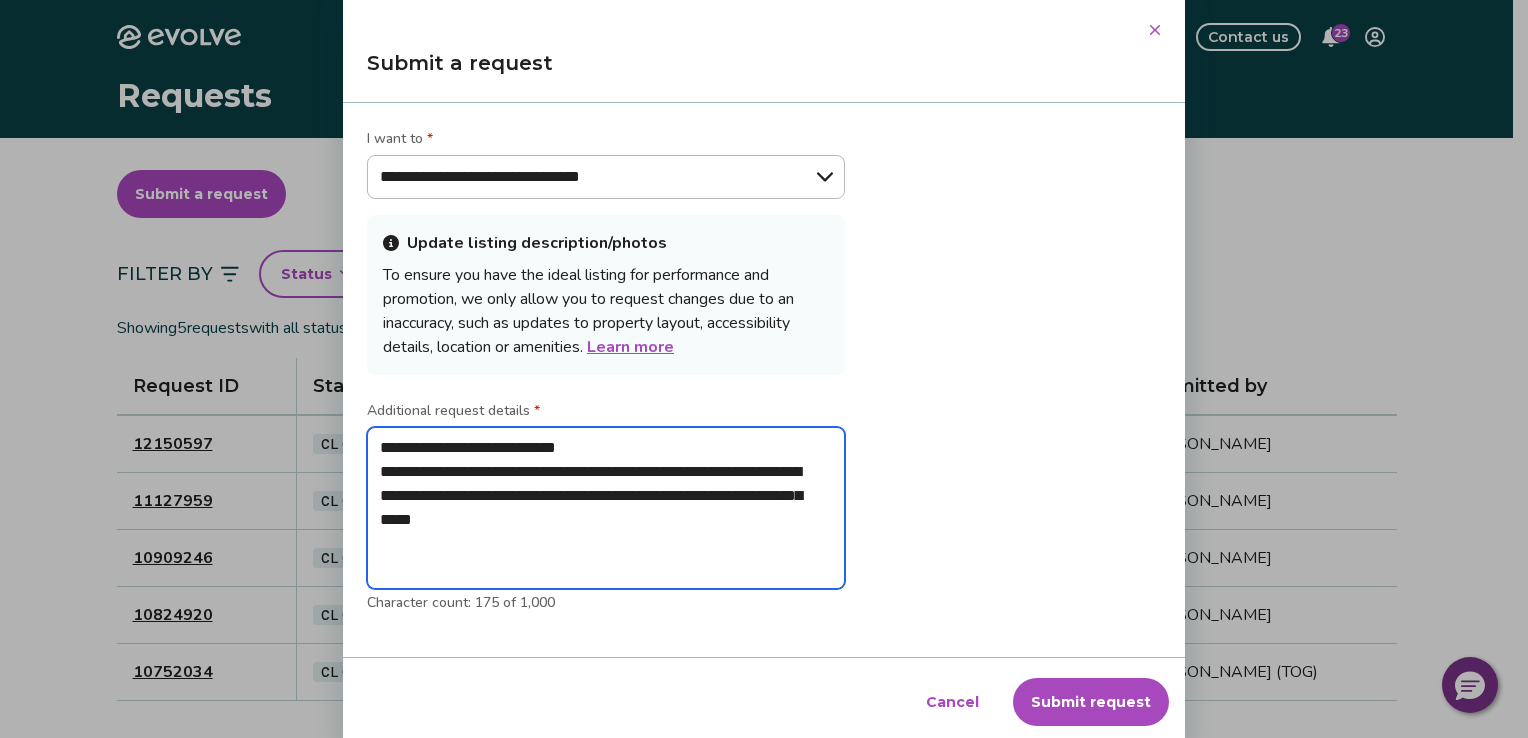 click on "**********" at bounding box center (606, 508) 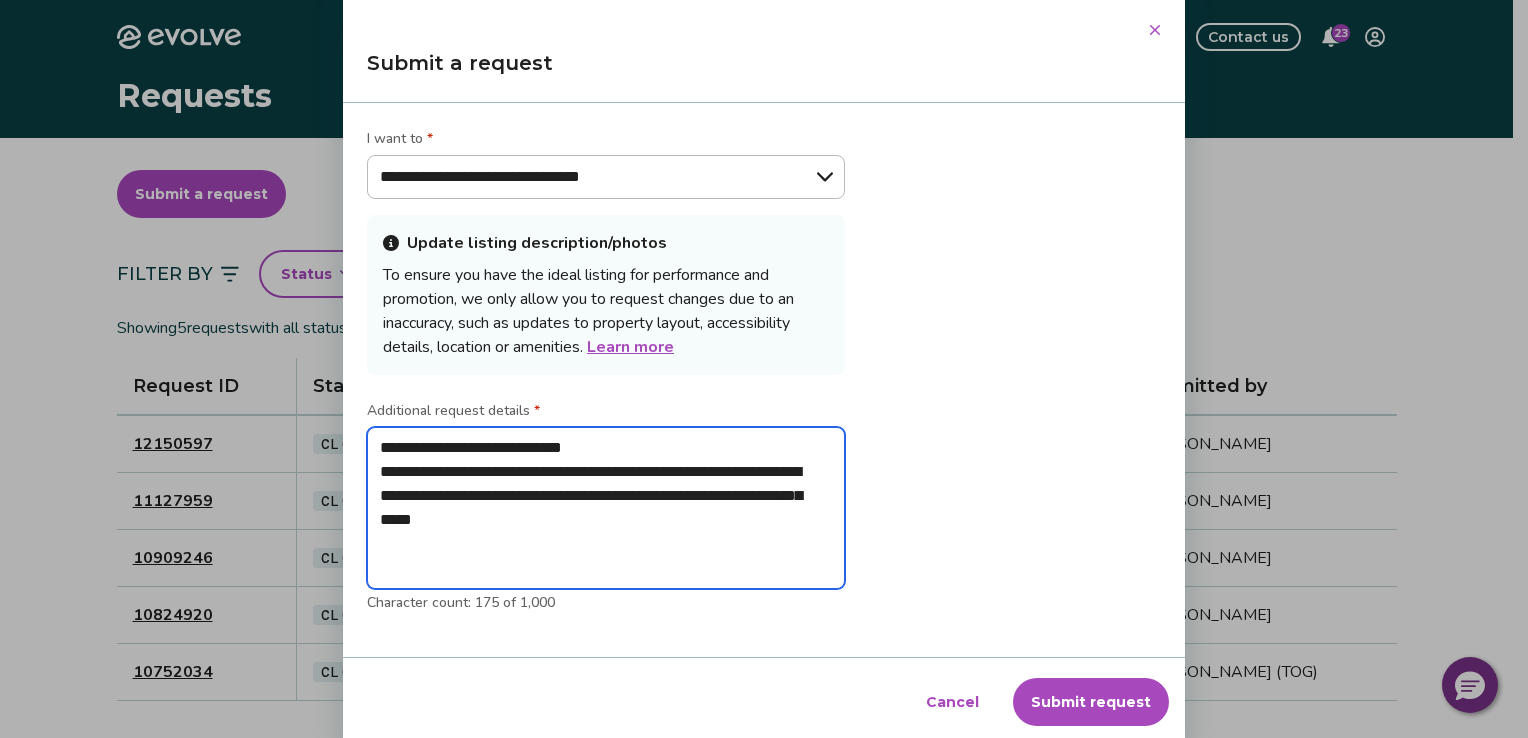 type on "**********" 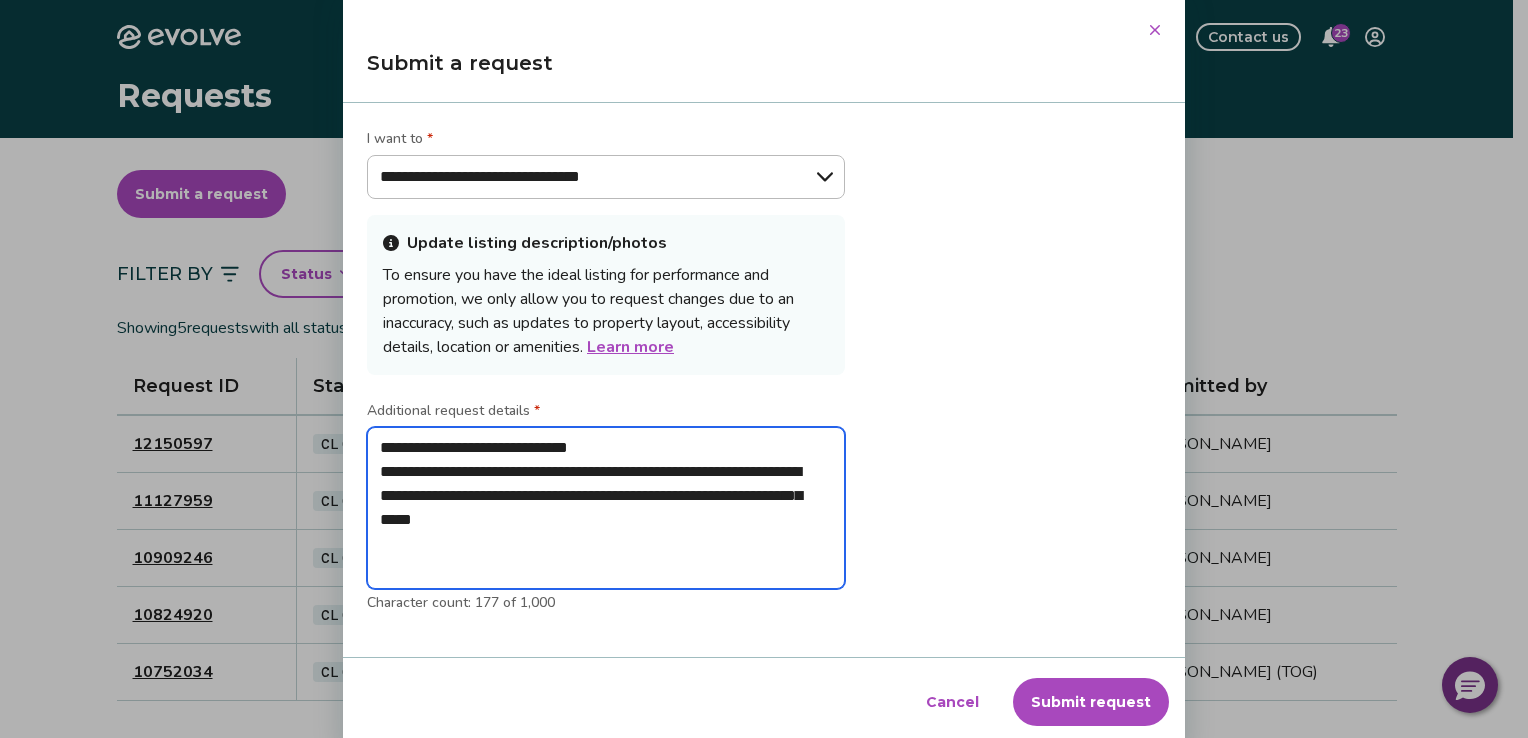 click on "**********" at bounding box center (606, 508) 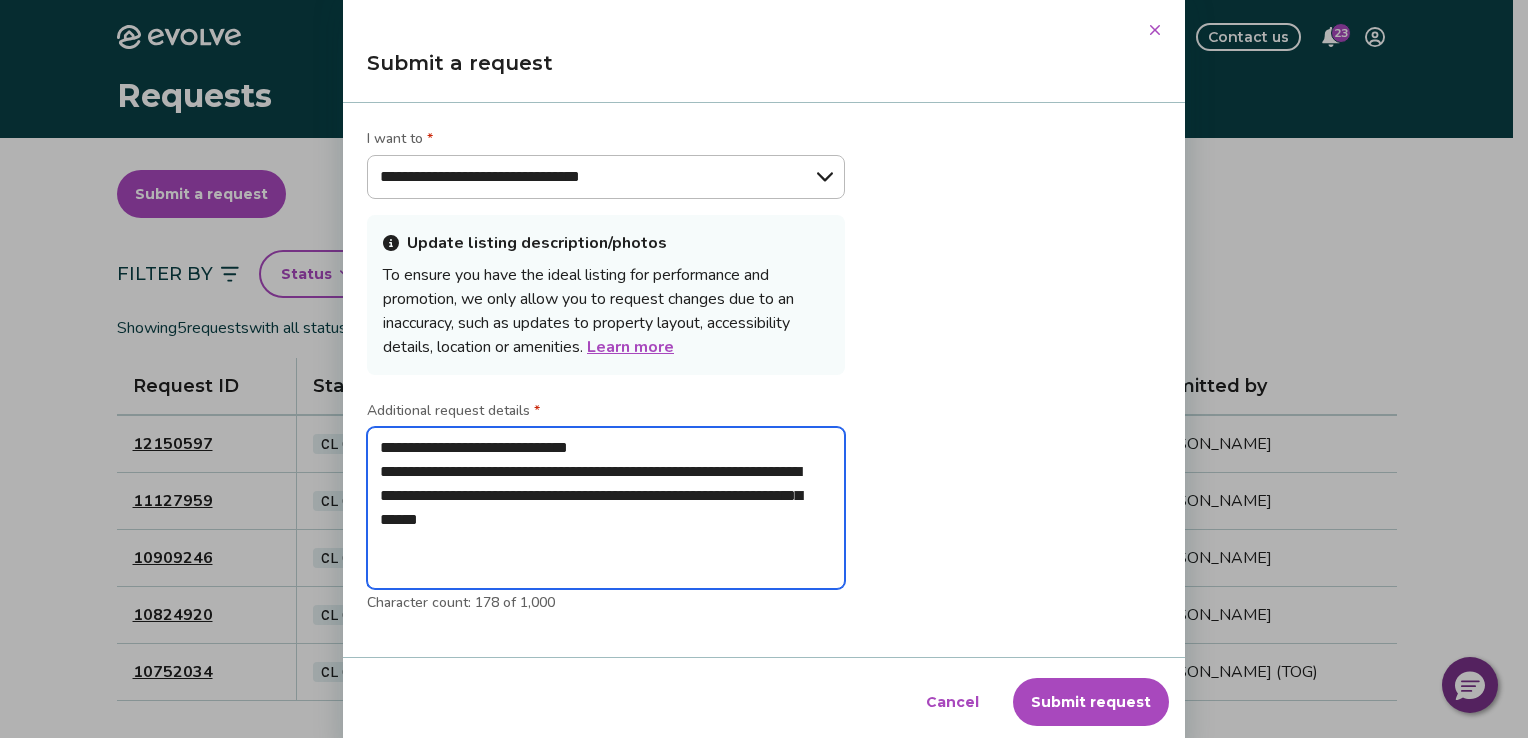 type on "**********" 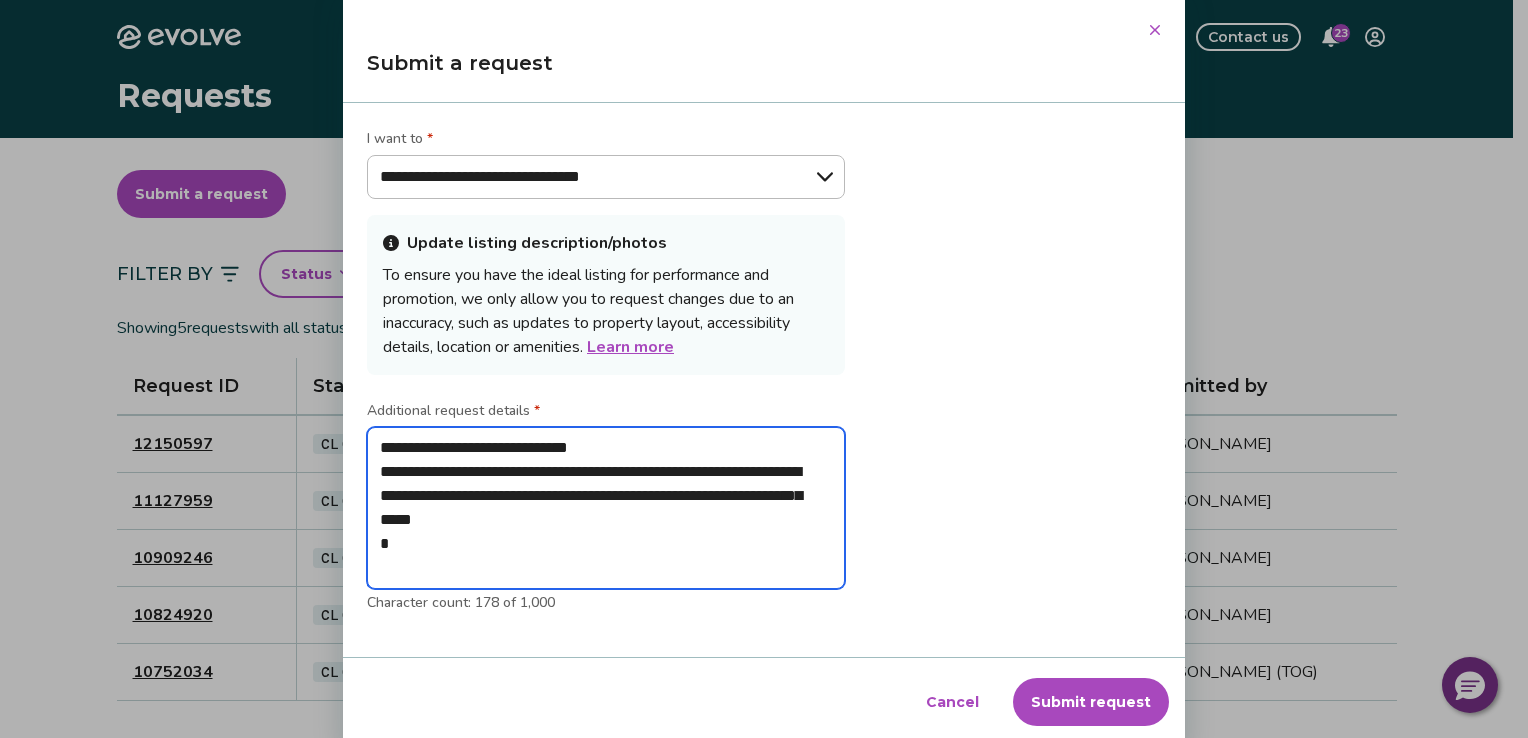 type on "**********" 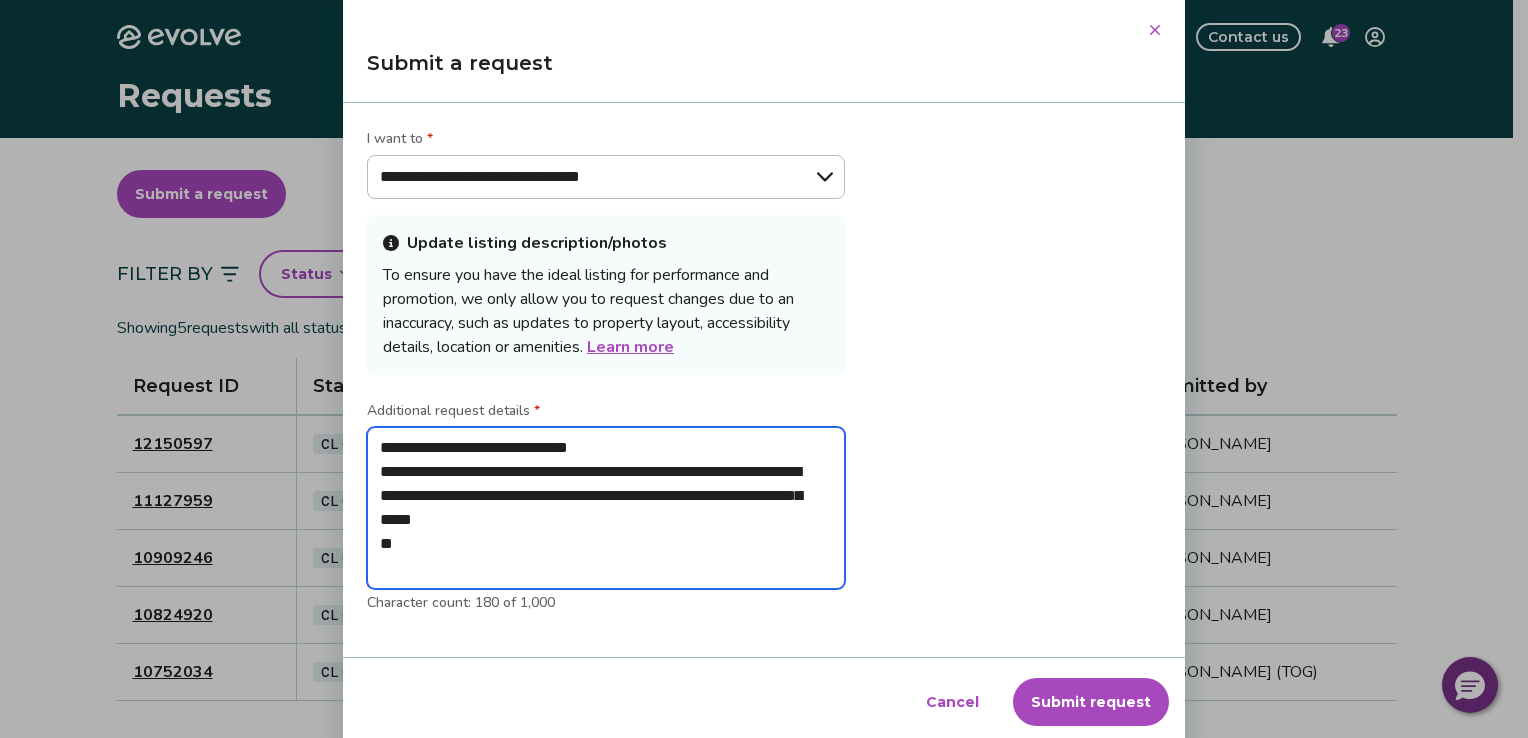 type on "**********" 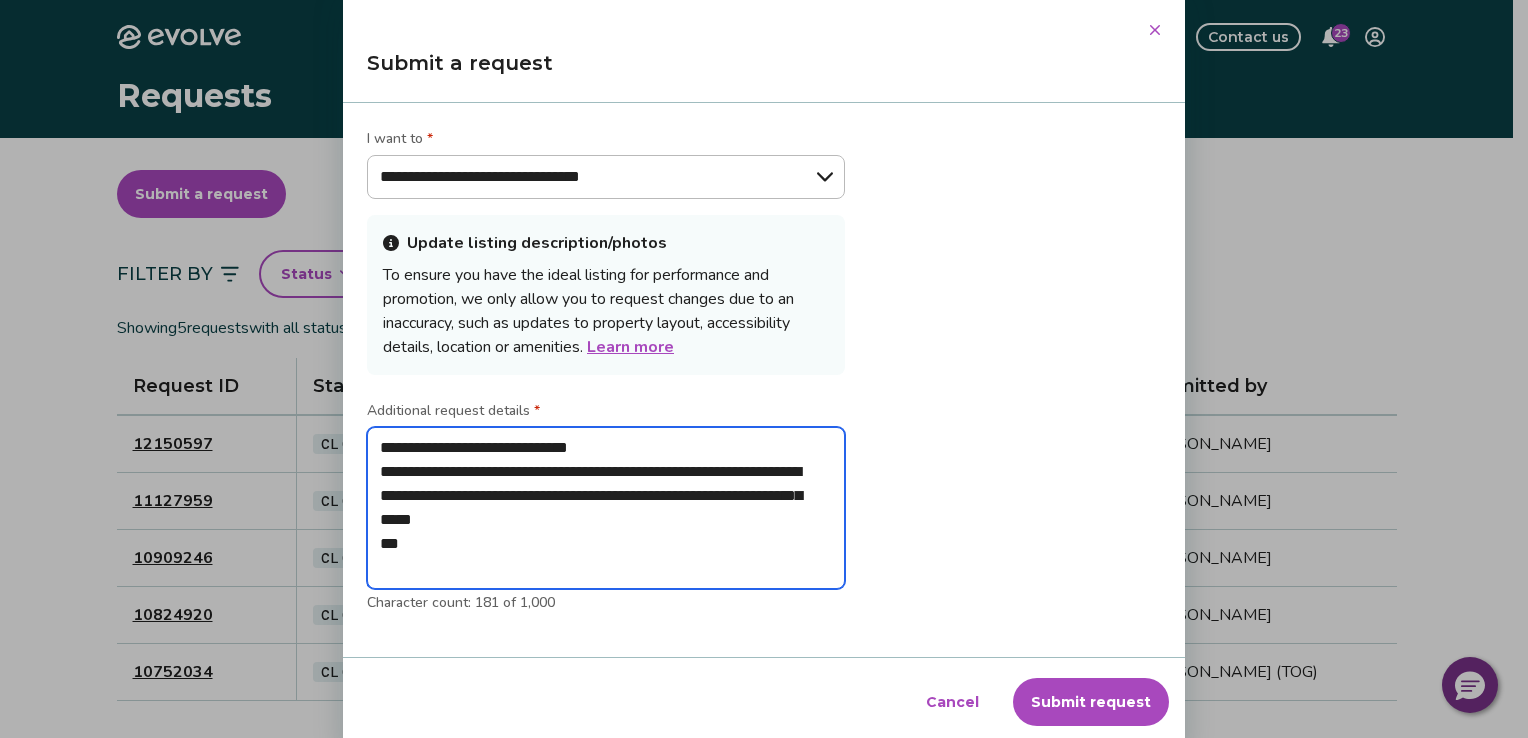 type on "**********" 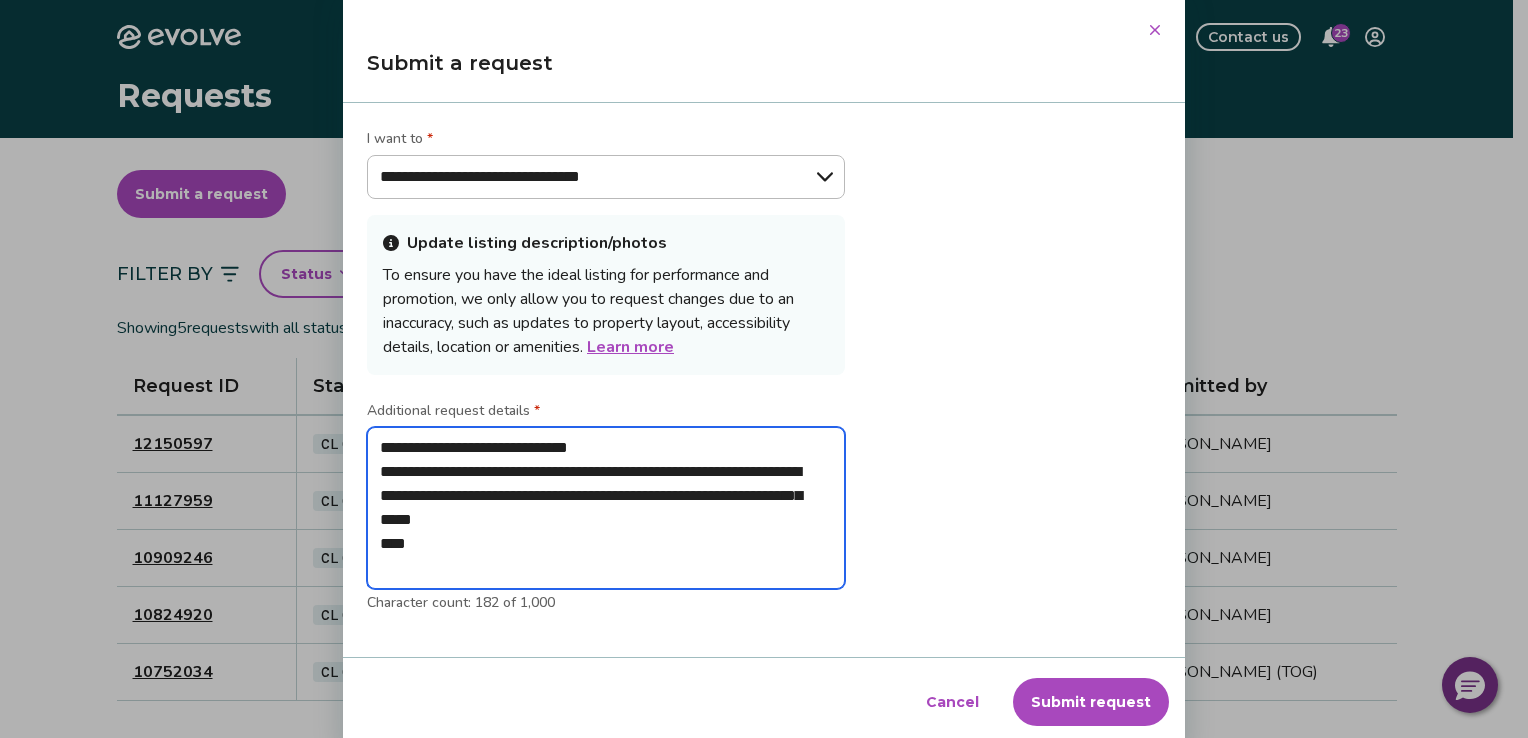type on "**********" 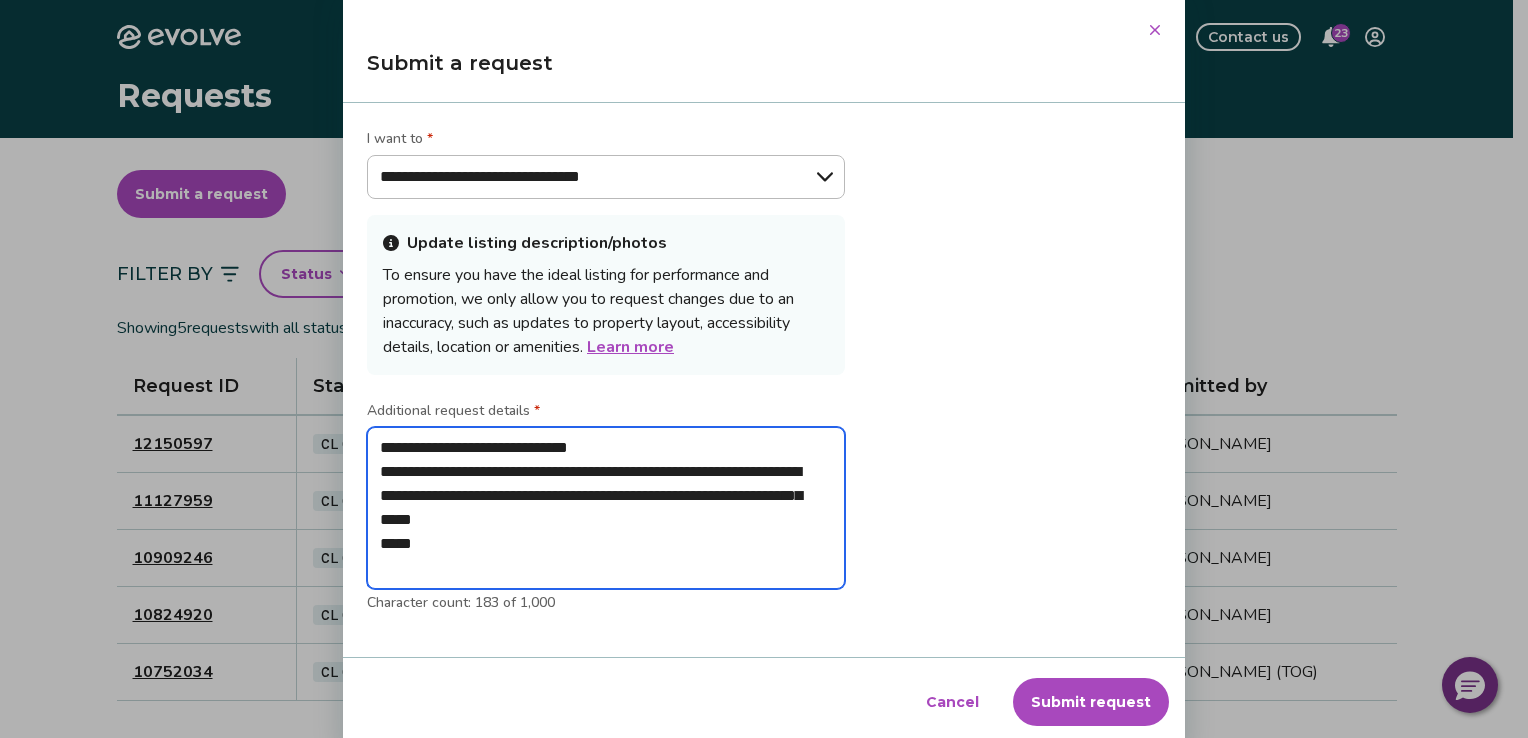 type on "**********" 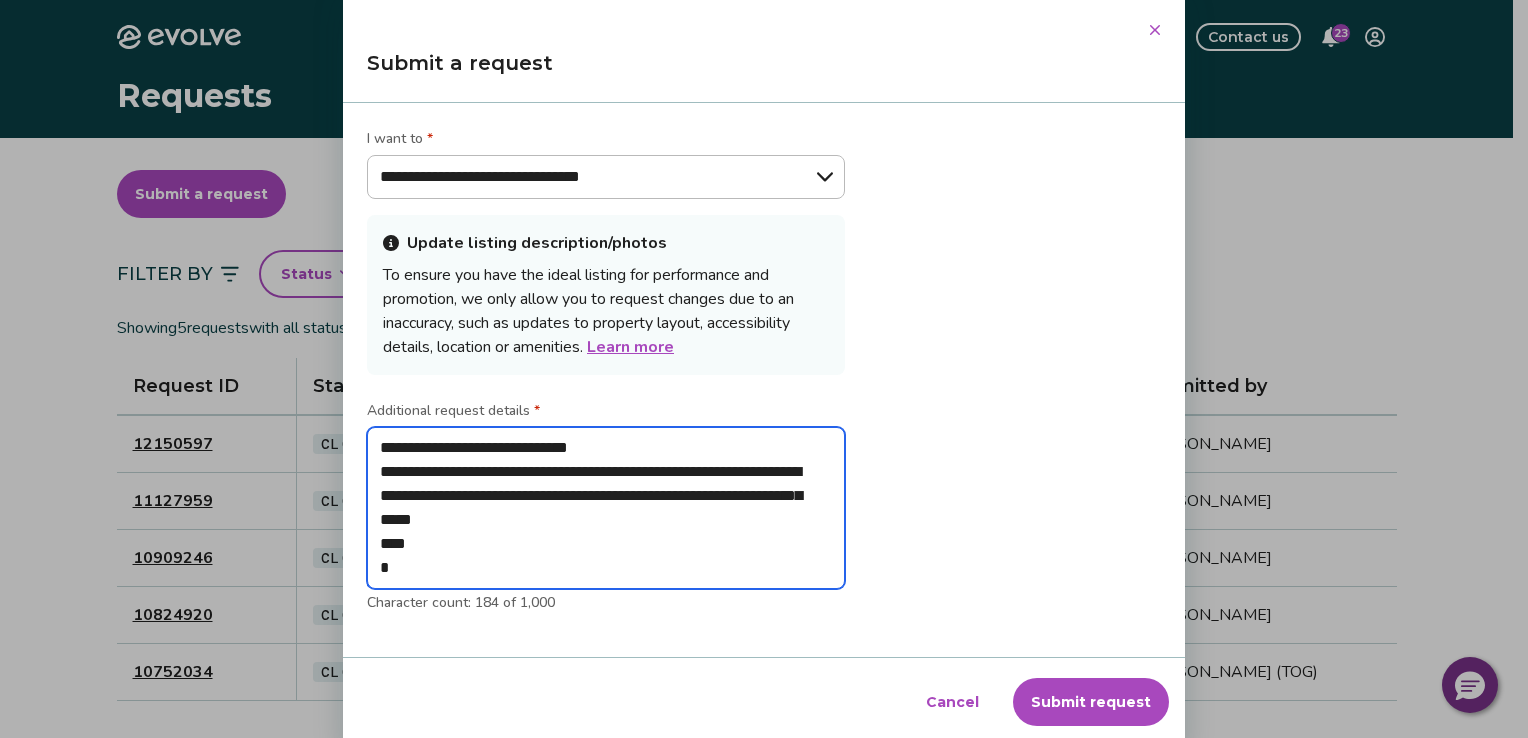 type on "**********" 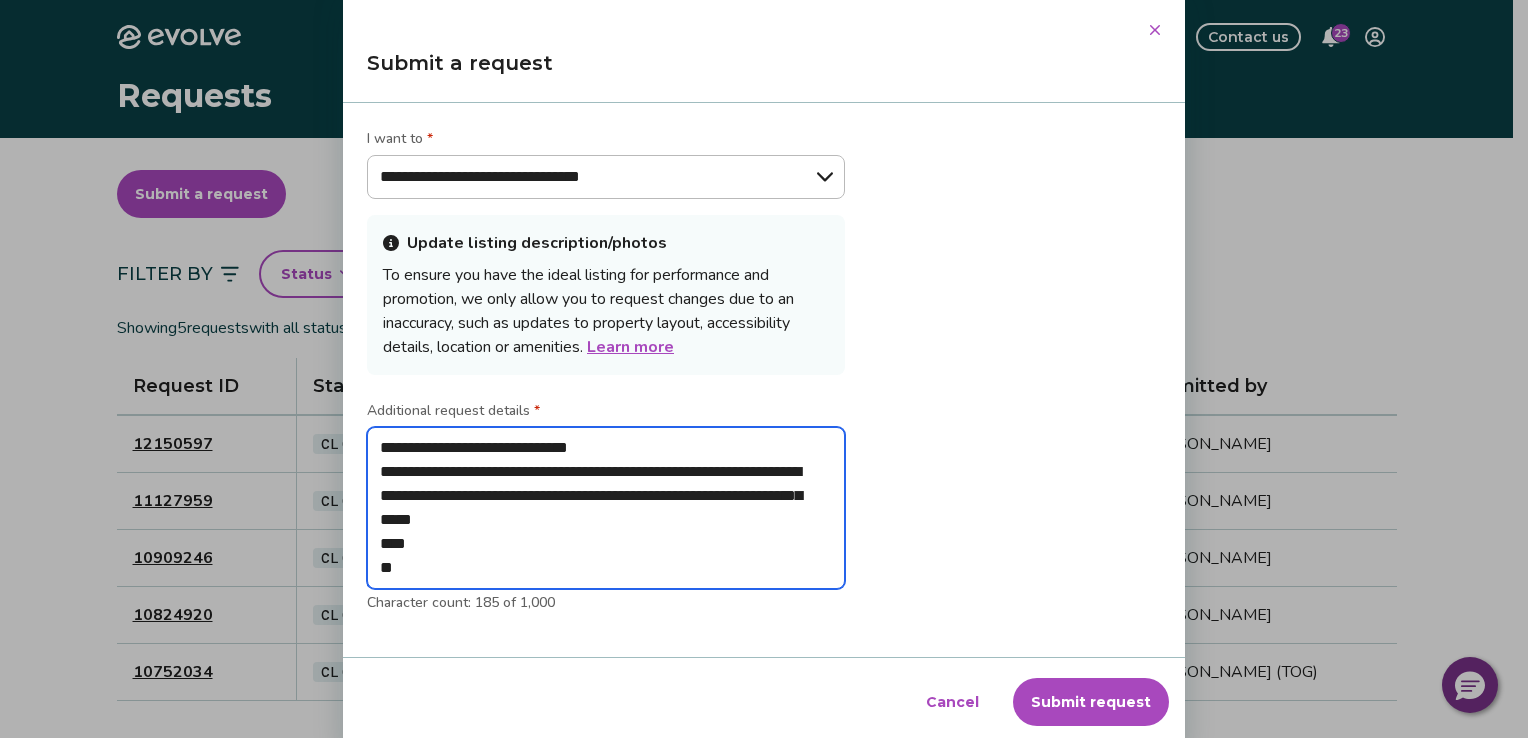 type on "**********" 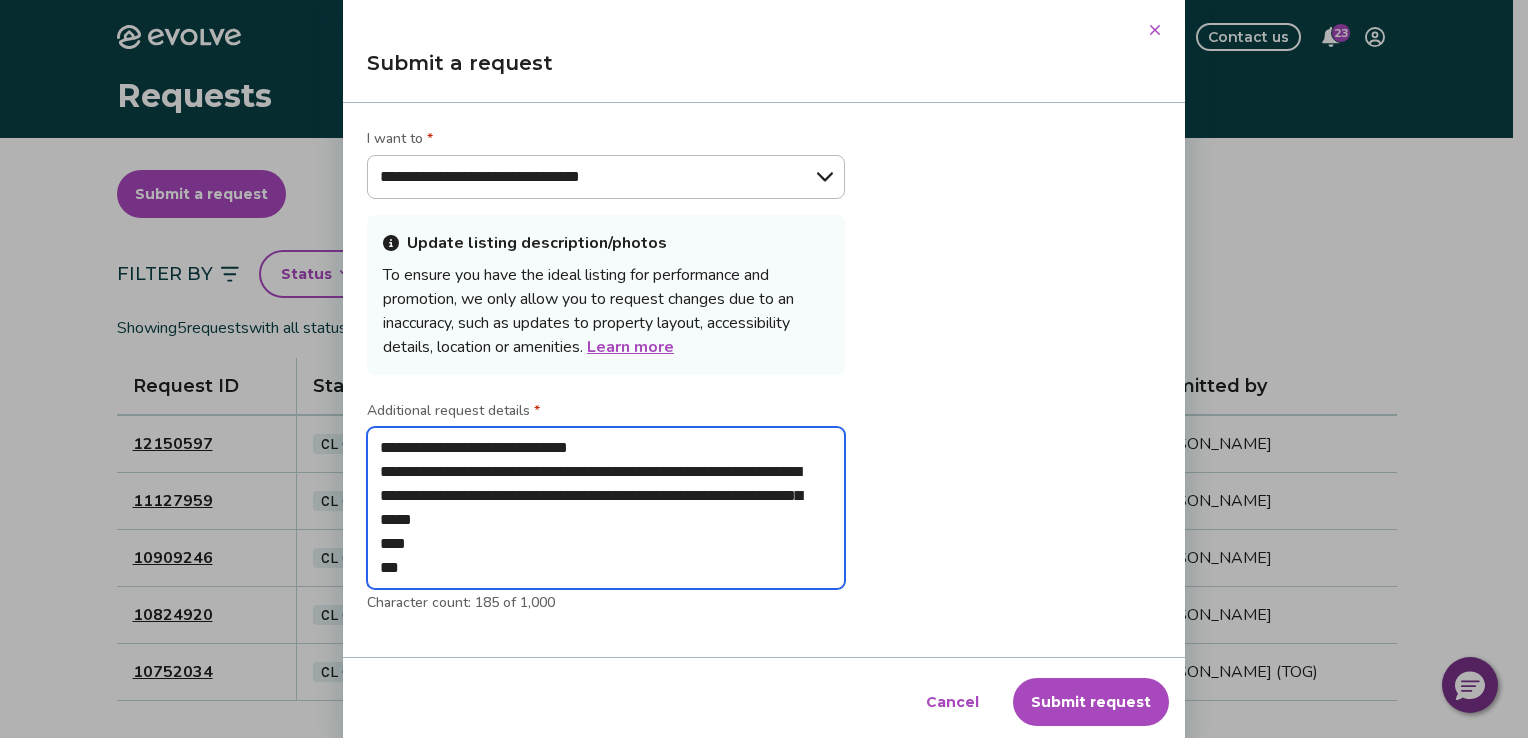 type on "**********" 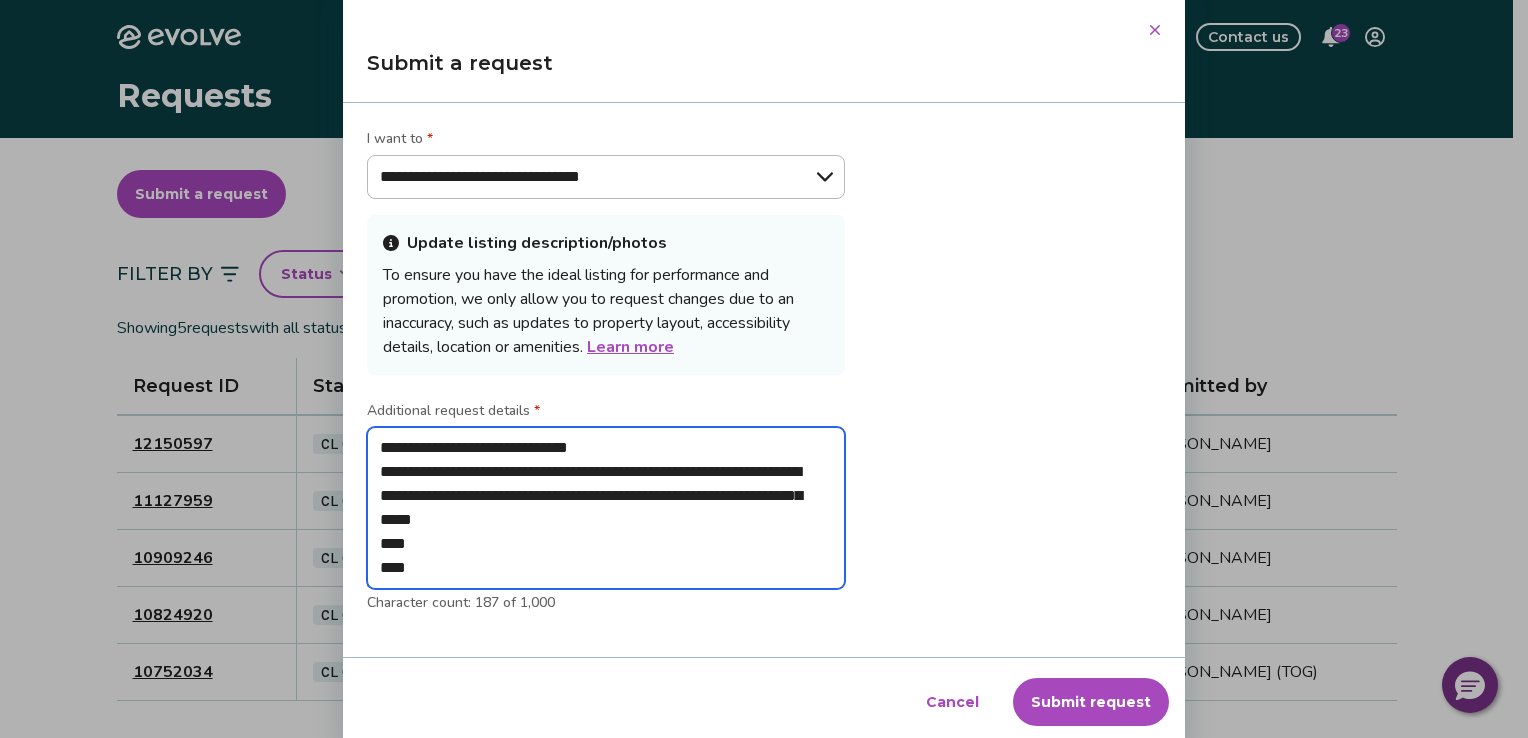 type on "*" 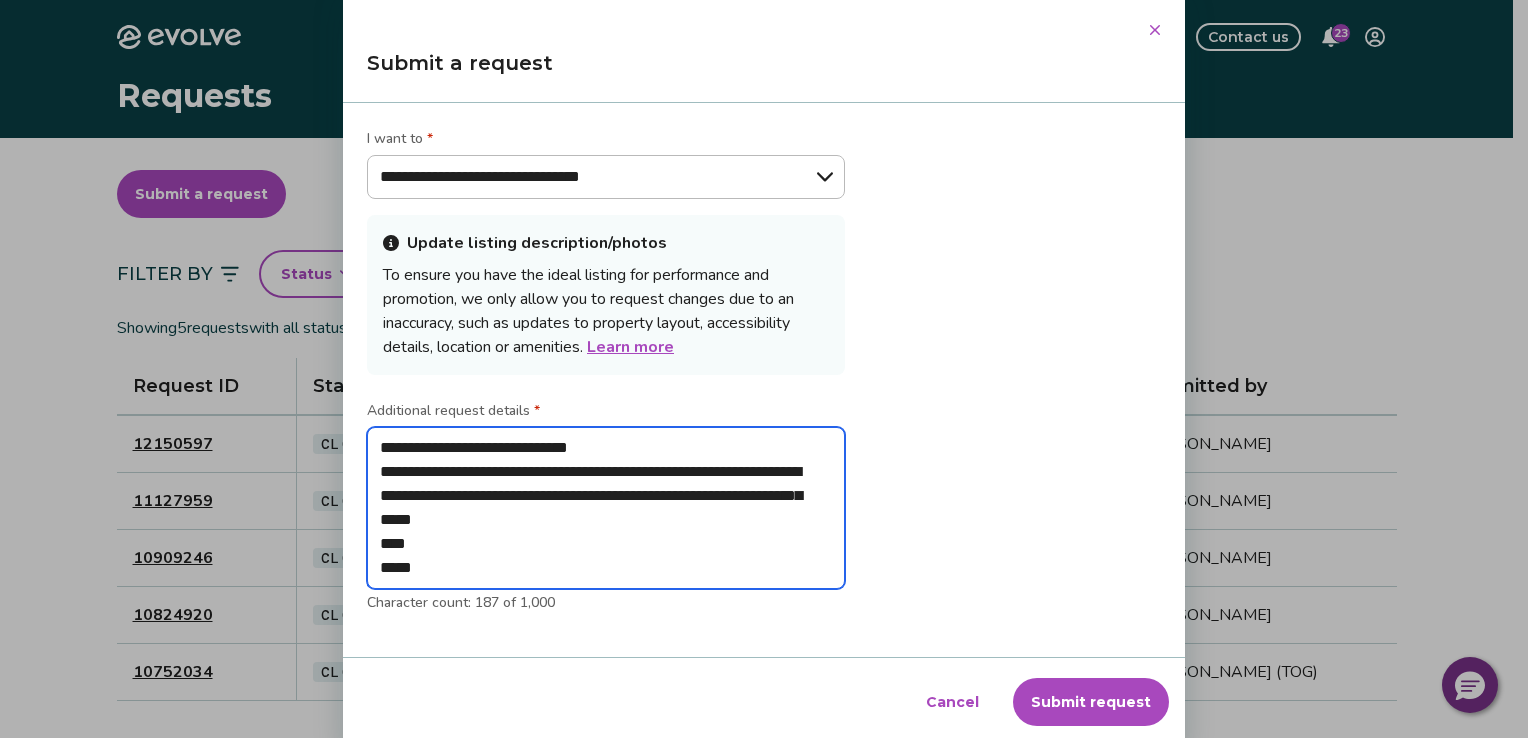type on "**********" 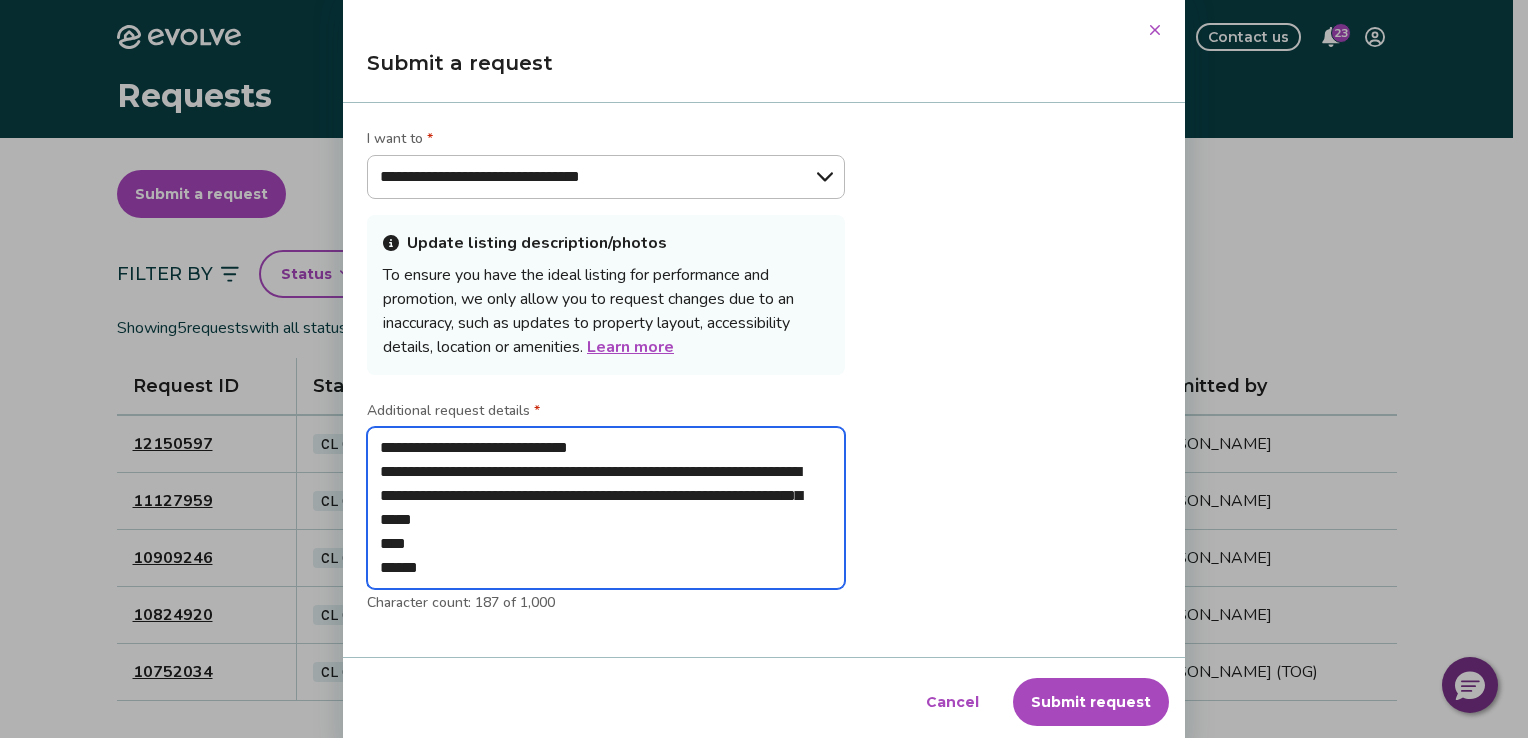 type on "*" 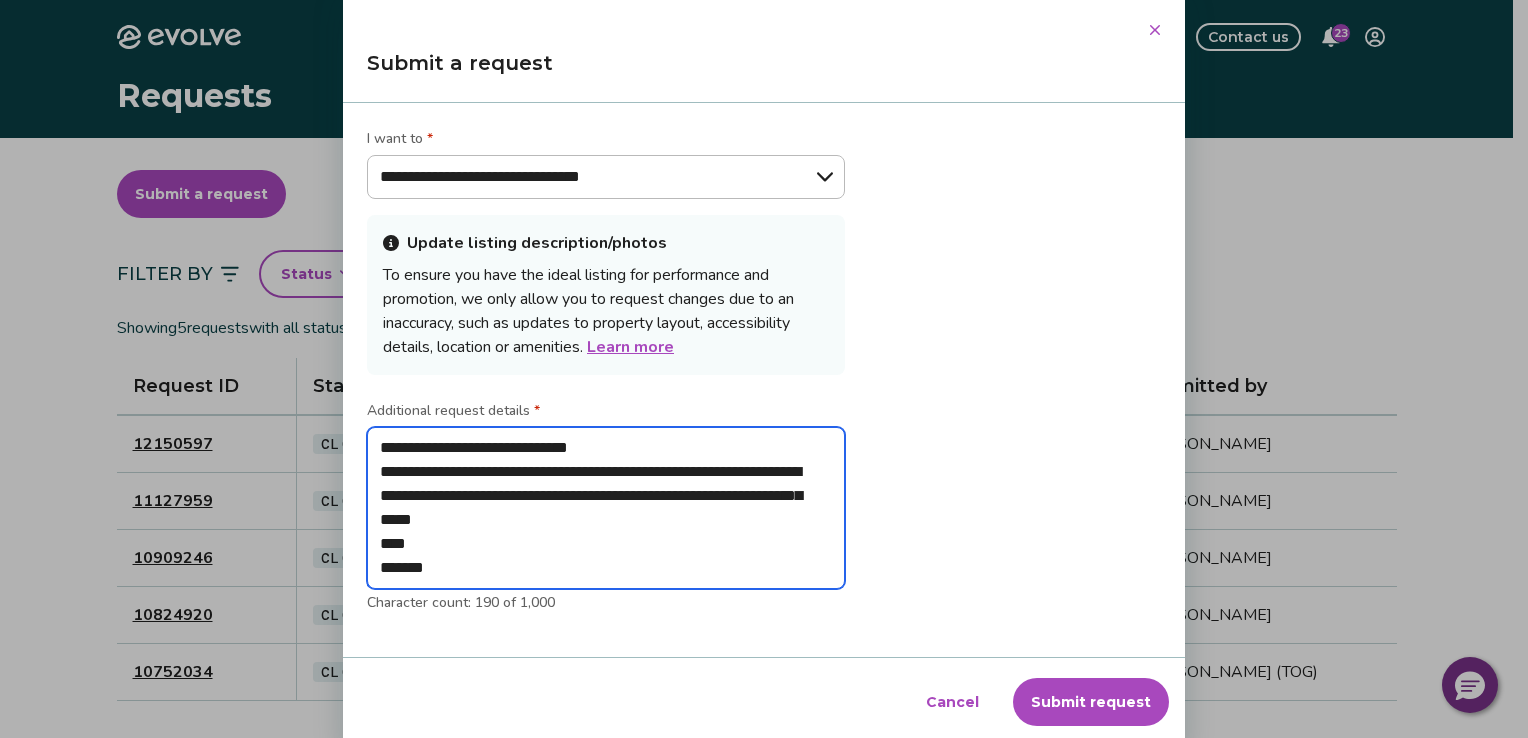 type on "**********" 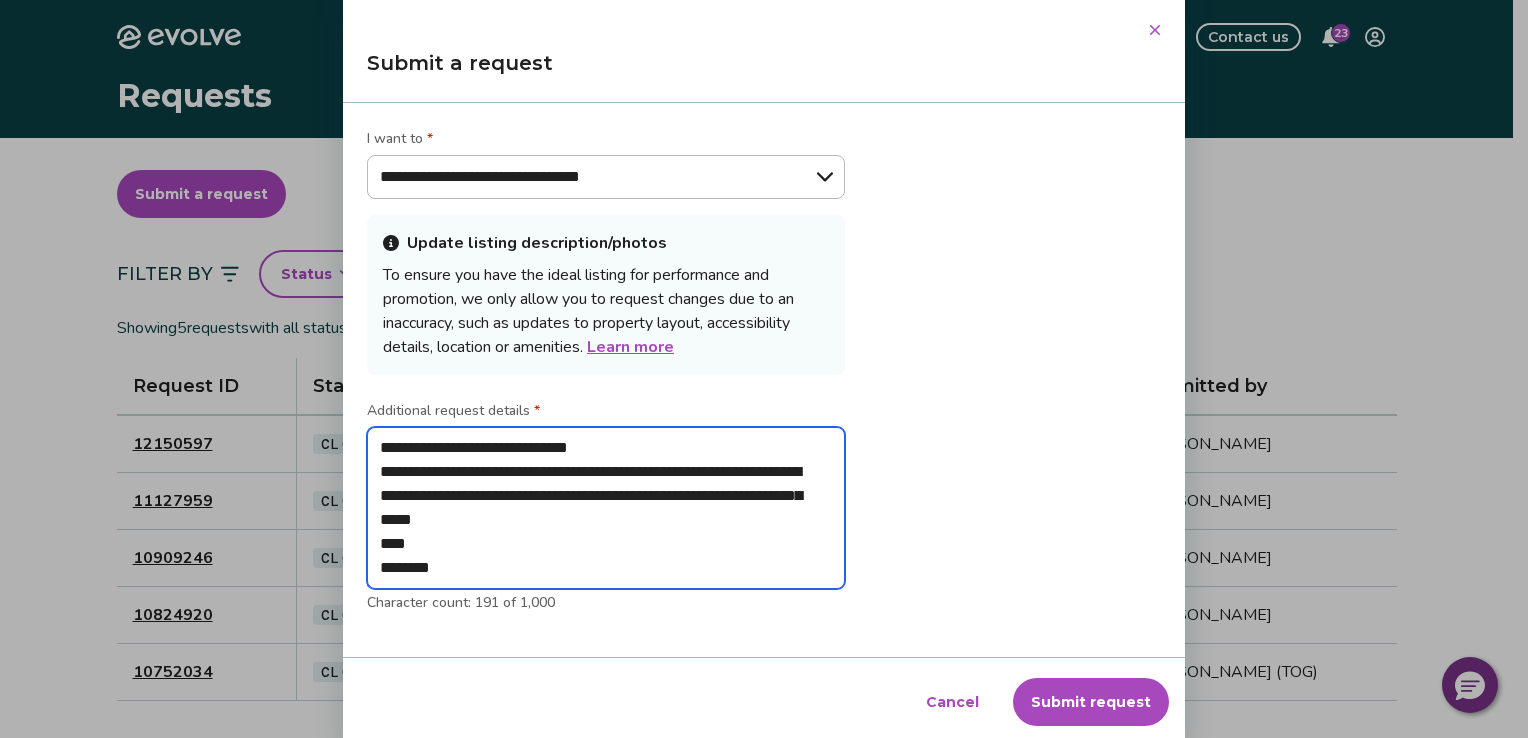 type on "**********" 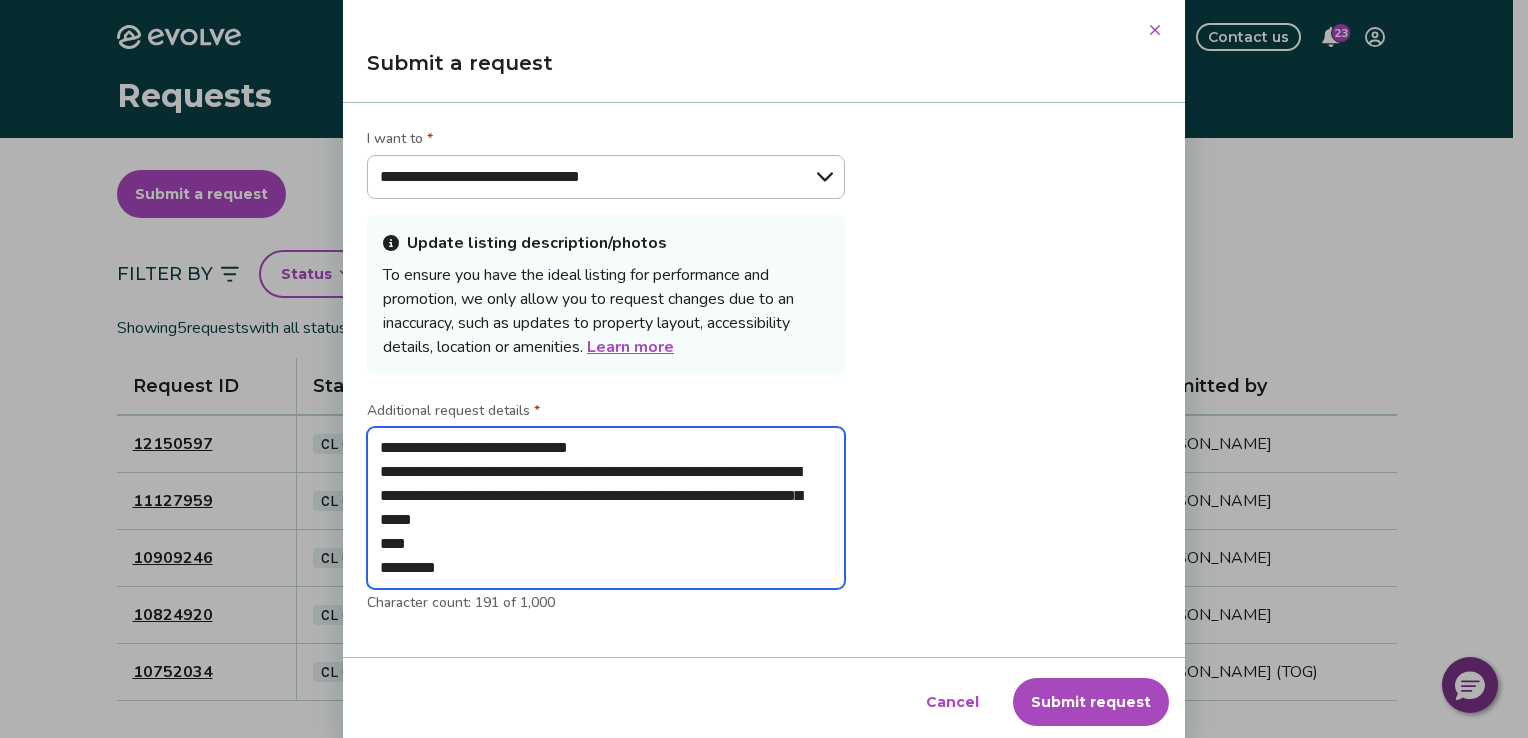 type on "*" 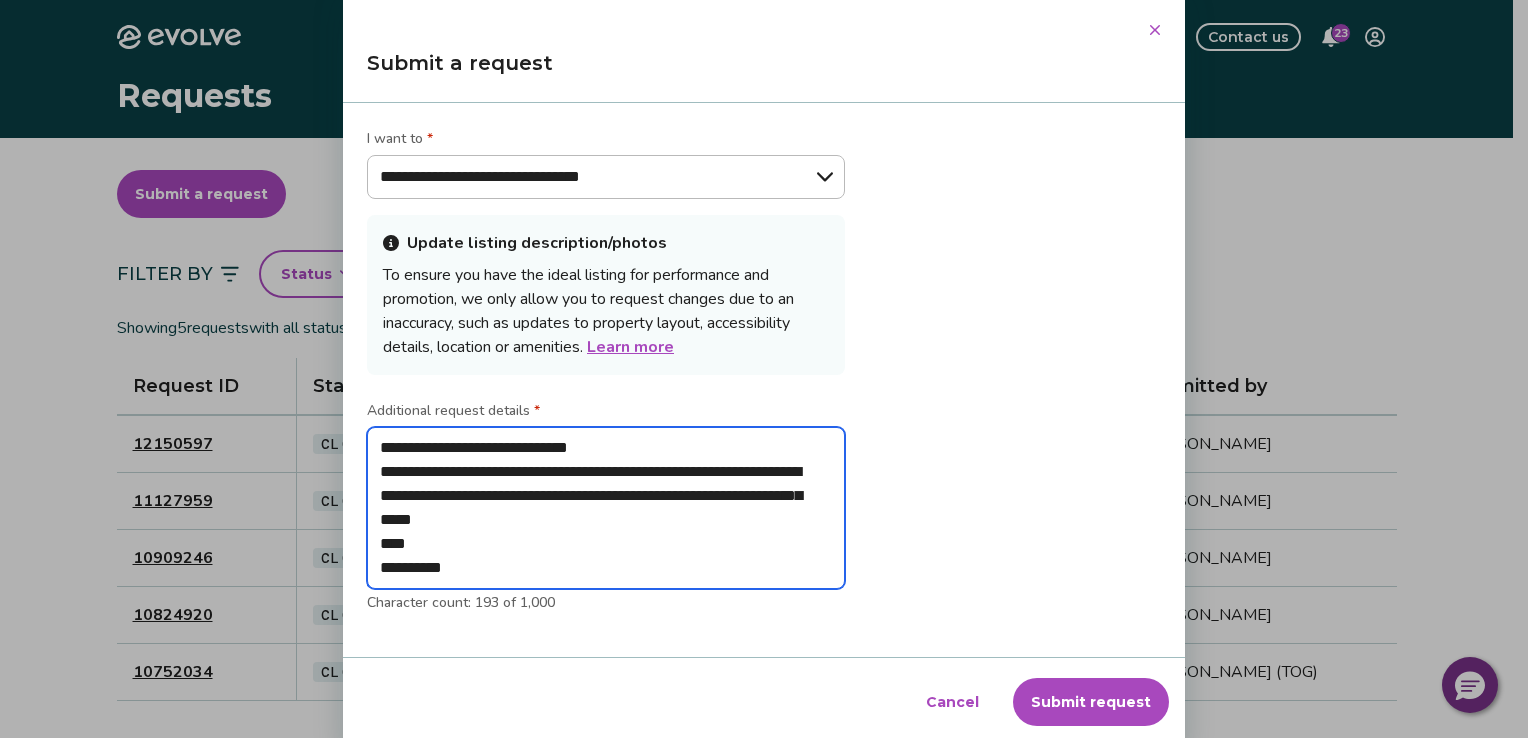 type on "**********" 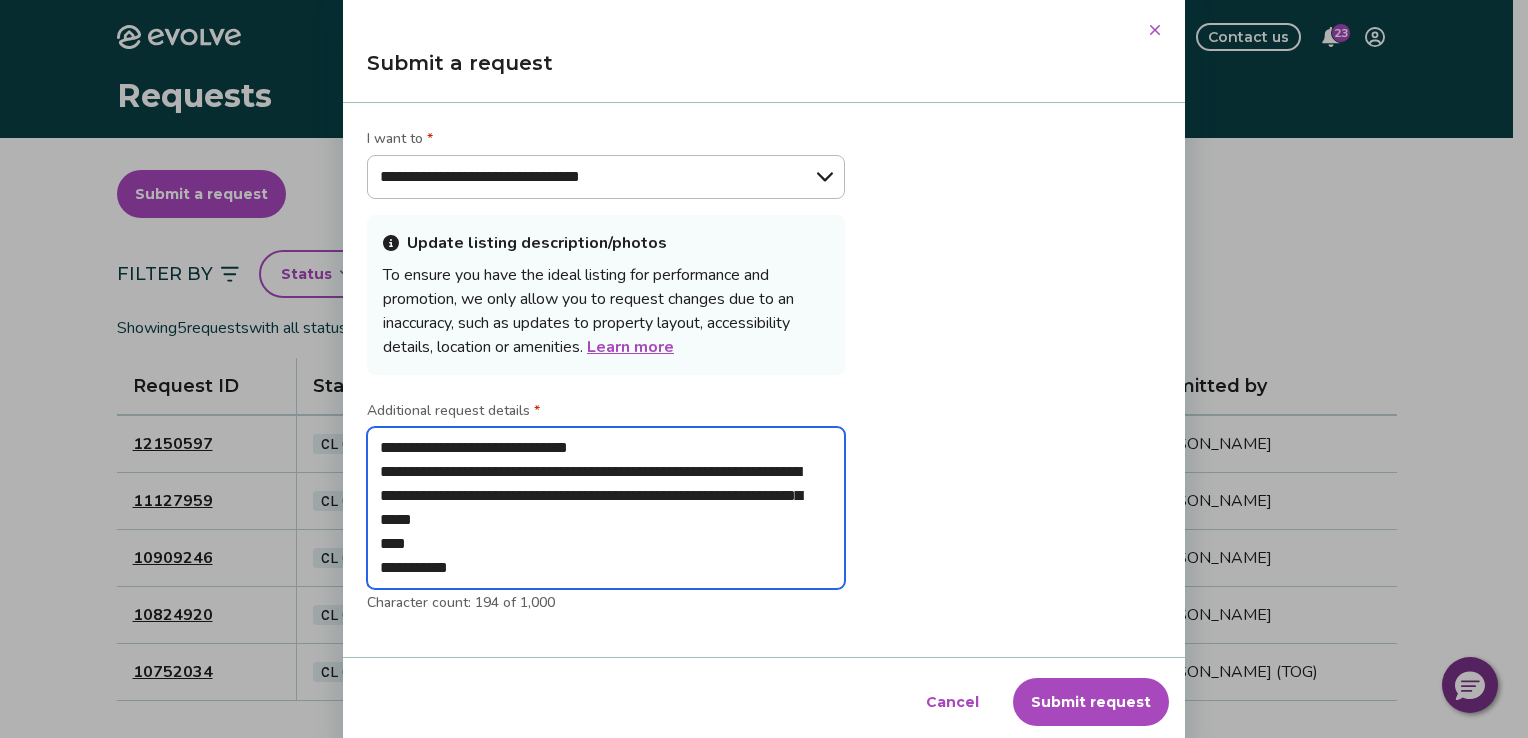 type on "**********" 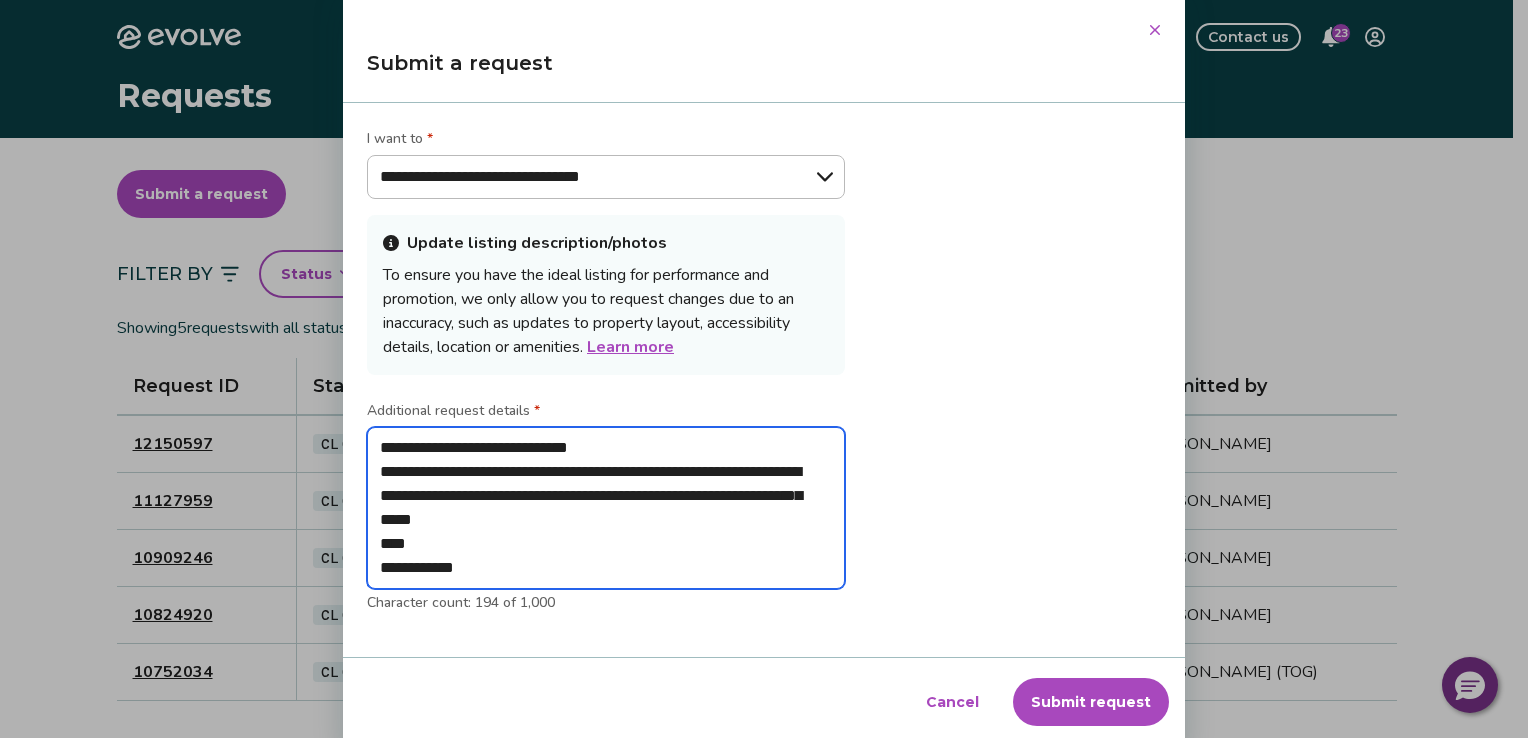 type on "**********" 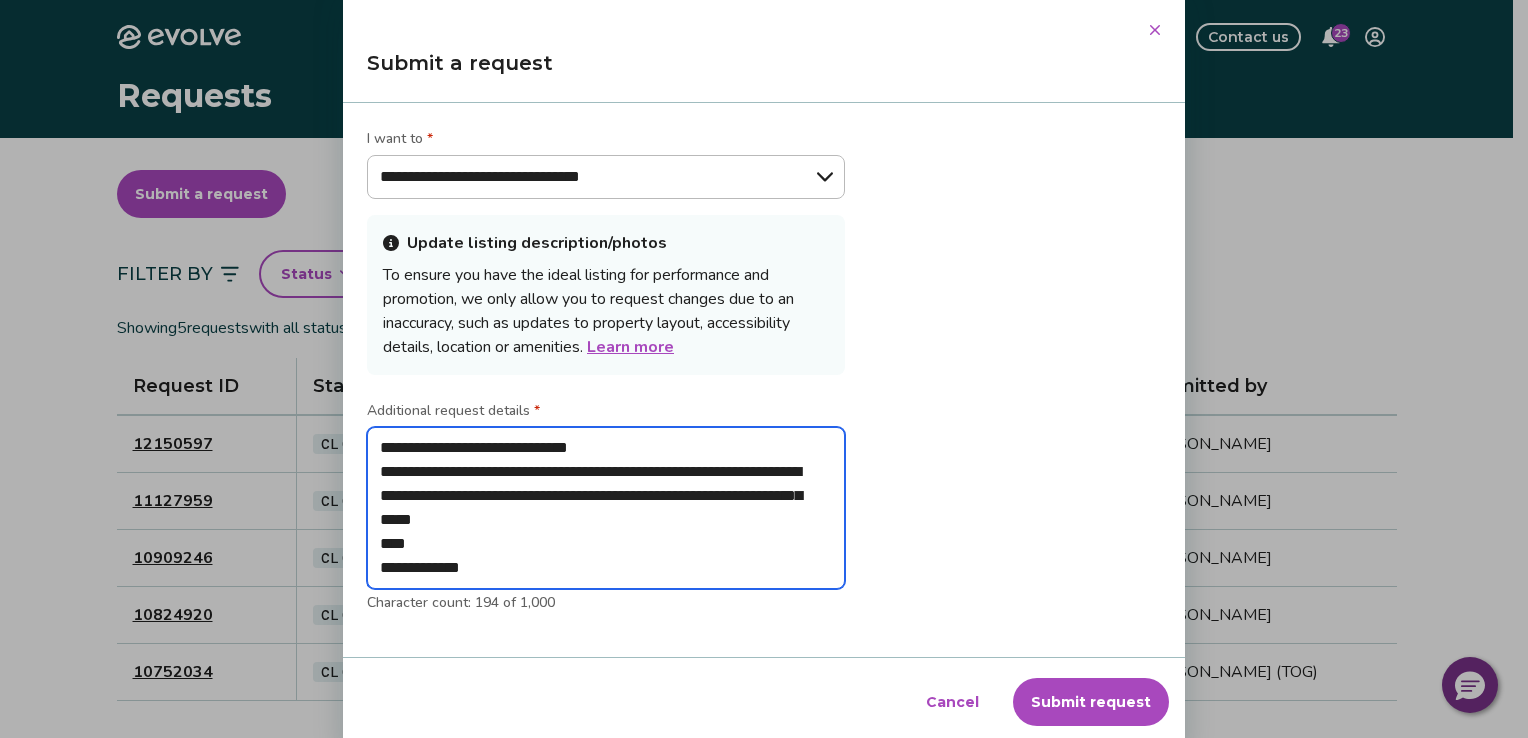 type on "**********" 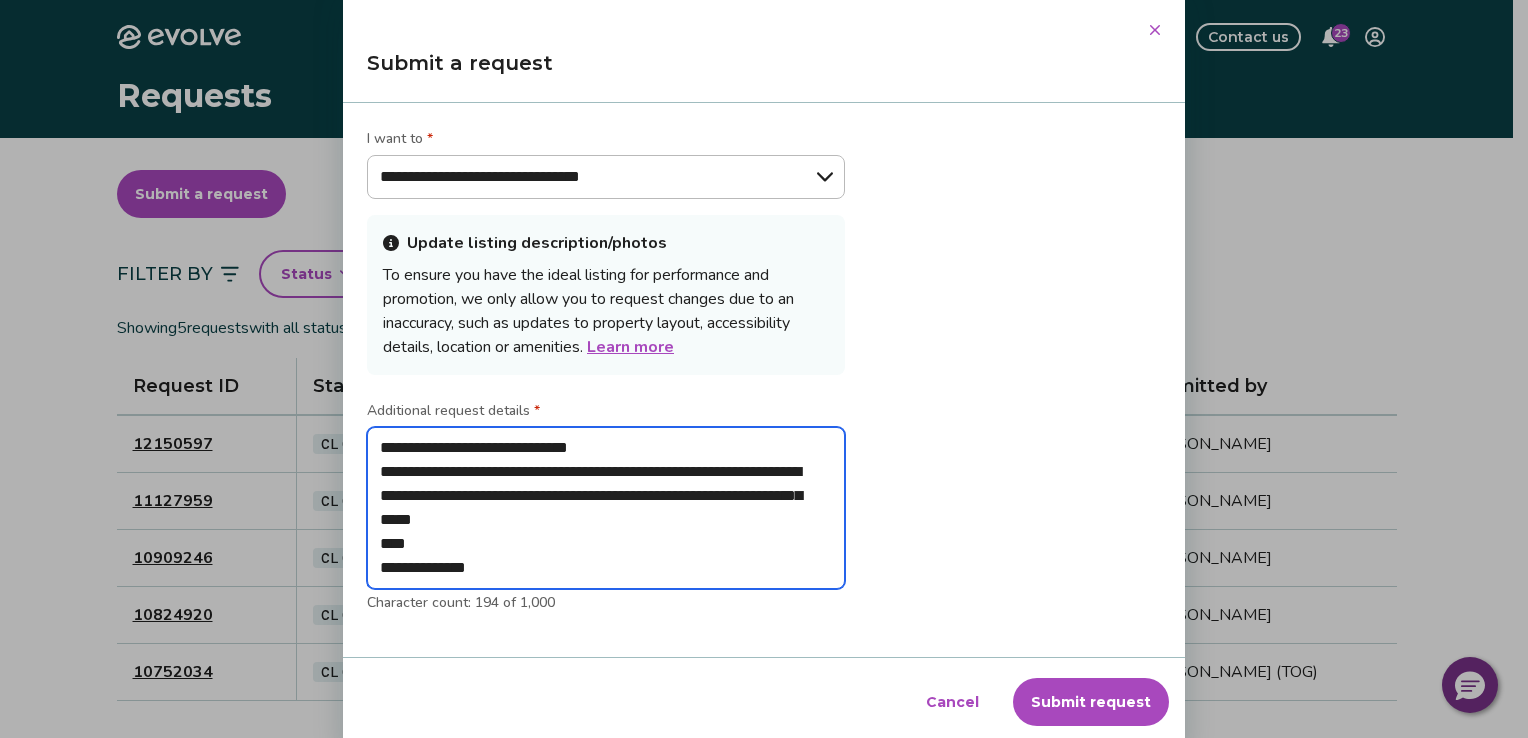 type on "*" 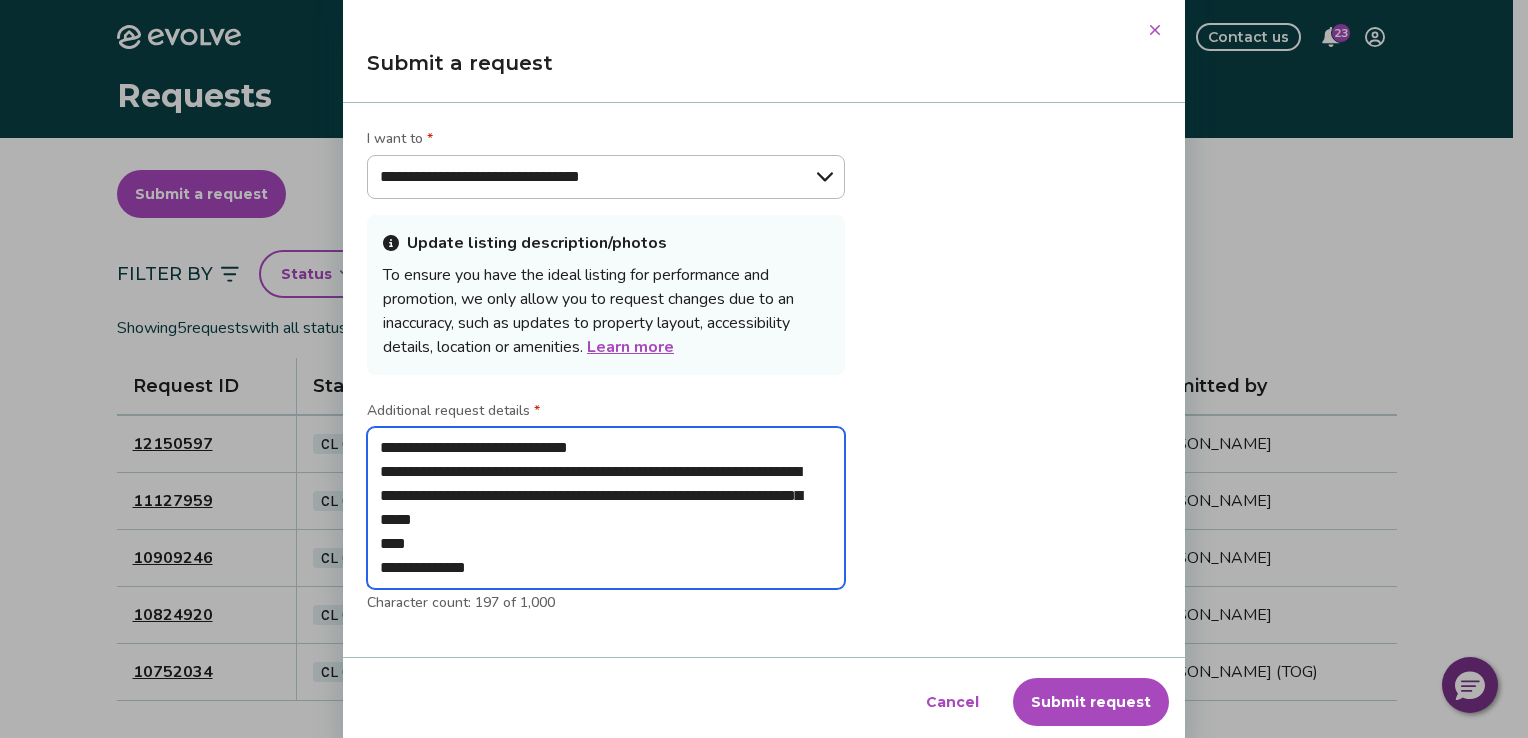 type on "**********" 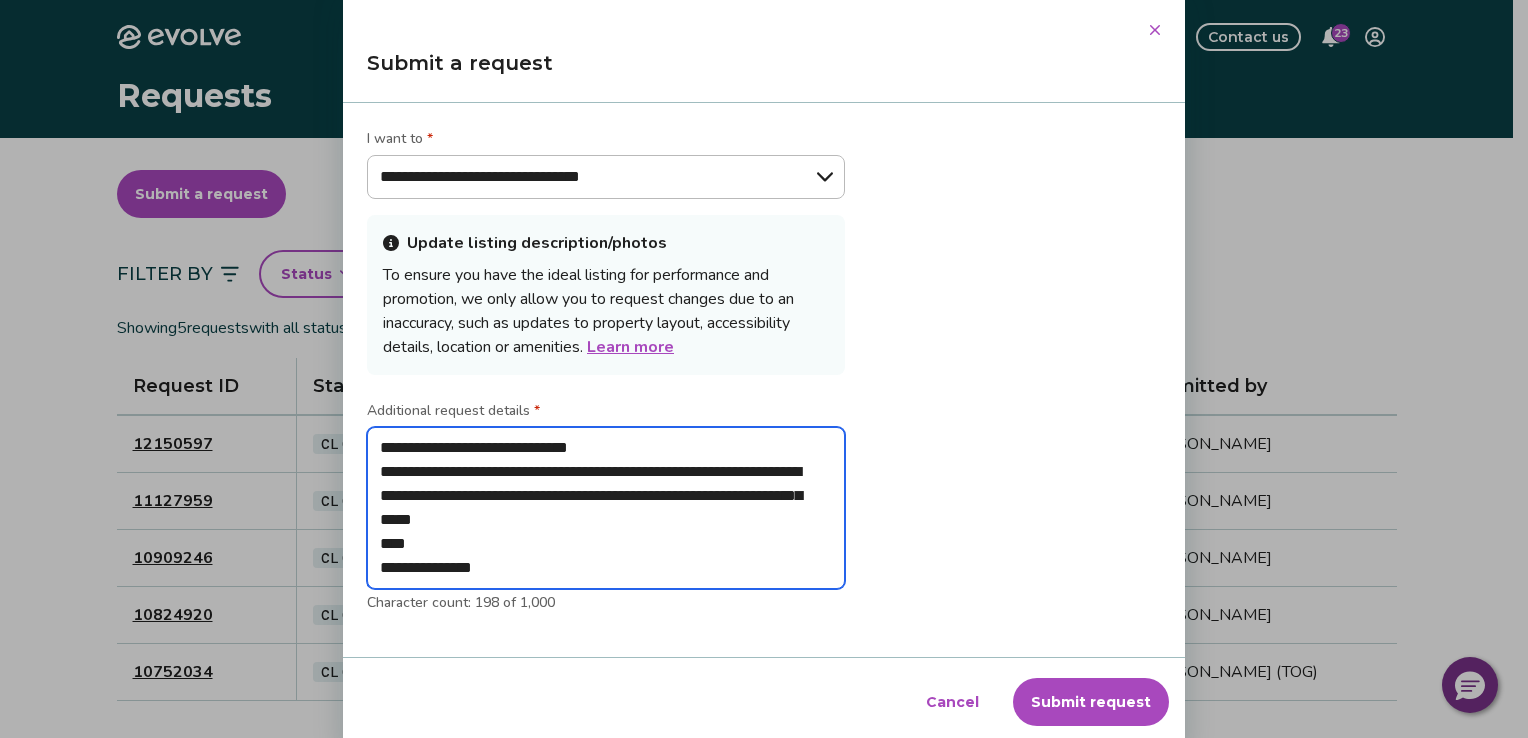 type on "**********" 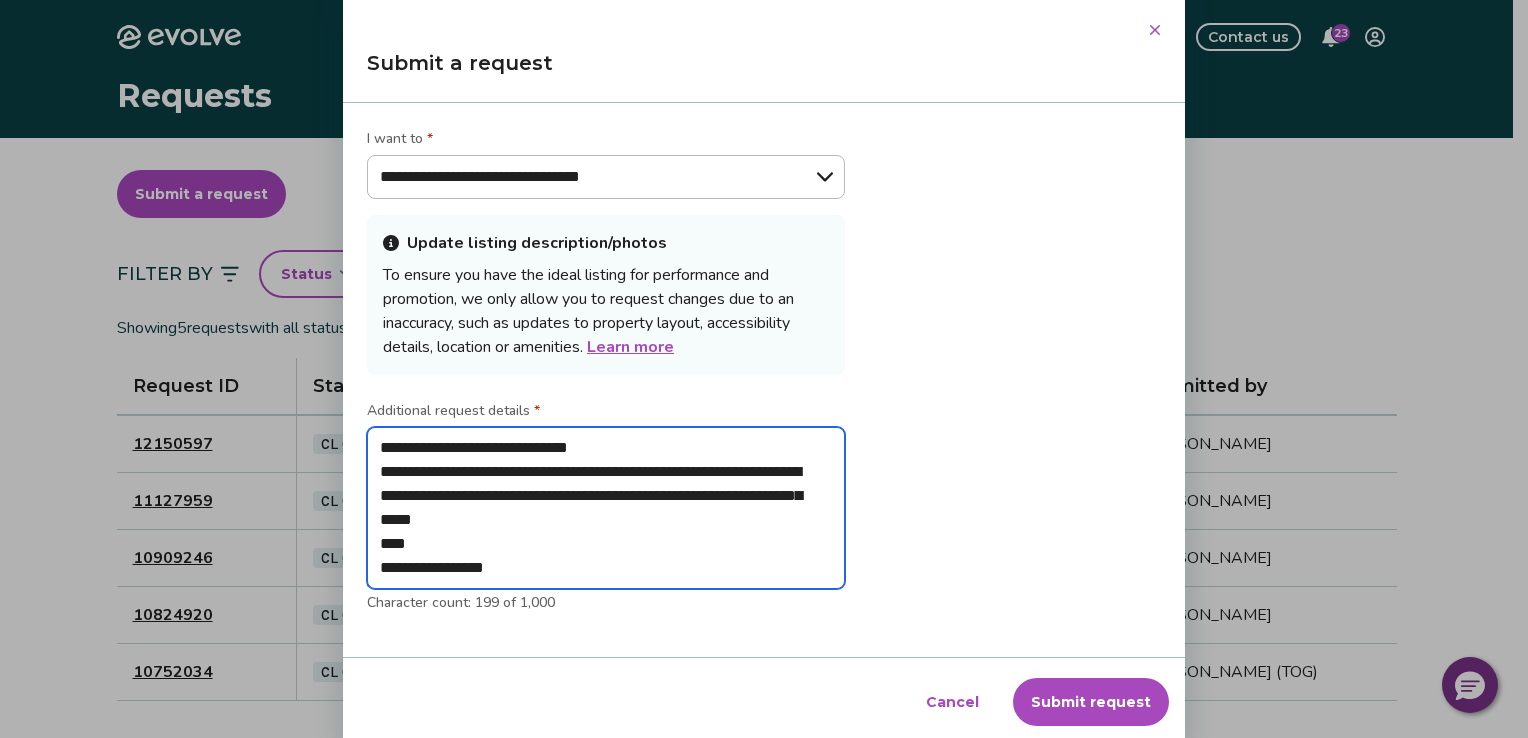 type on "**********" 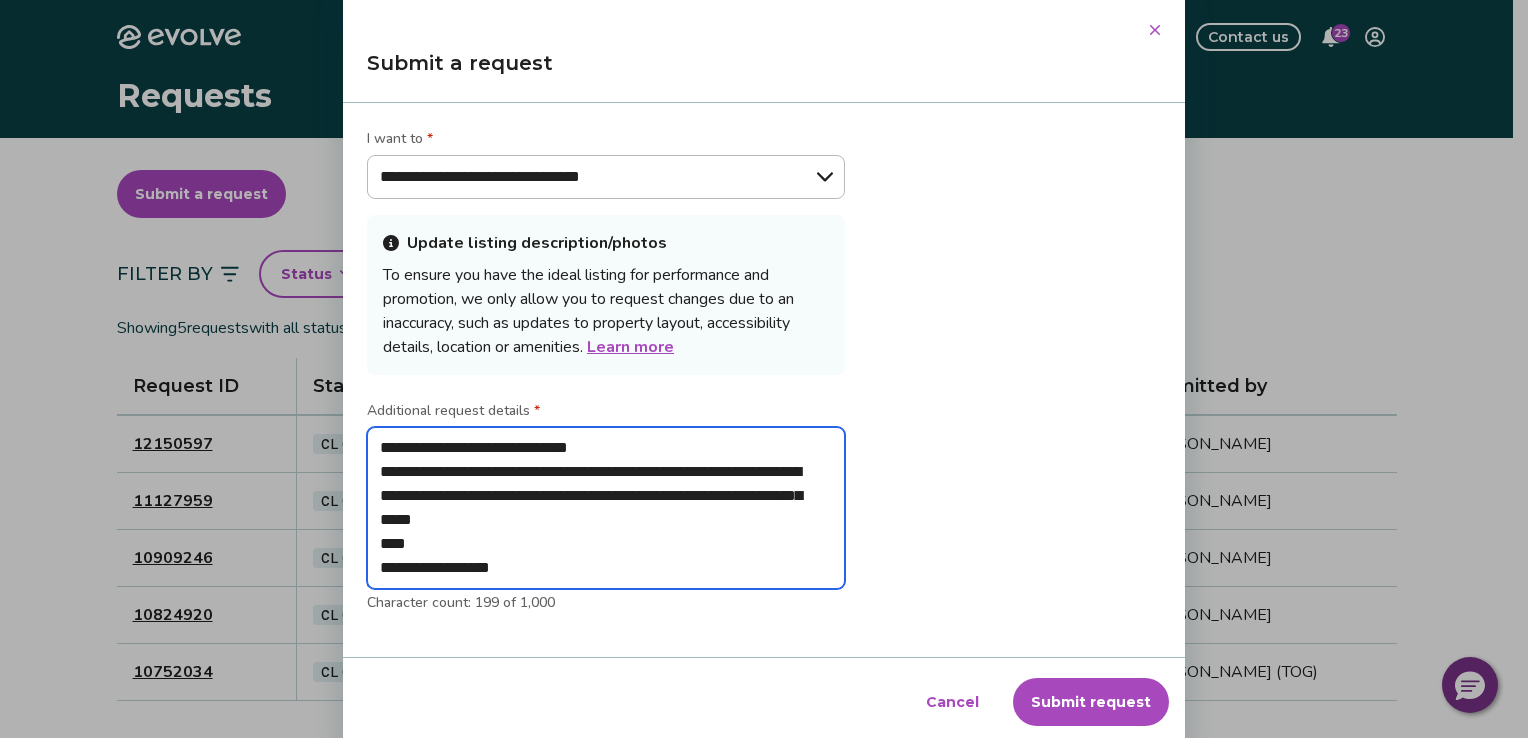 type on "**********" 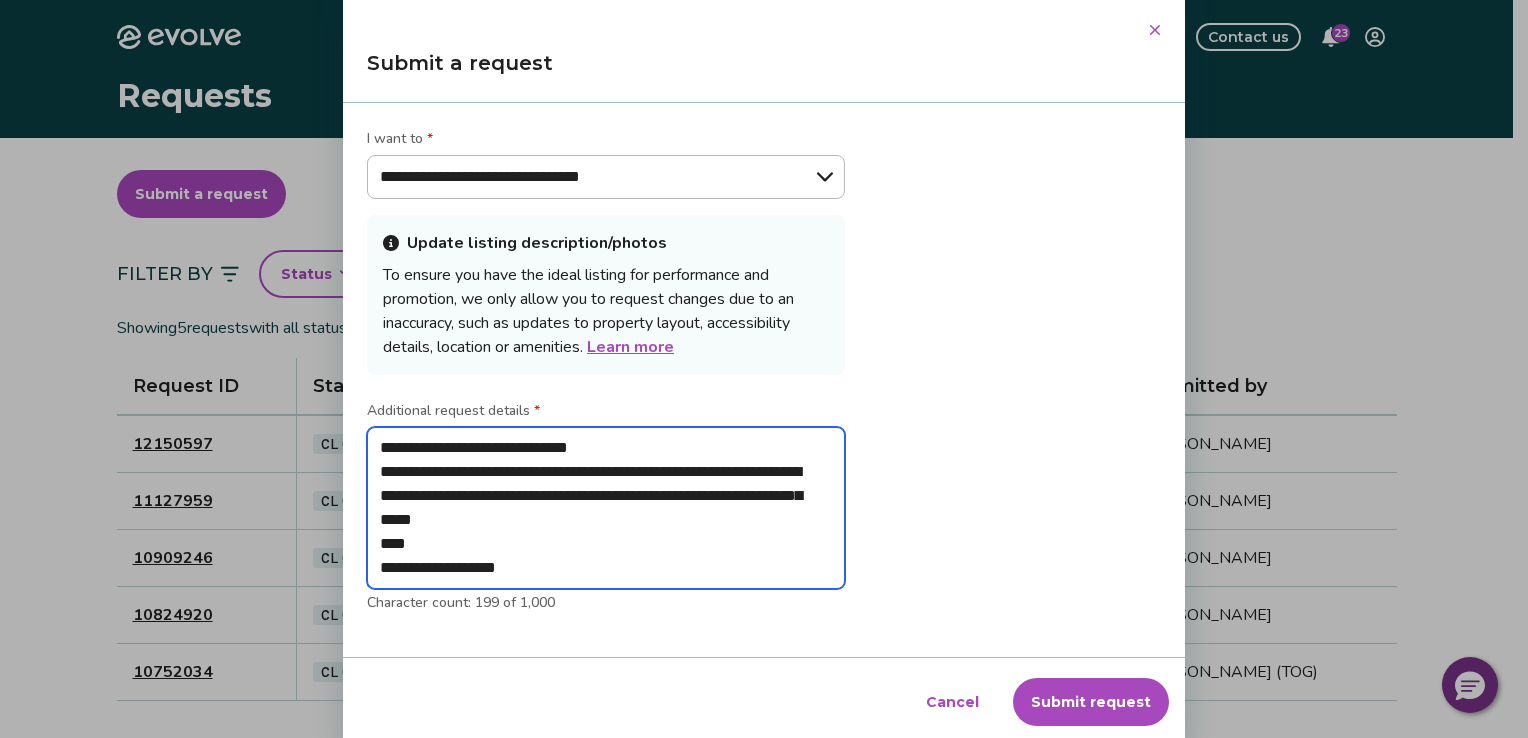 type on "**********" 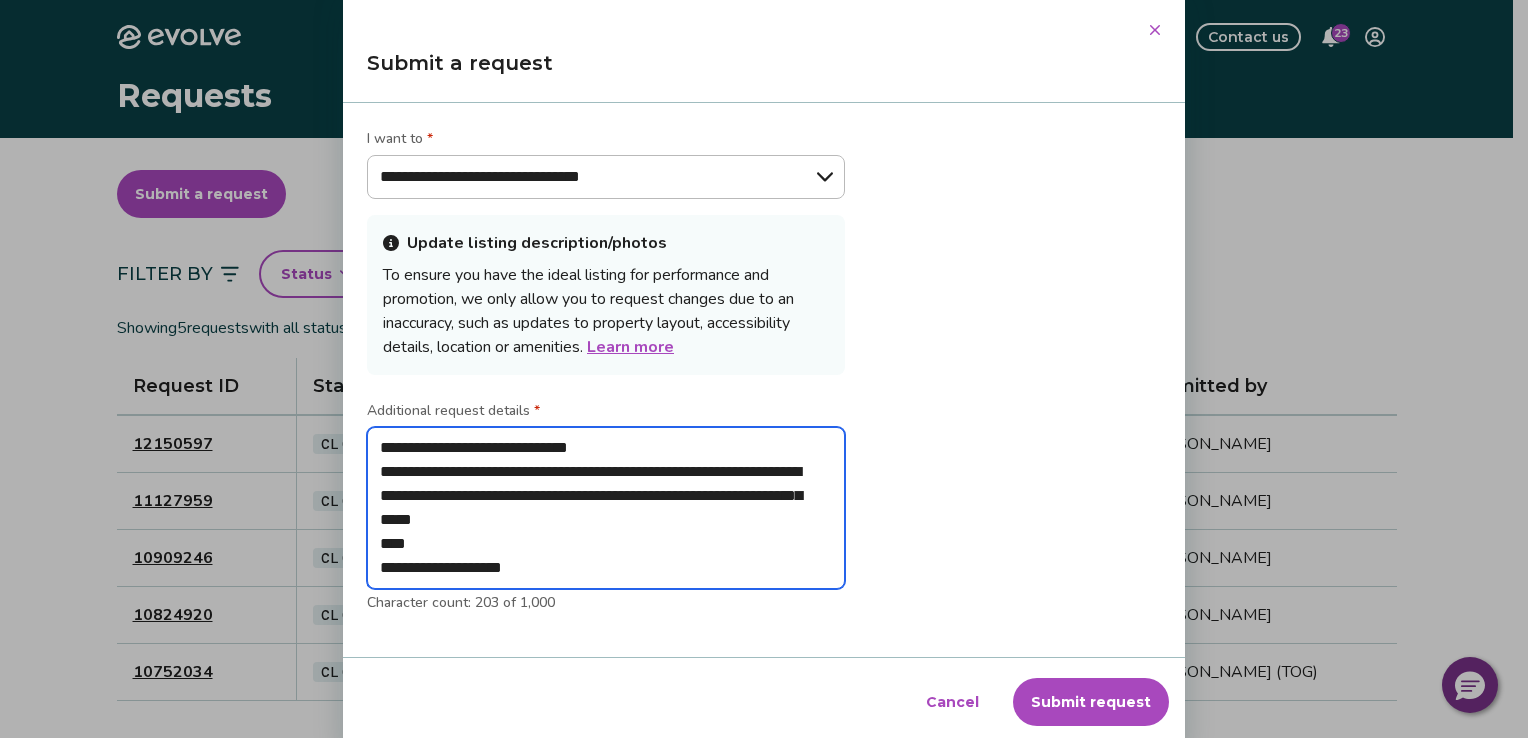 type on "**********" 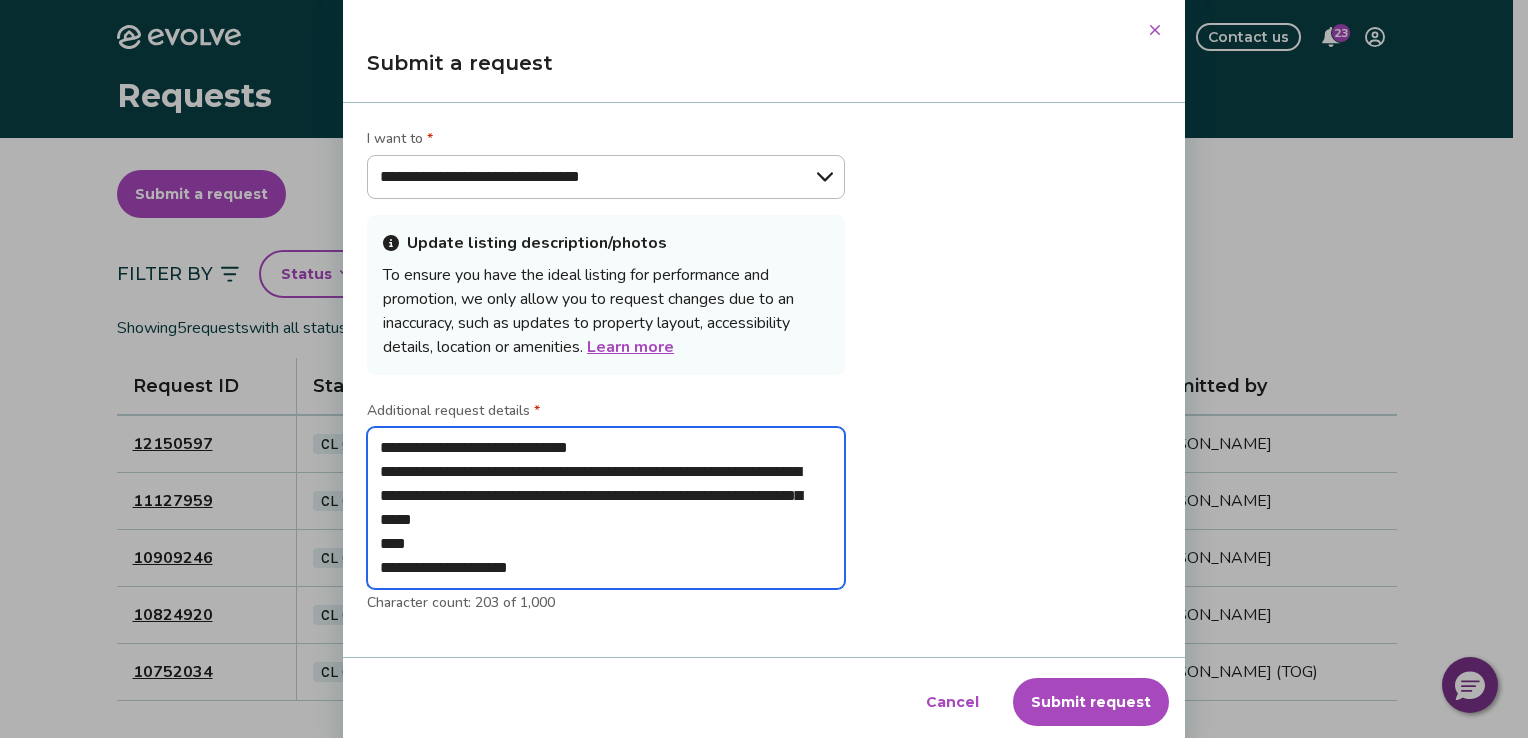 type on "**********" 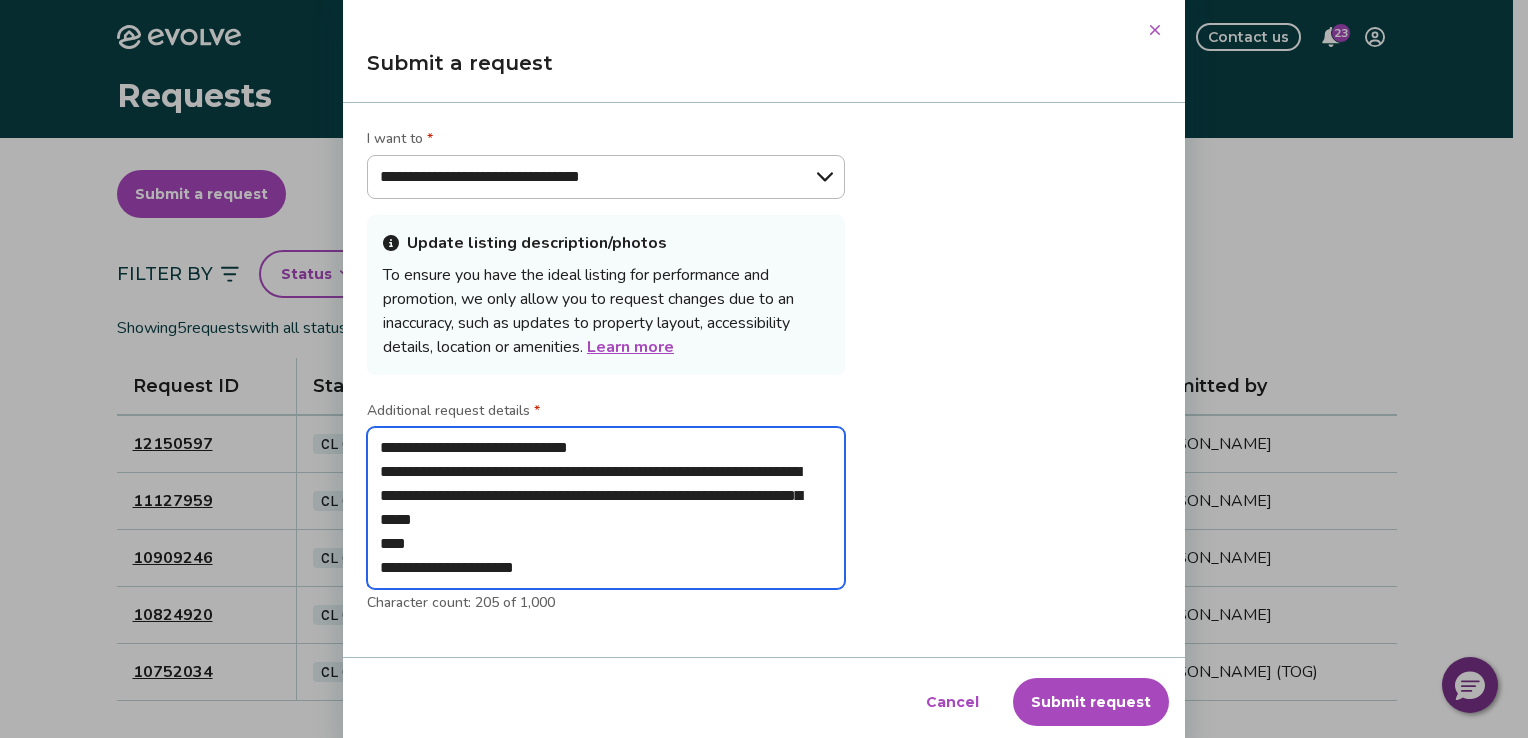 type on "**********" 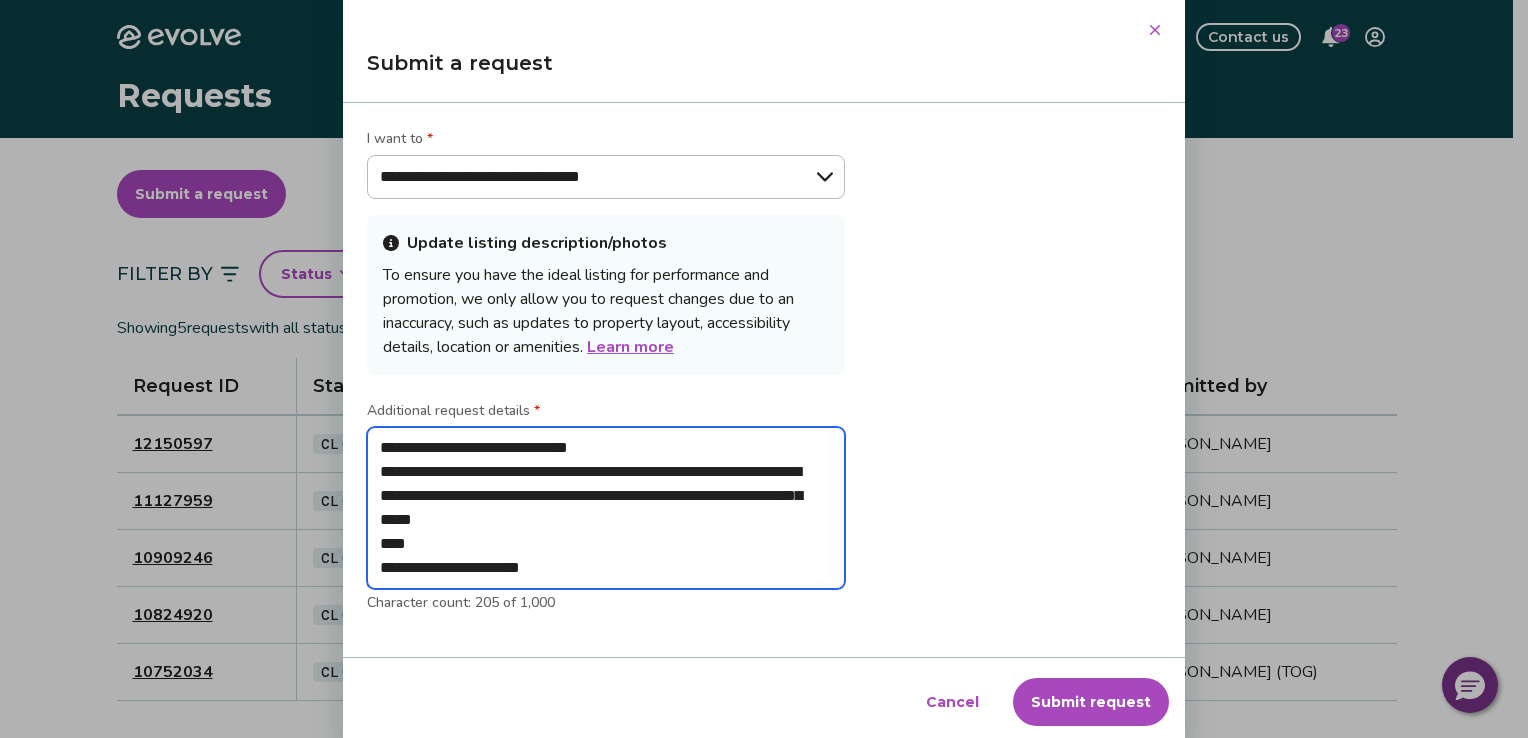 type on "*" 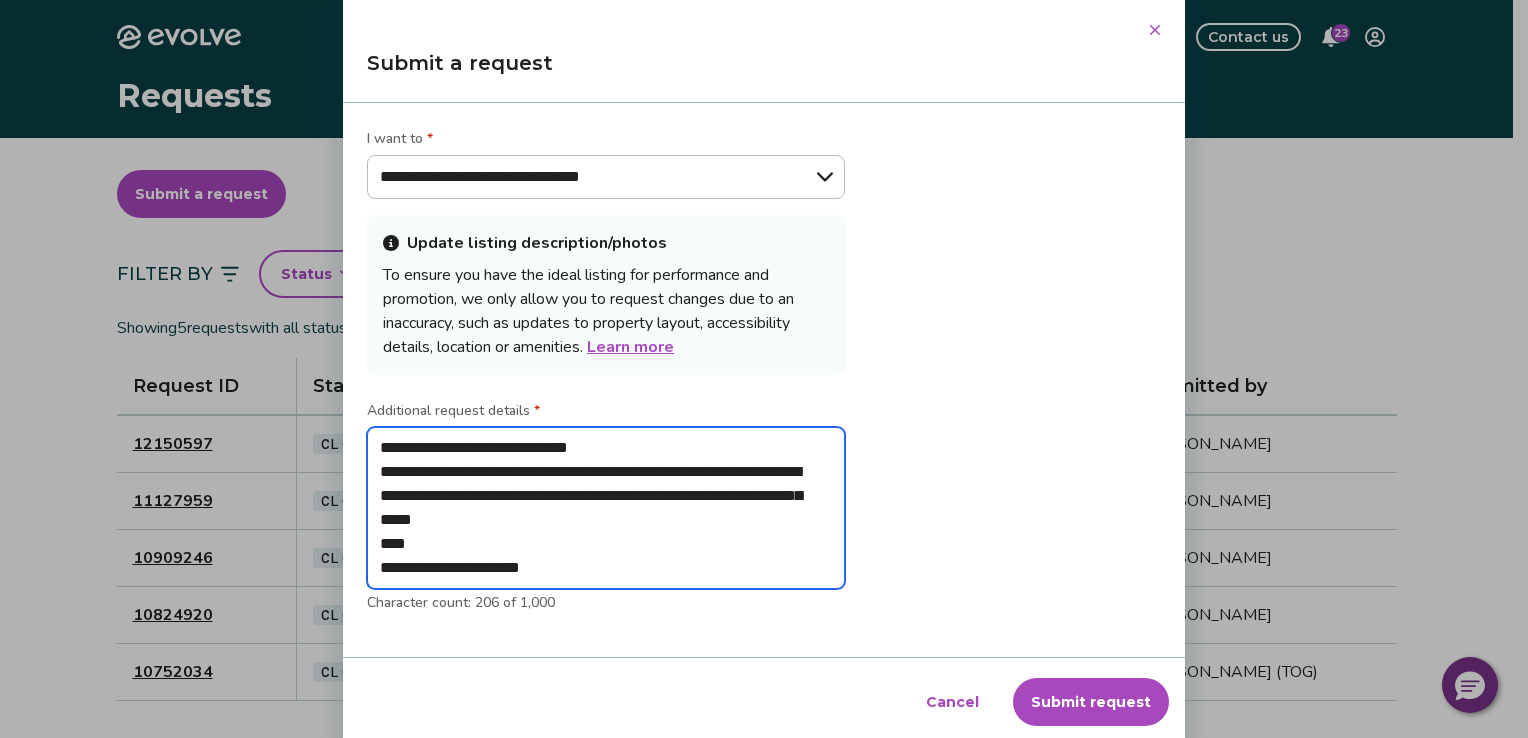 type on "**********" 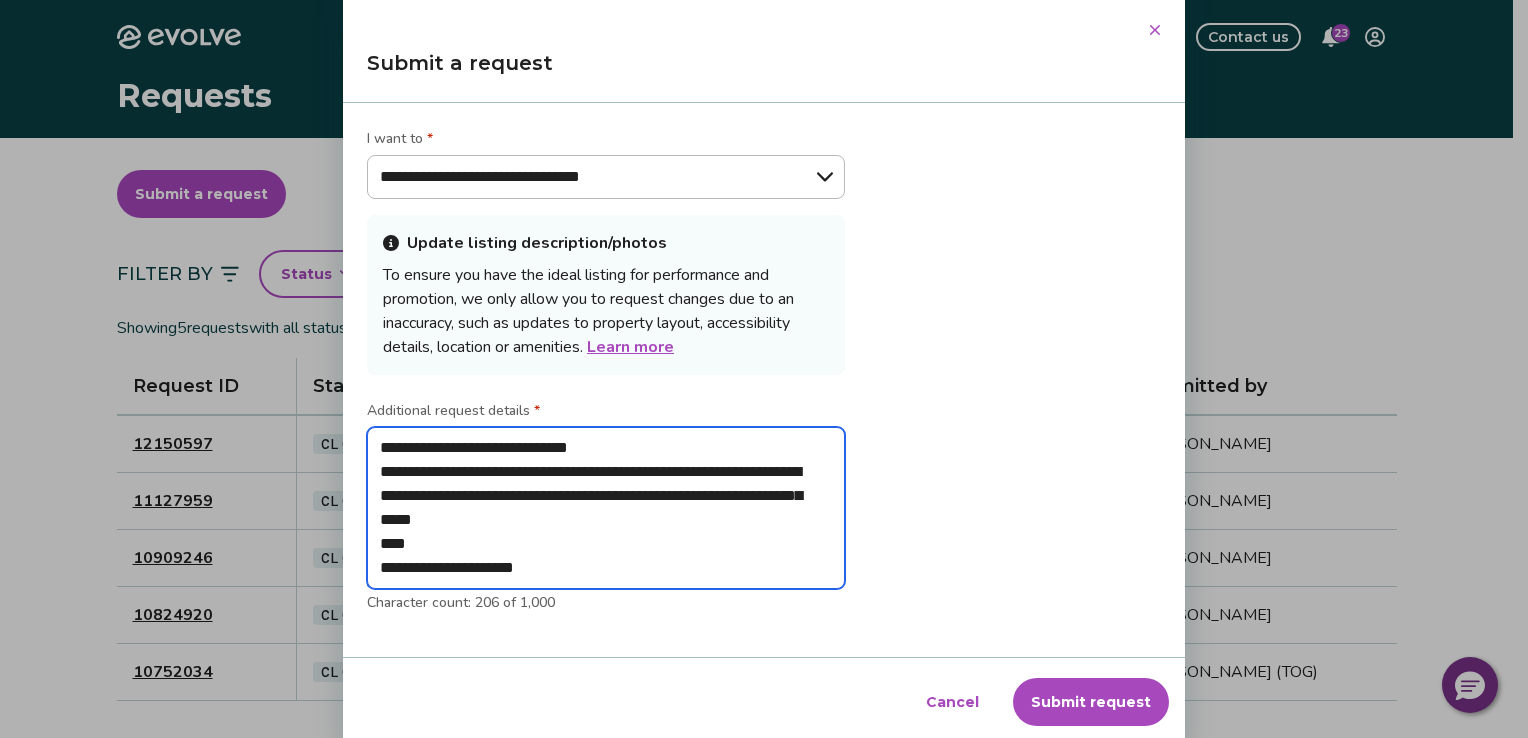 type on "*" 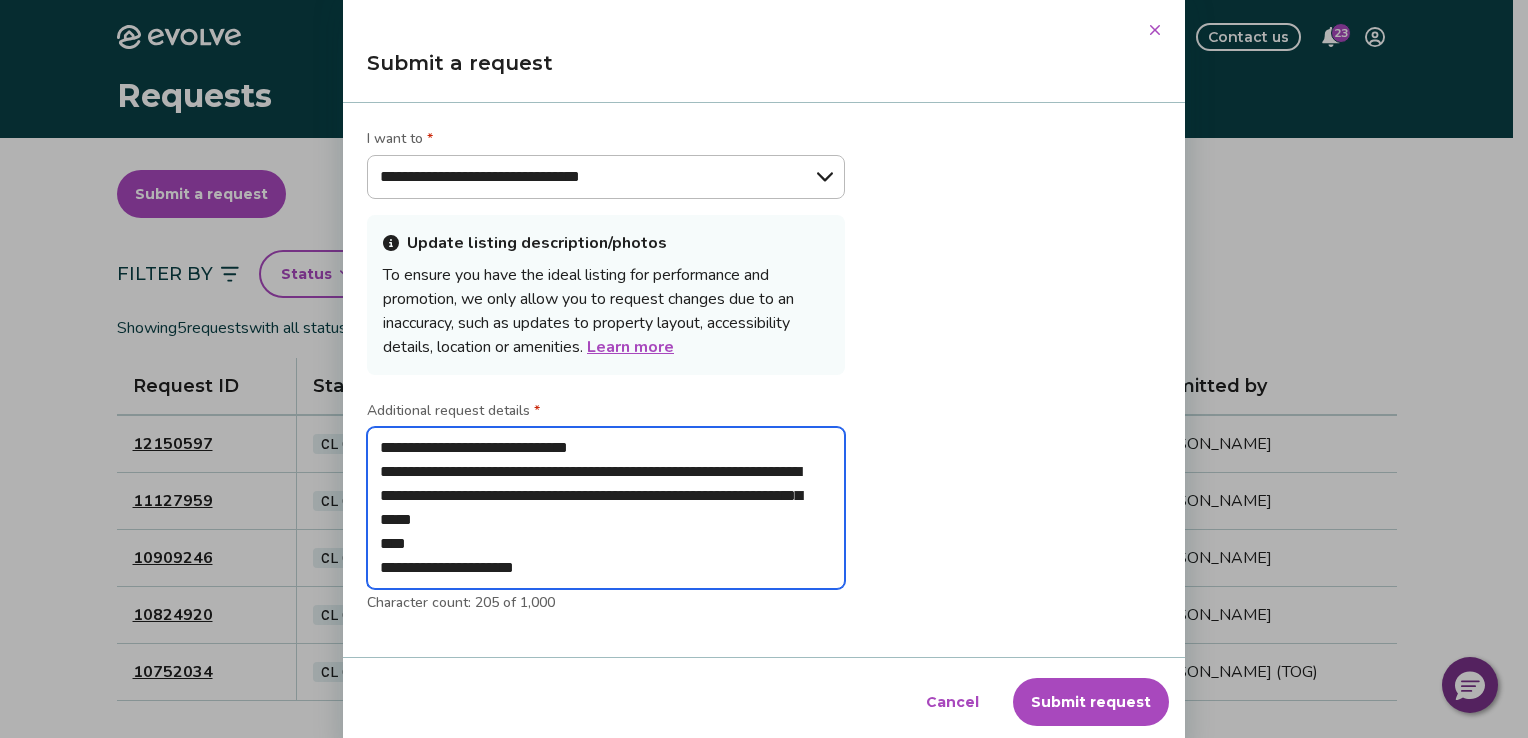 type on "**********" 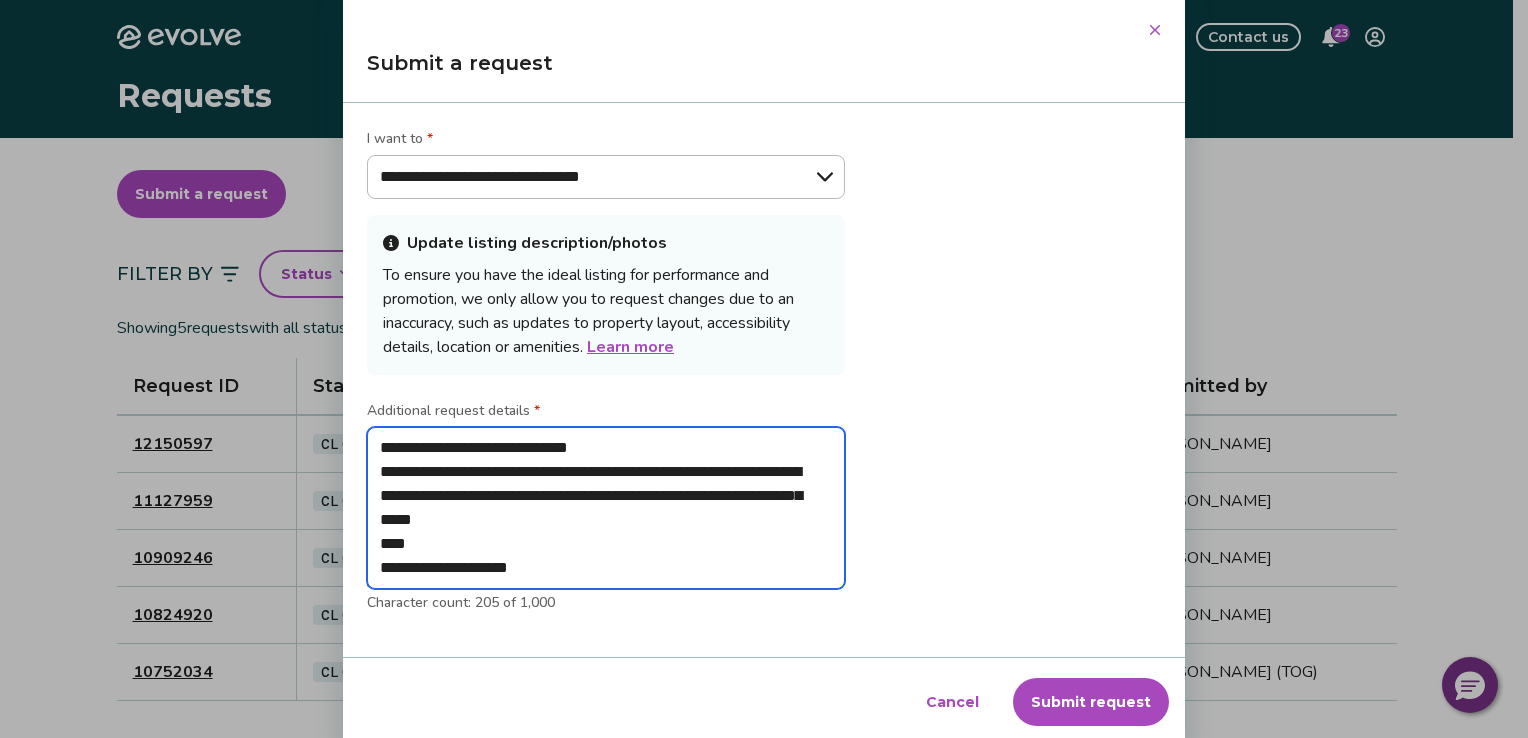 type on "**********" 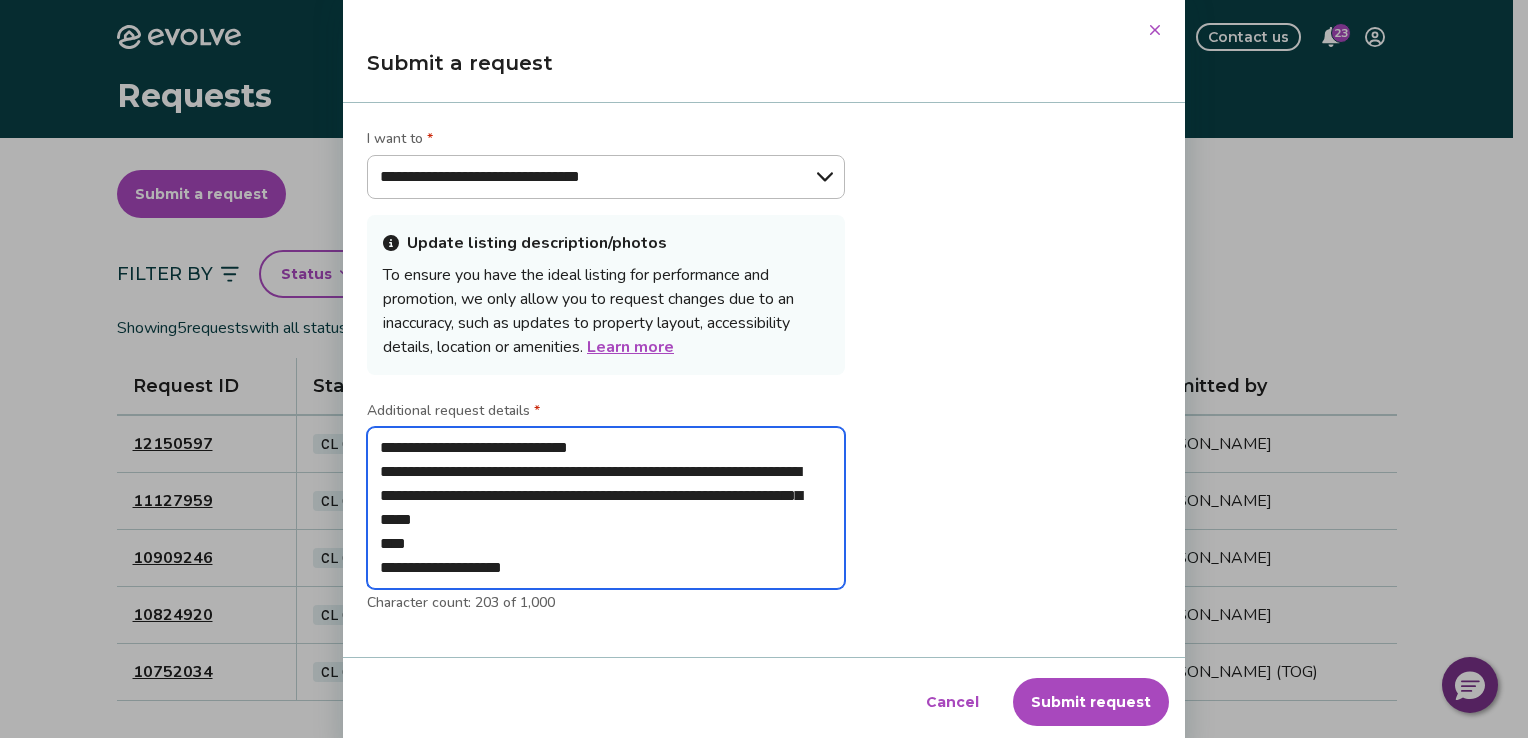type on "**********" 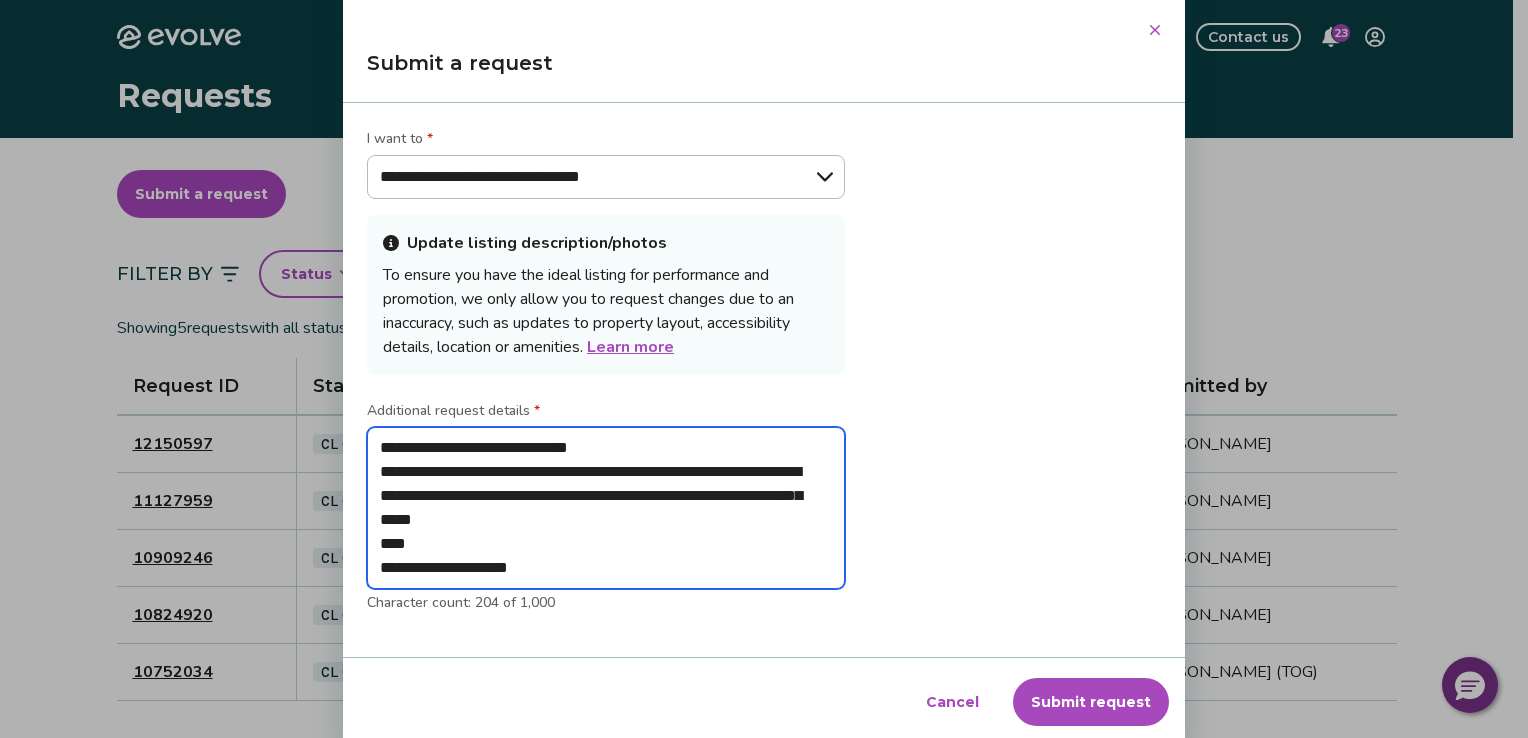 type on "**********" 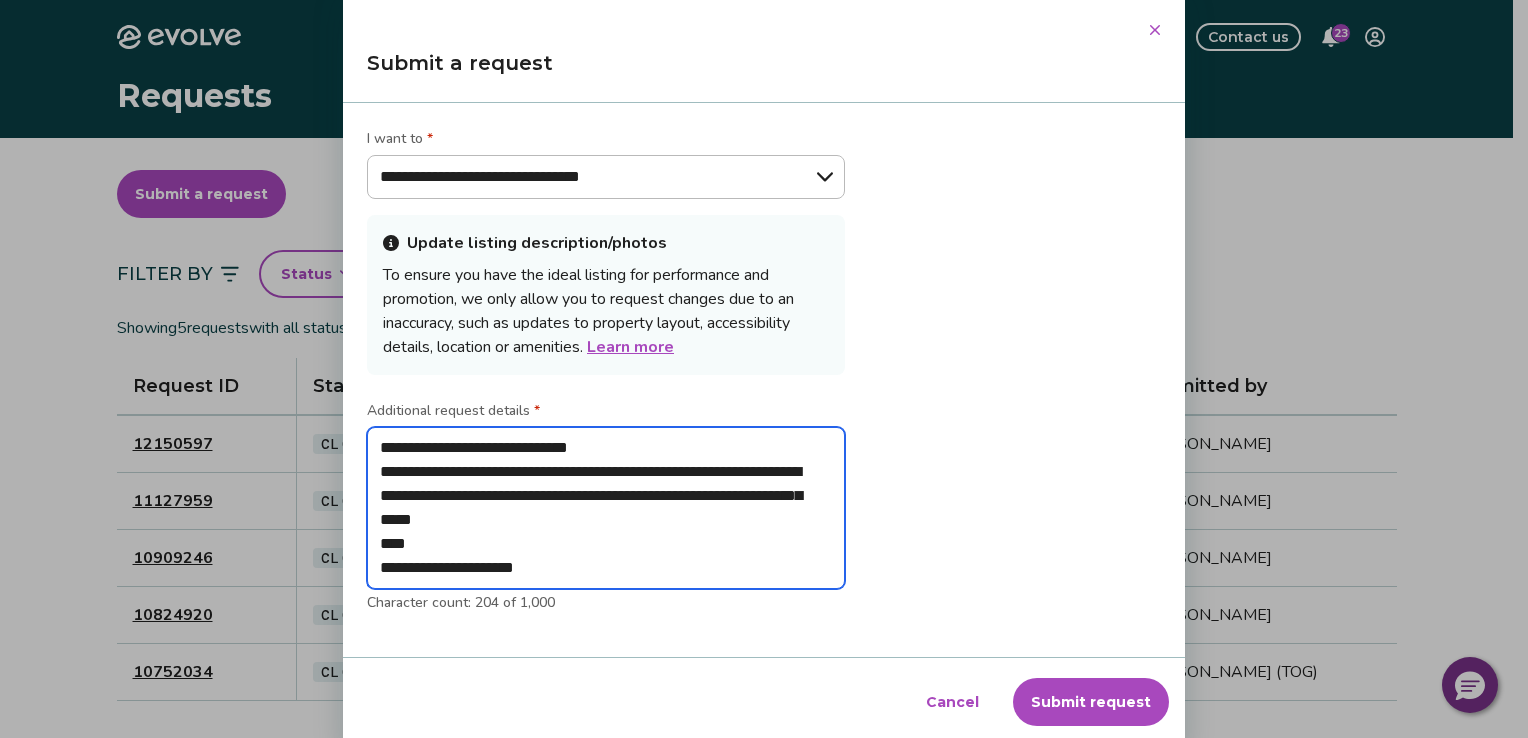 type on "**********" 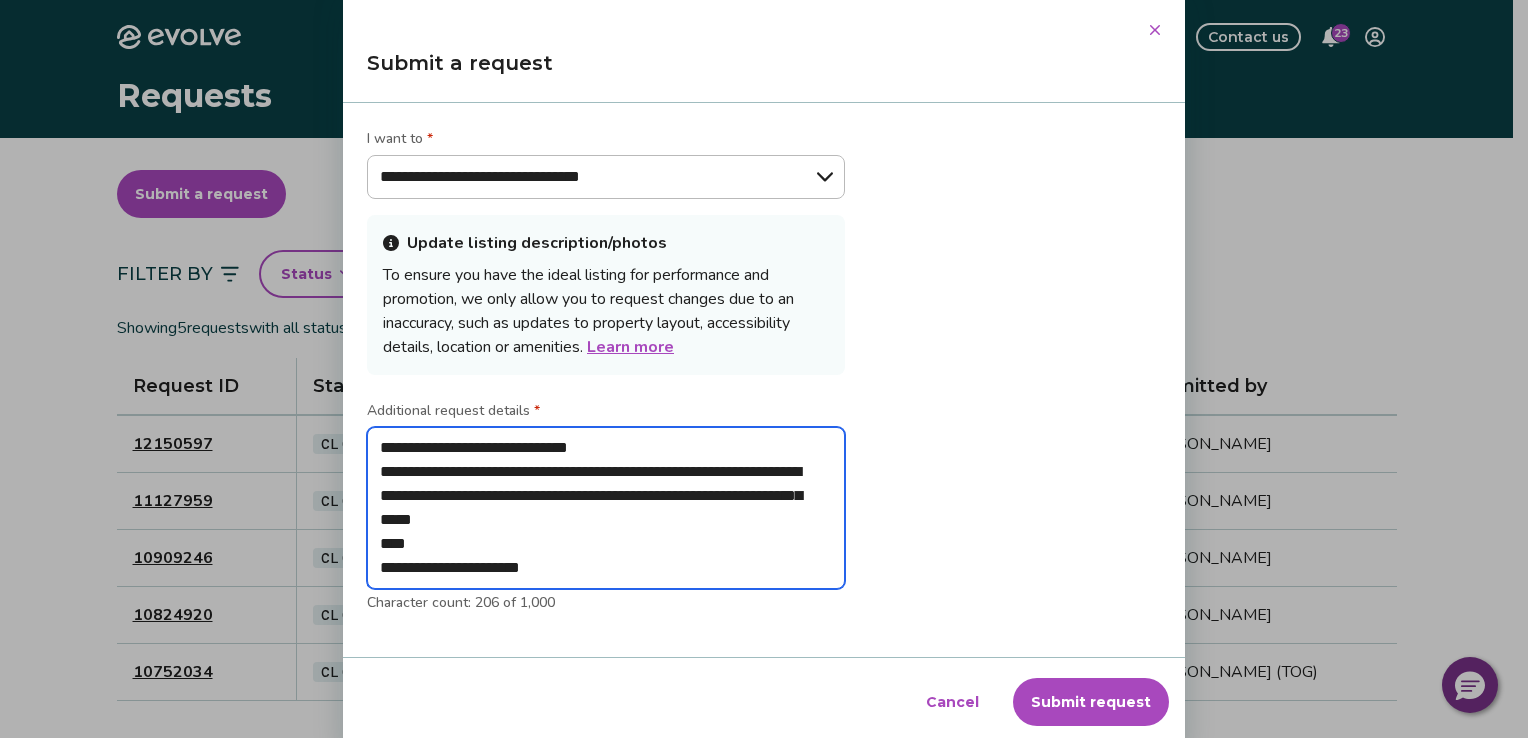 type on "**********" 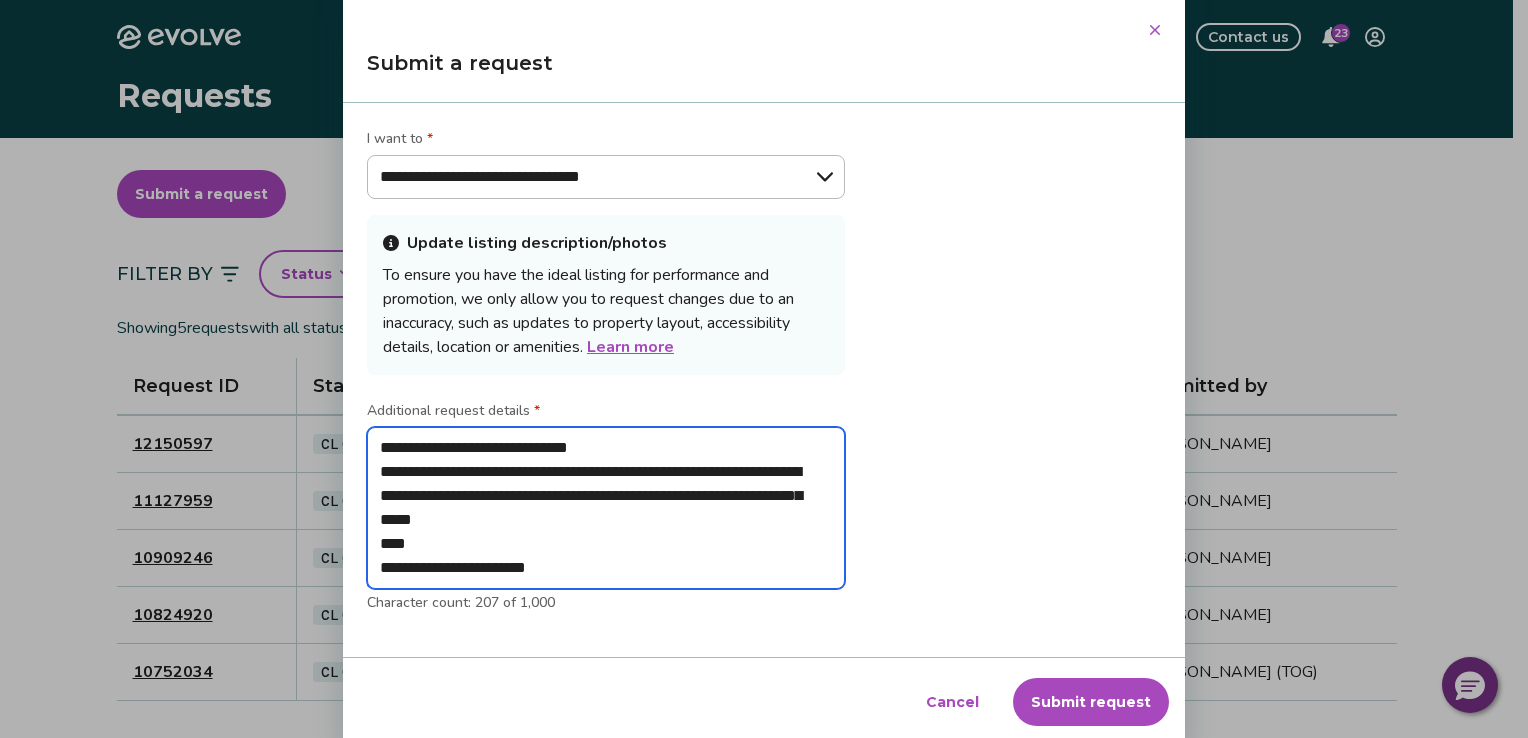 type on "**********" 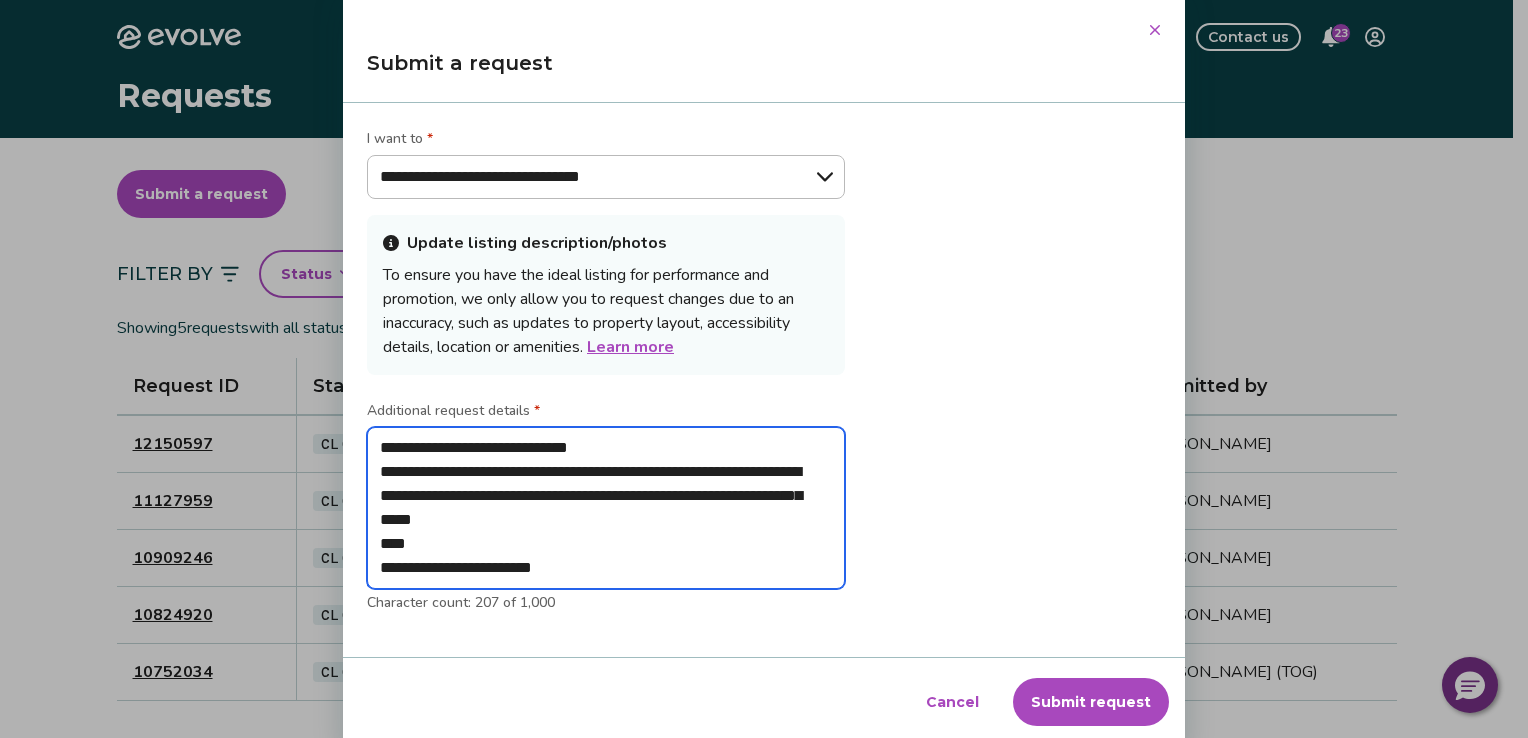 type on "*" 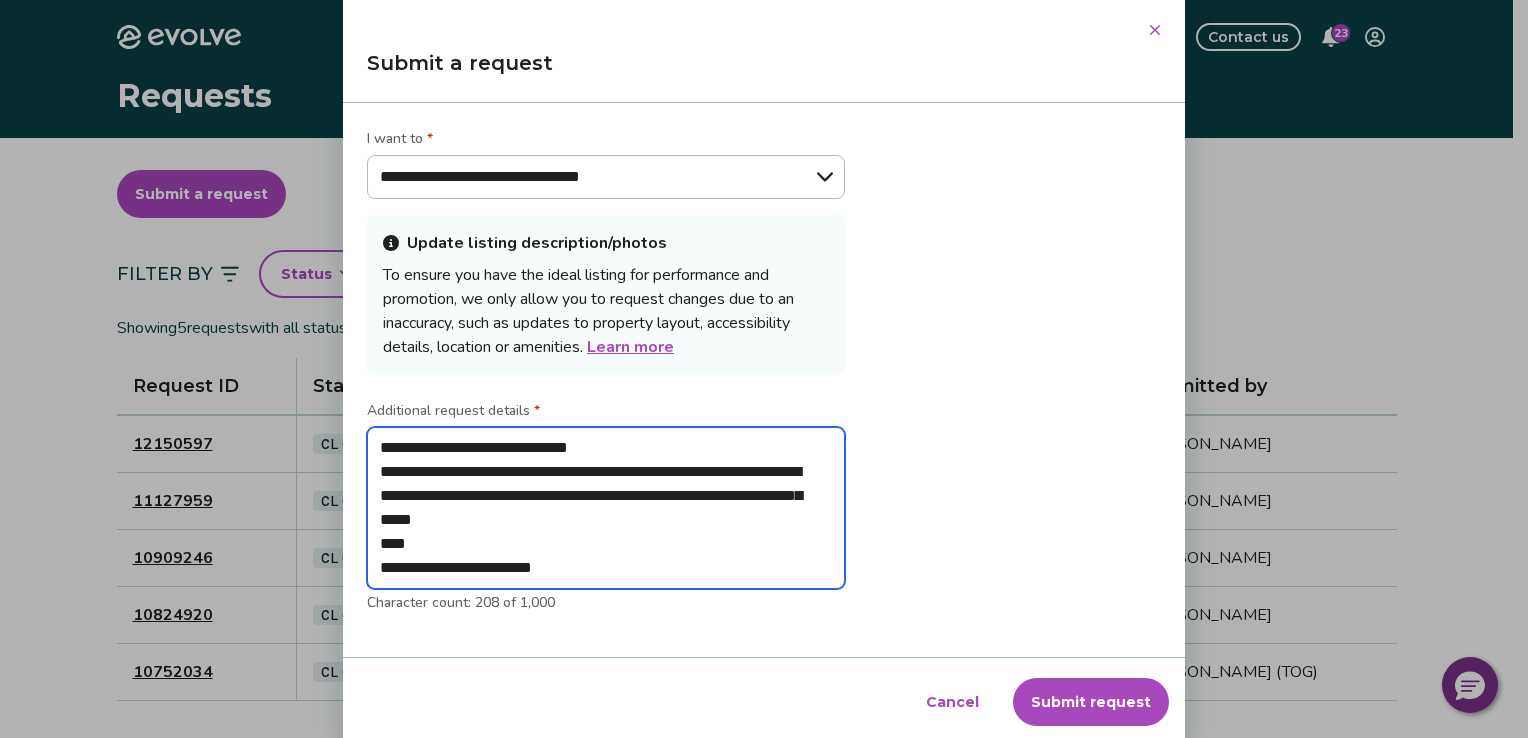 type on "**********" 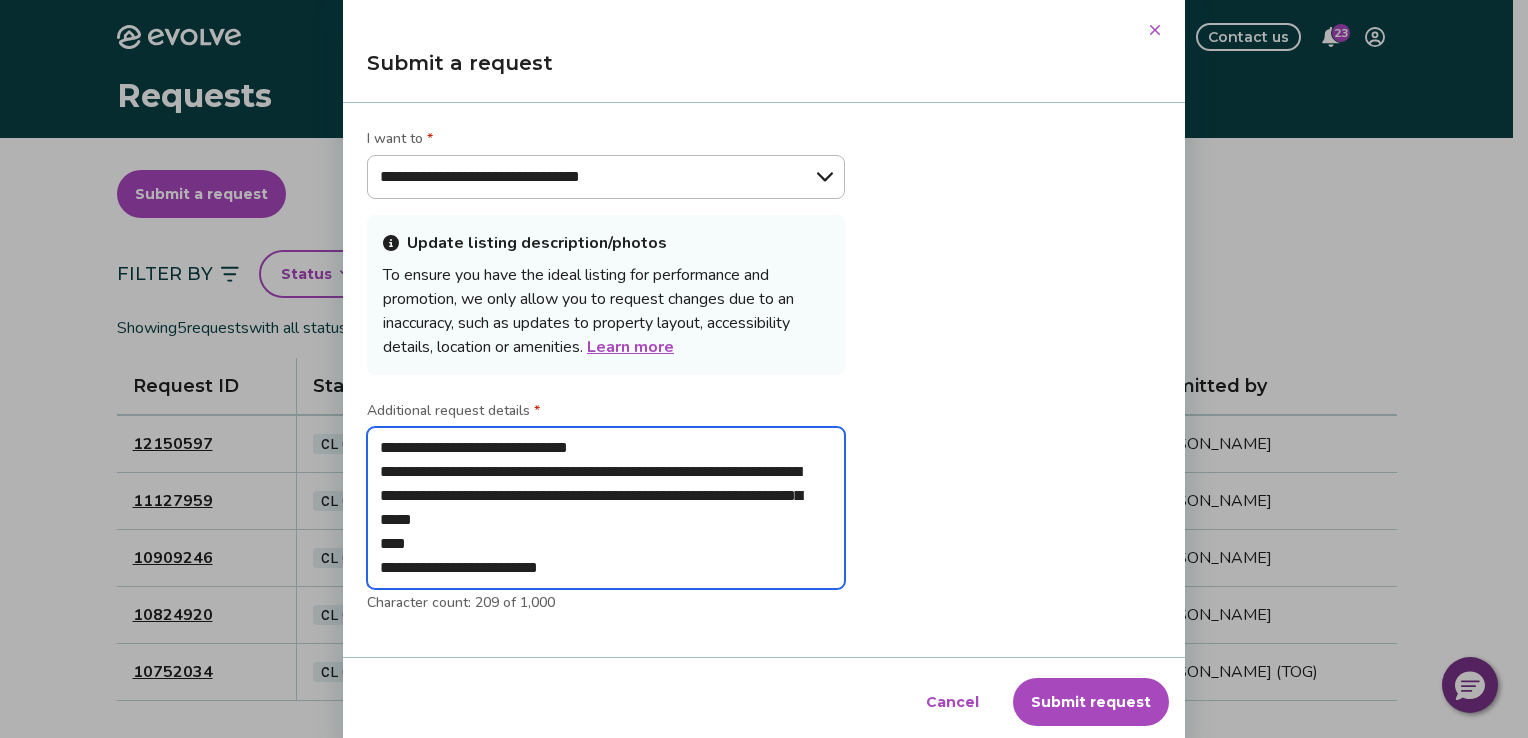 type on "**********" 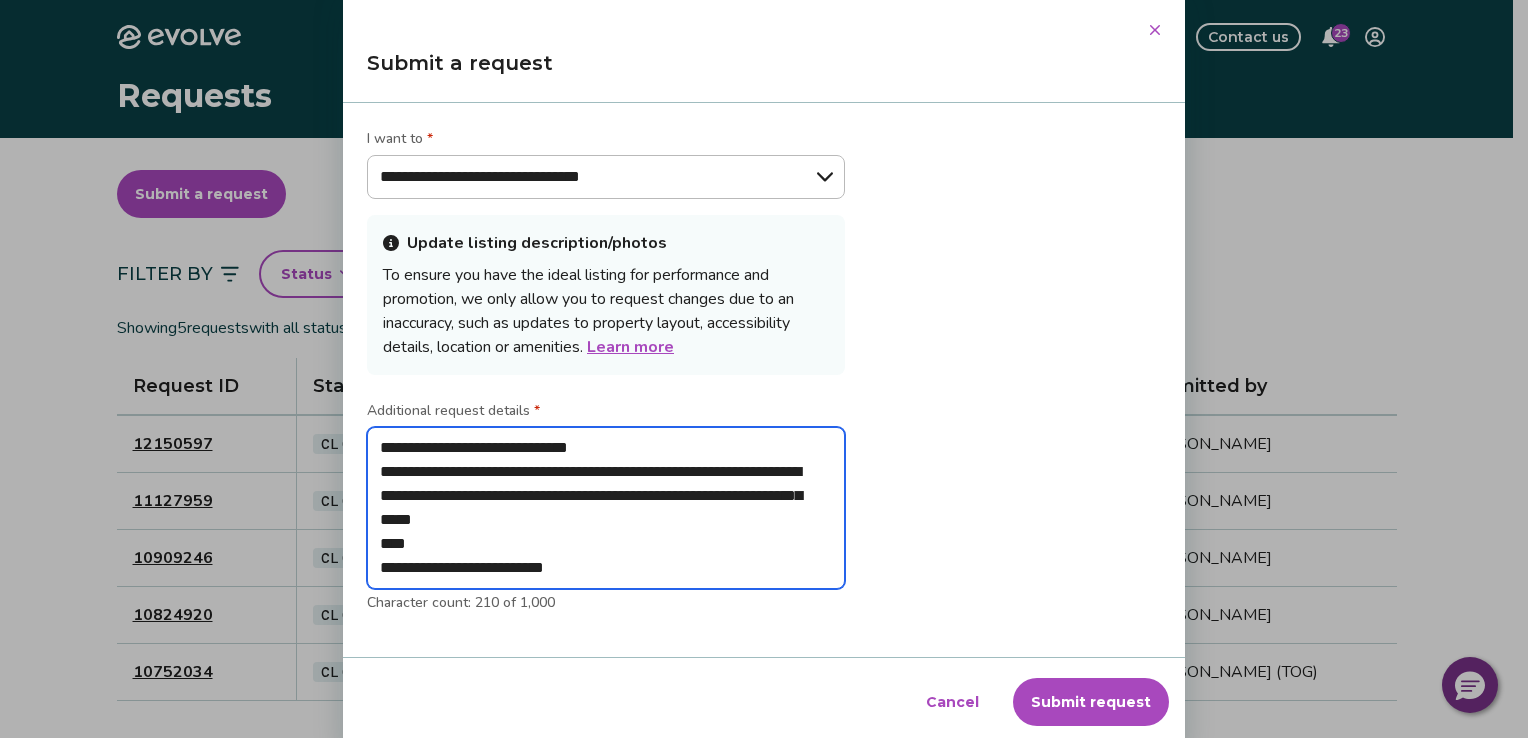 type on "**********" 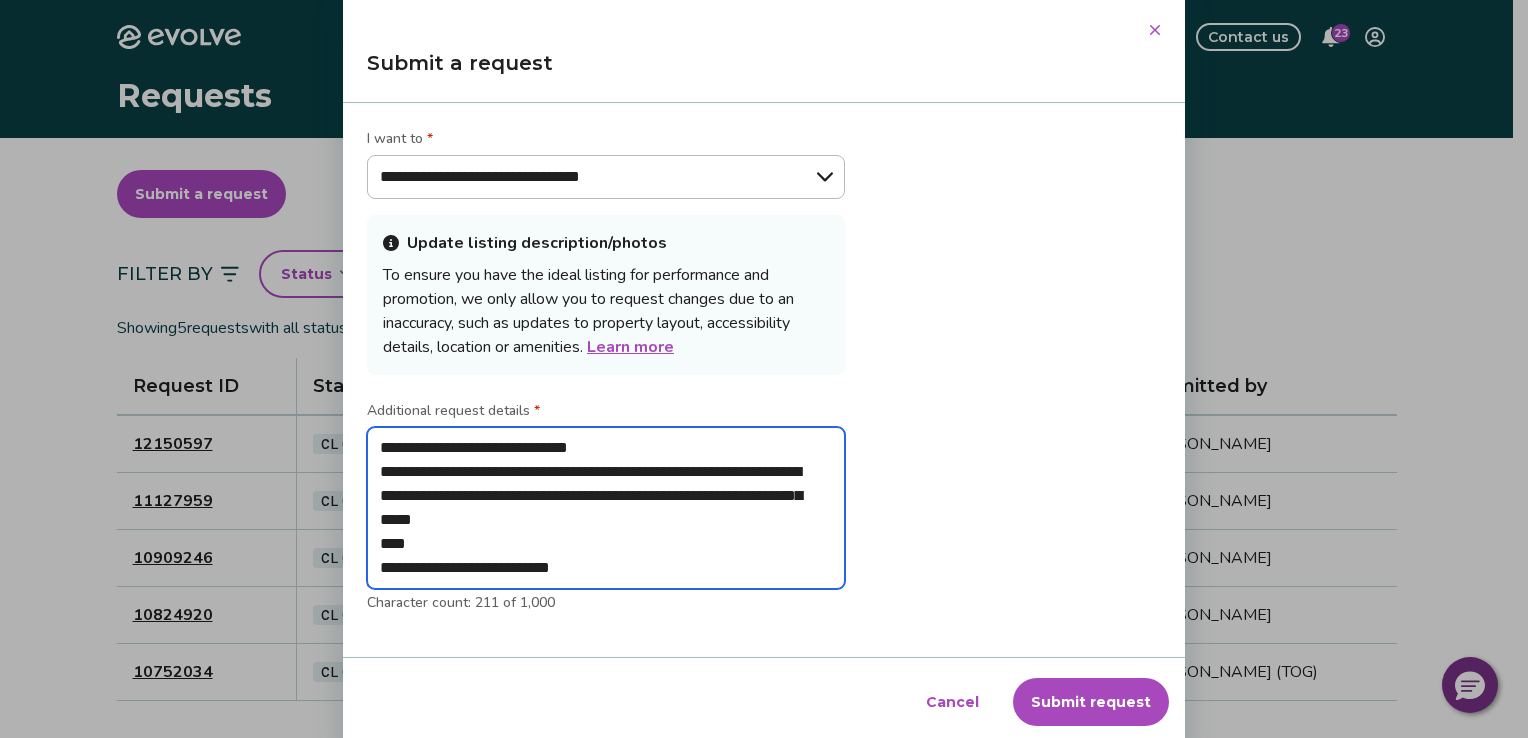 type on "**********" 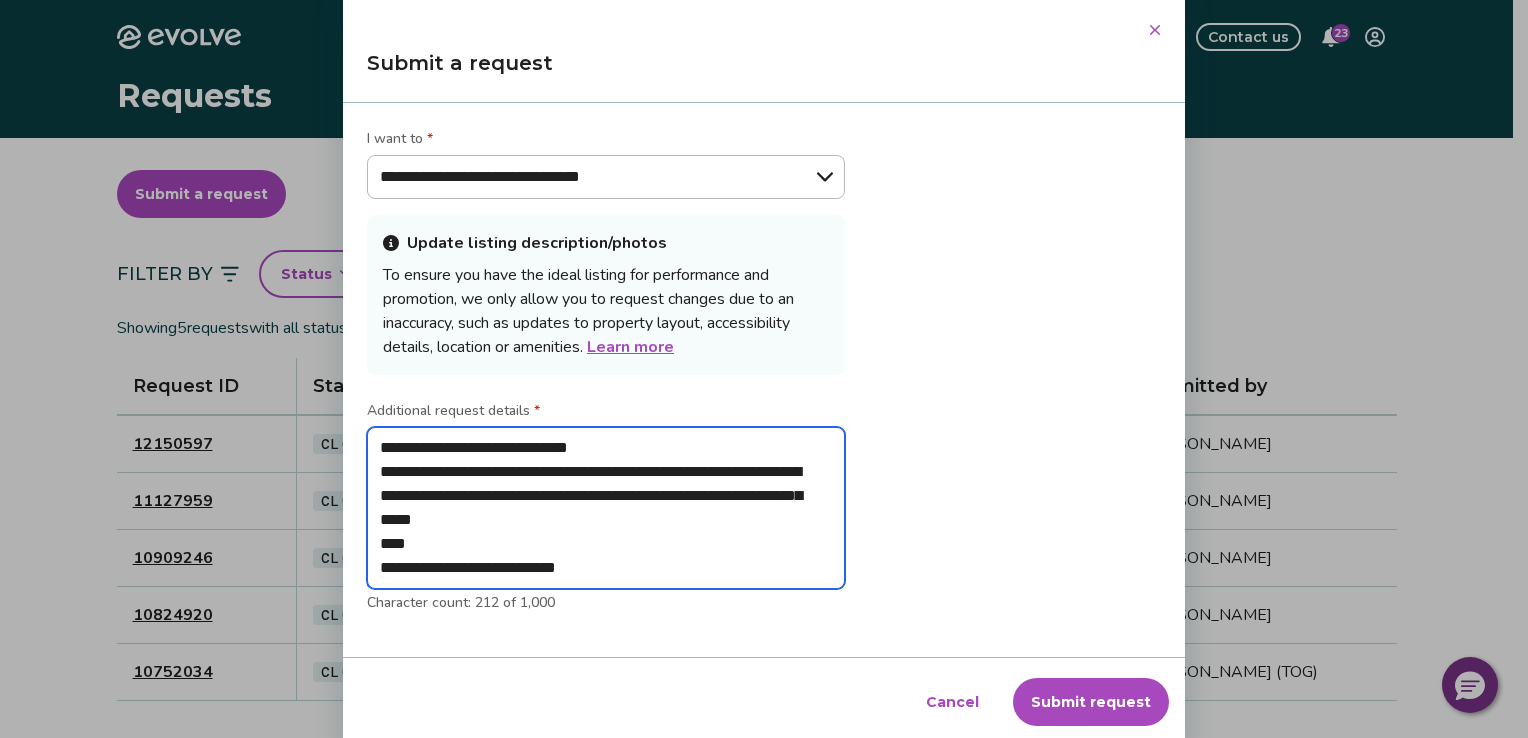 type on "**********" 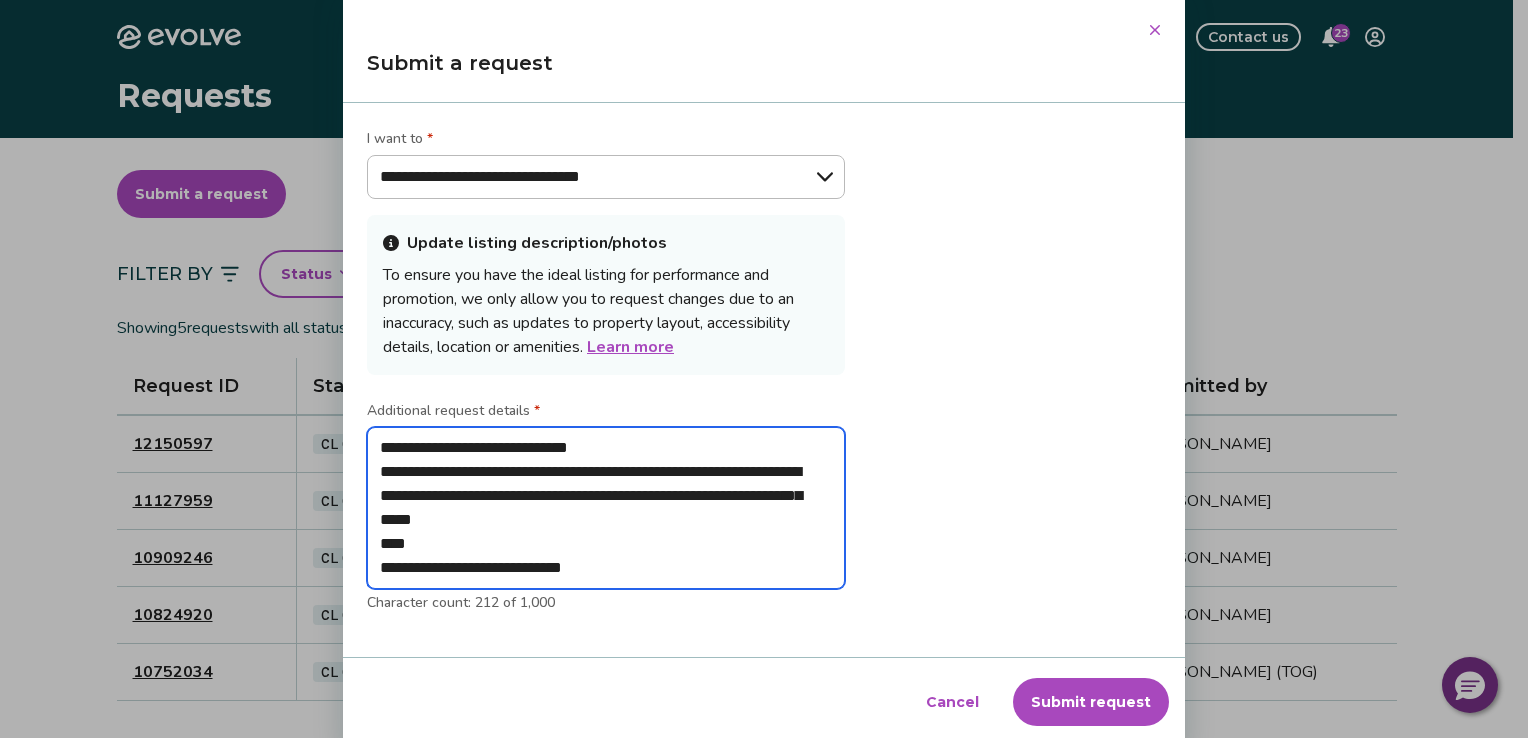type on "**********" 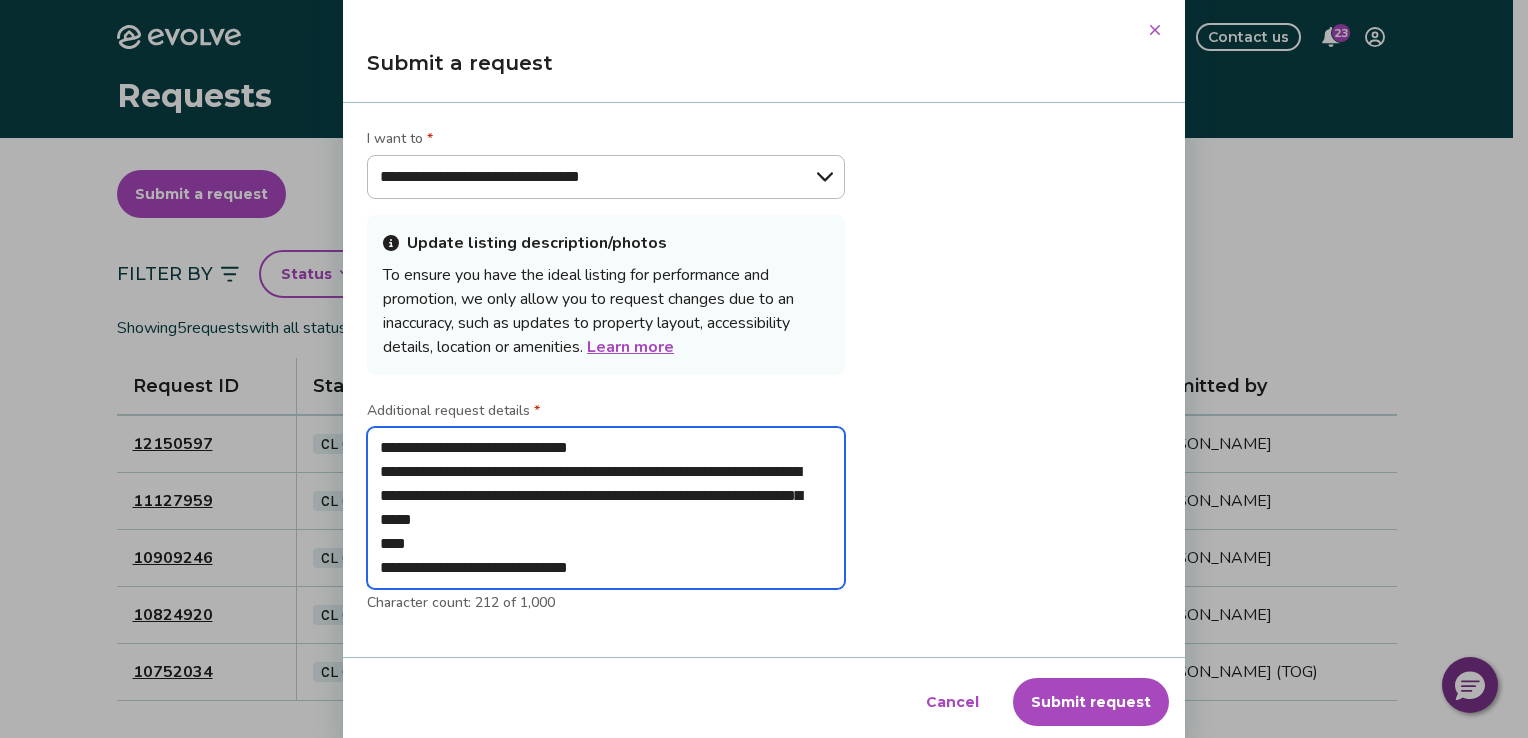type on "**********" 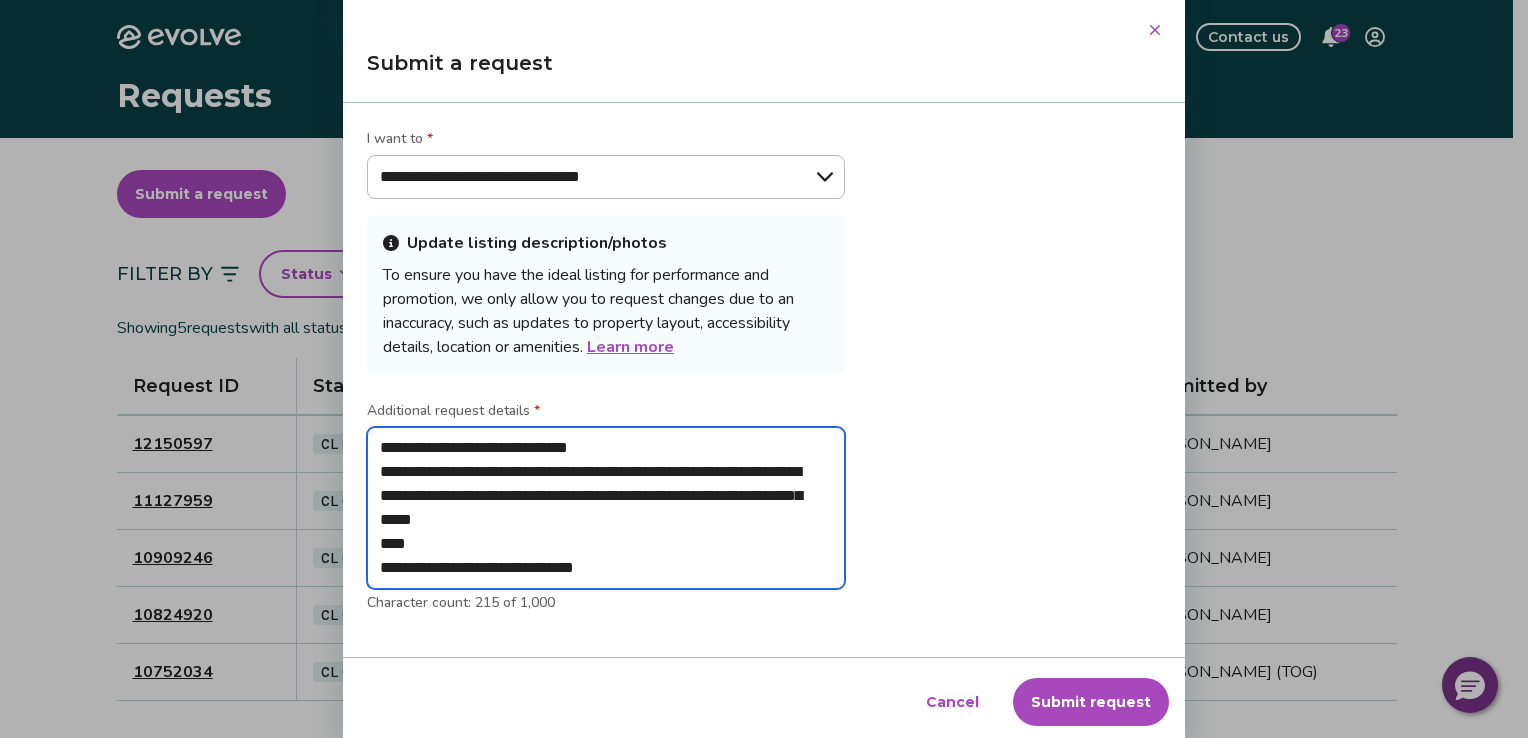 type on "**********" 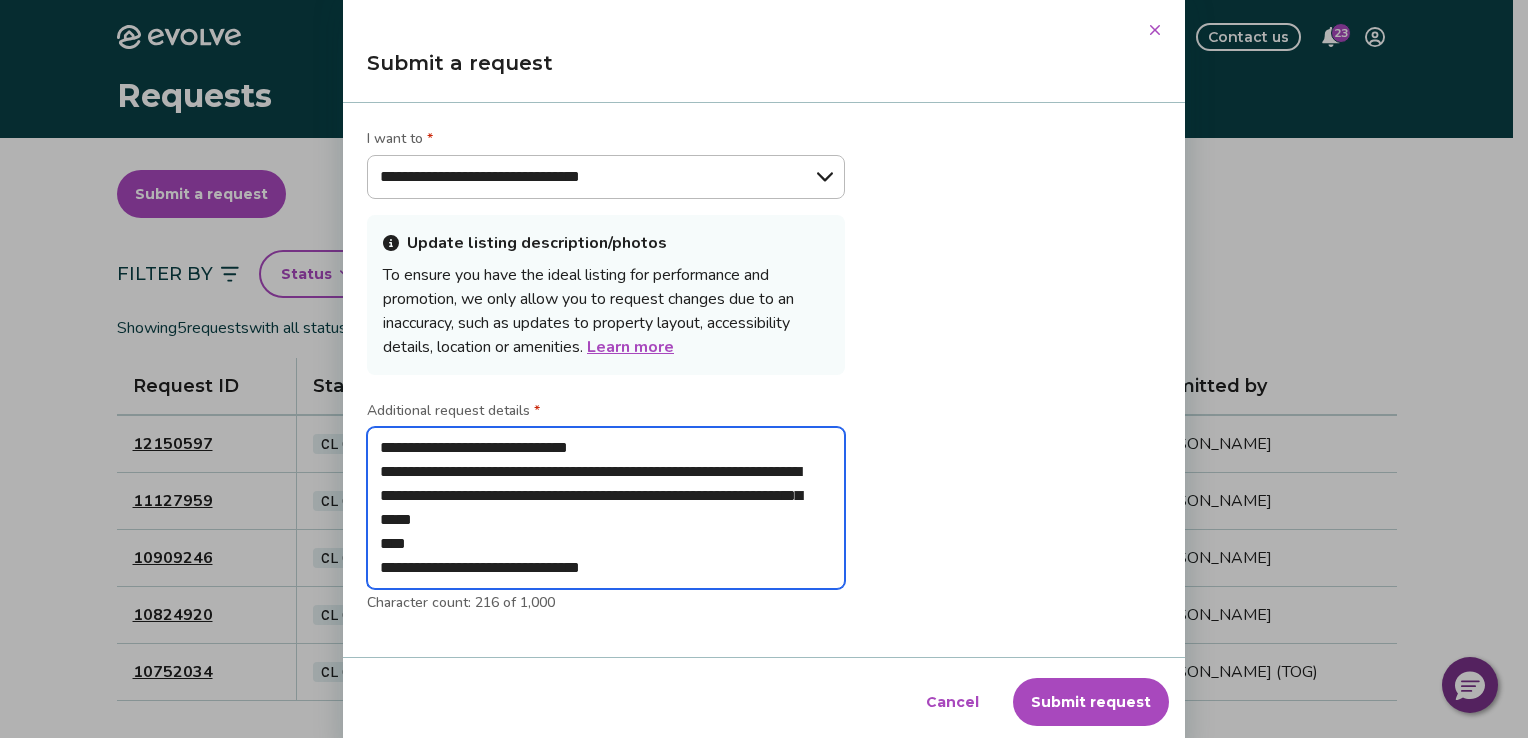 type on "**********" 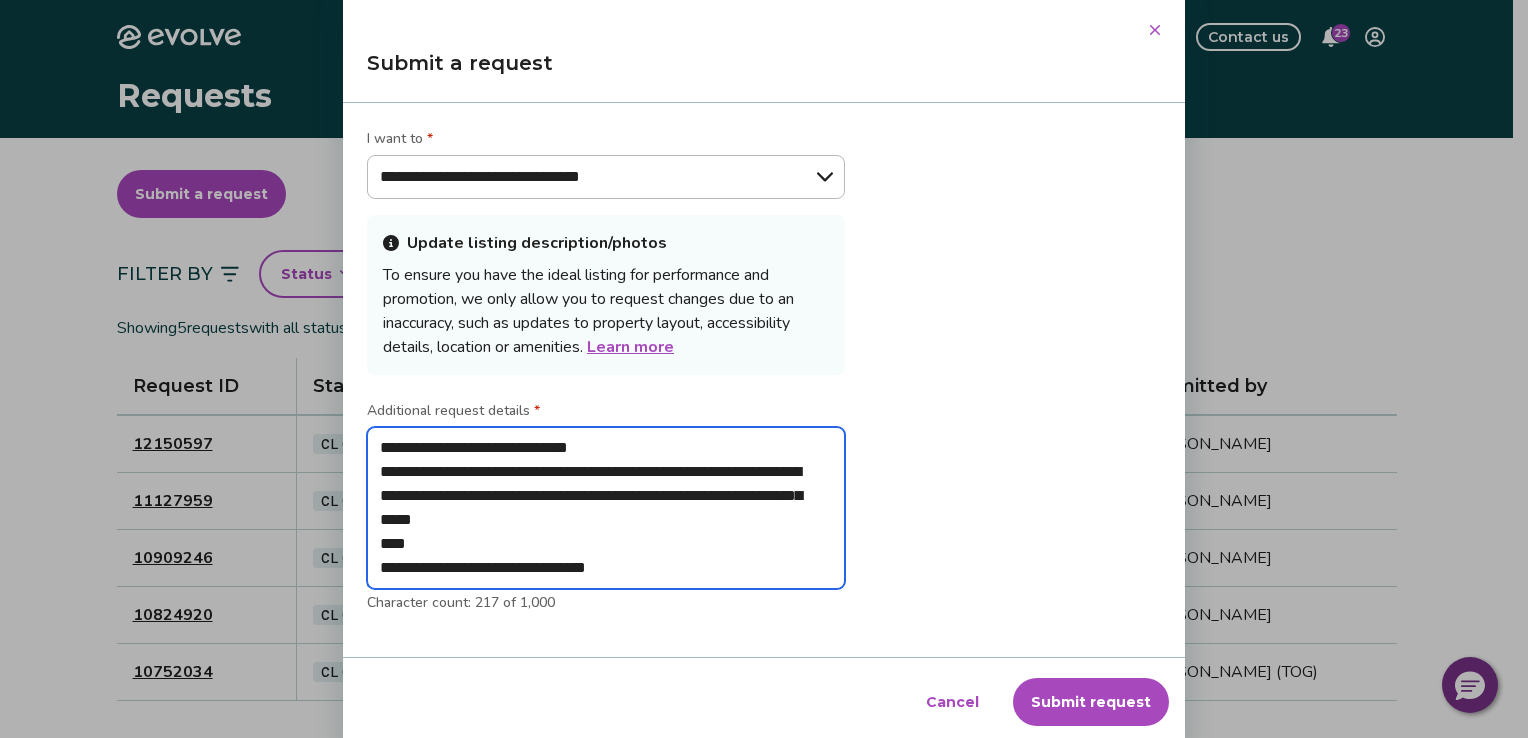 type on "**********" 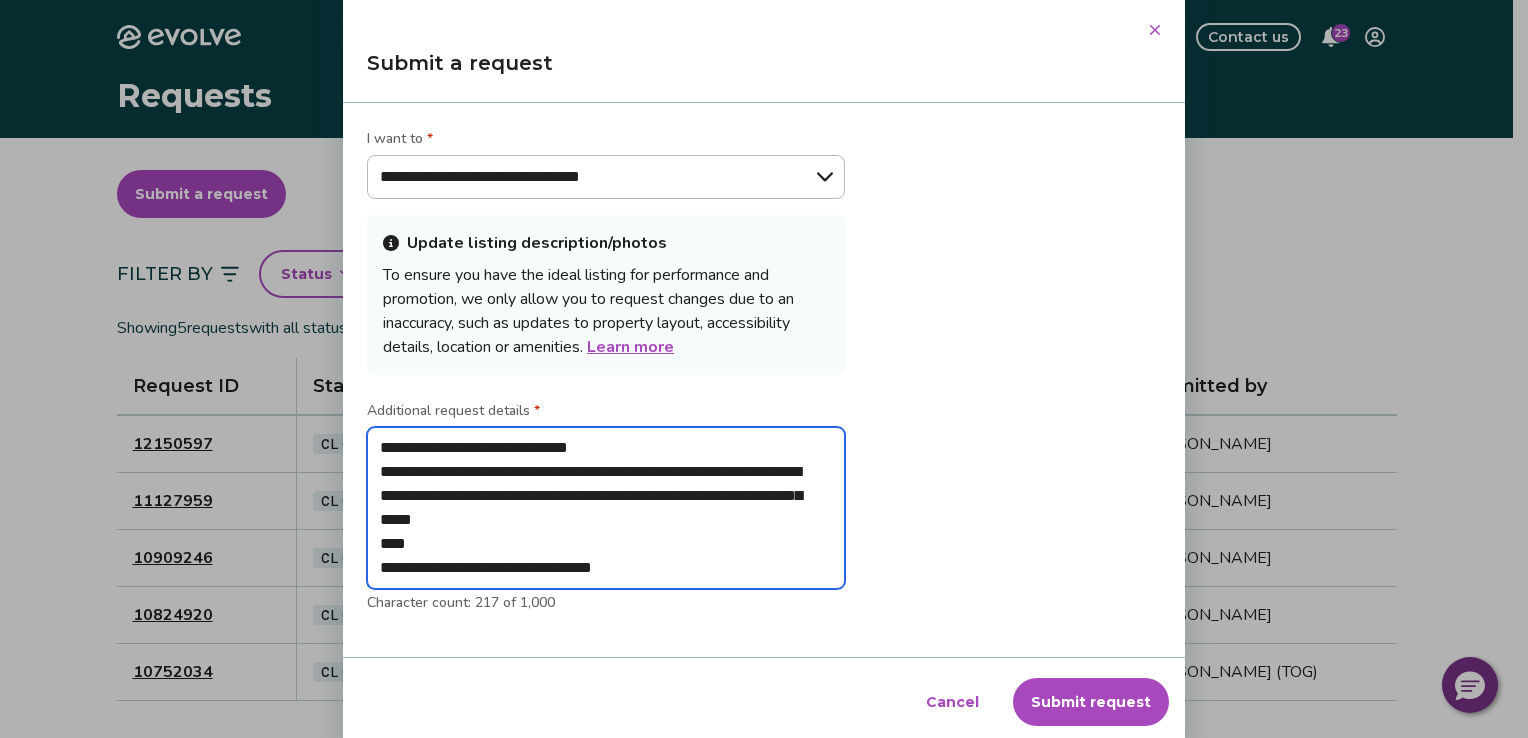 type on "**********" 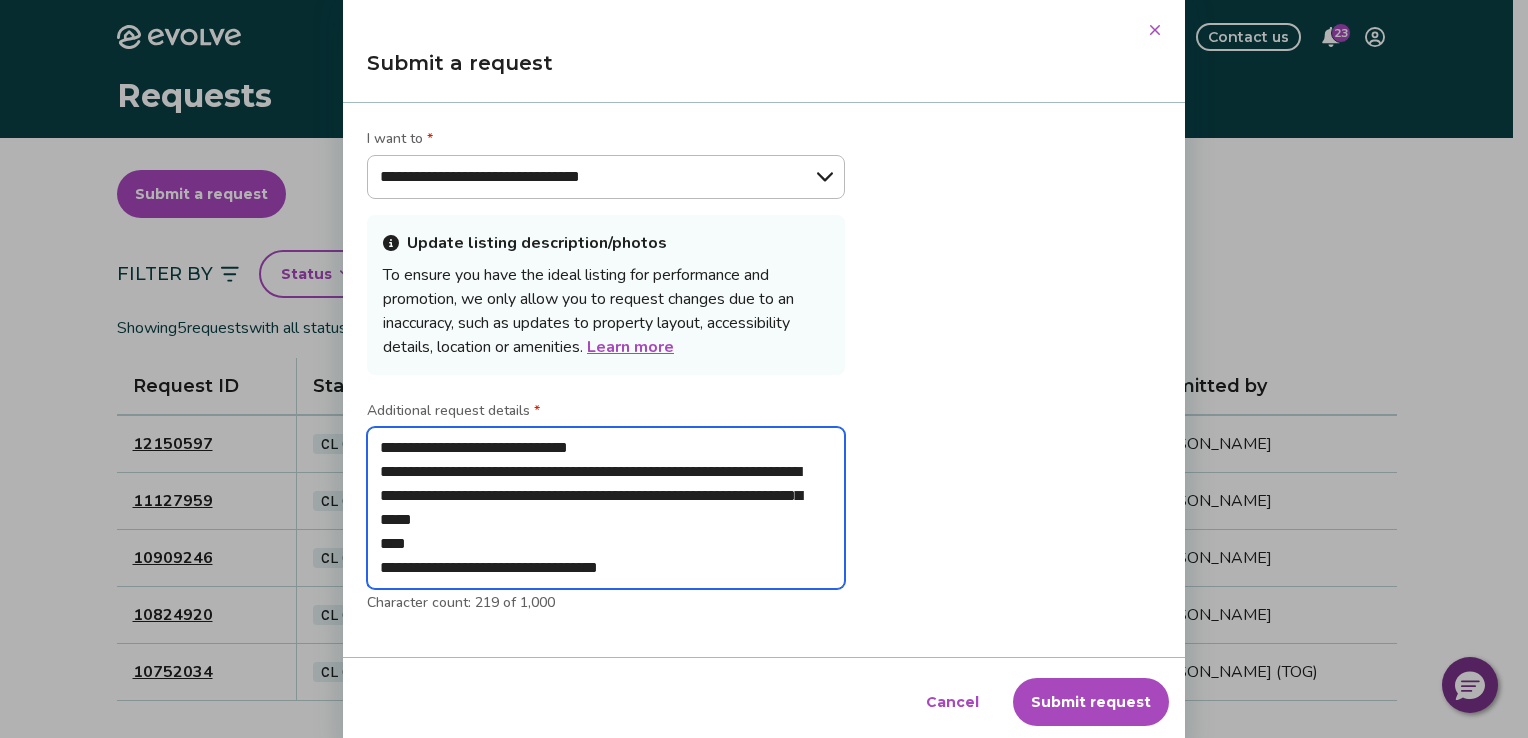 type on "**********" 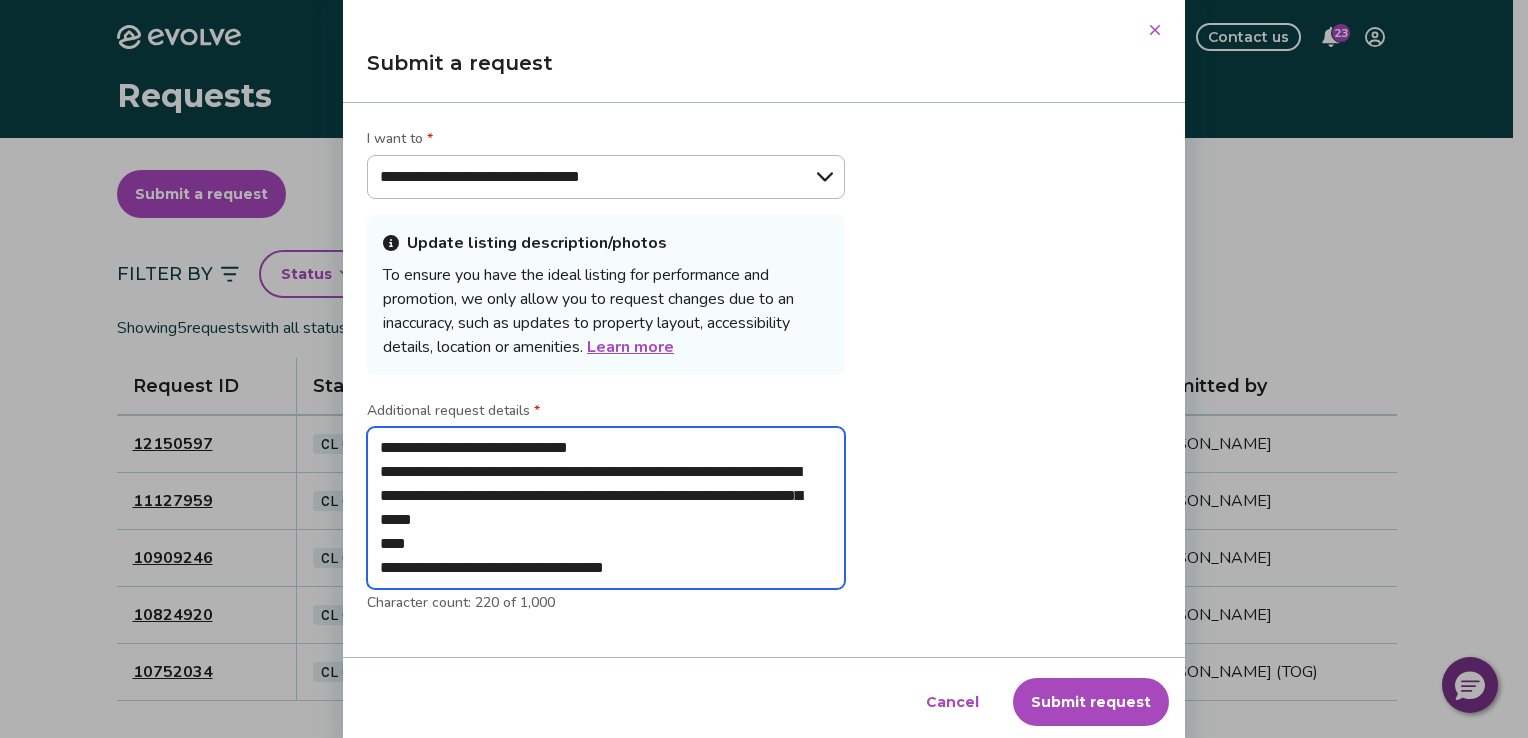 type on "**********" 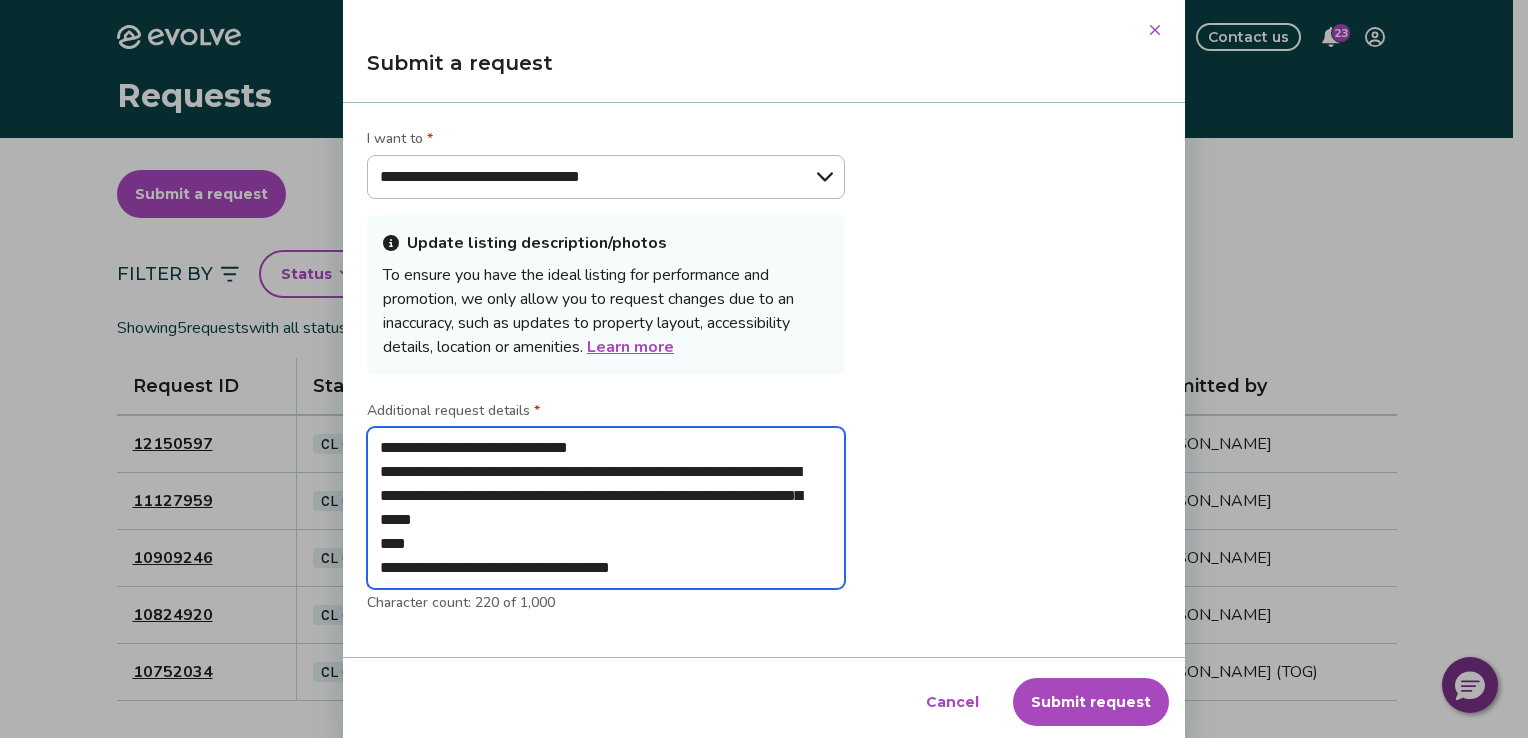 type on "**********" 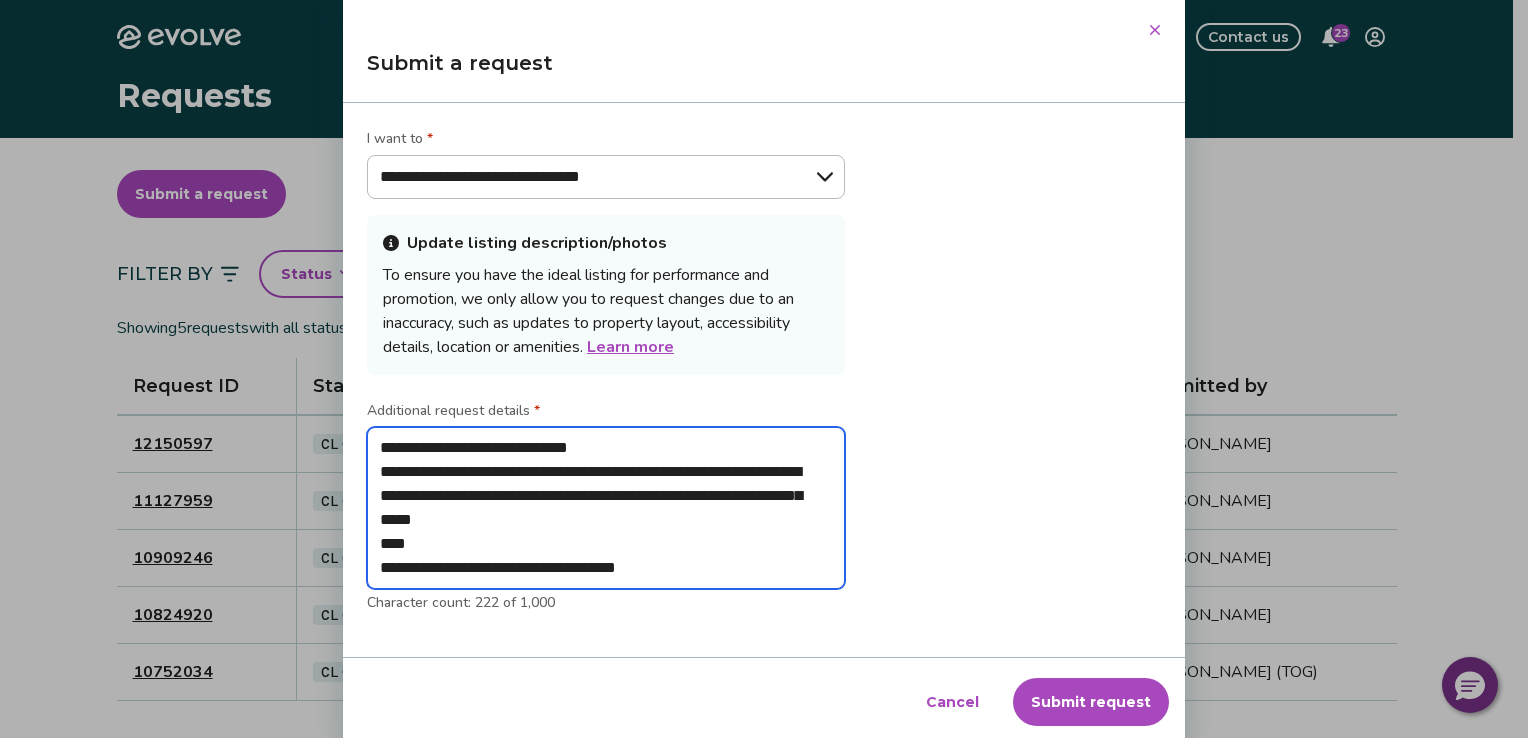 type on "**********" 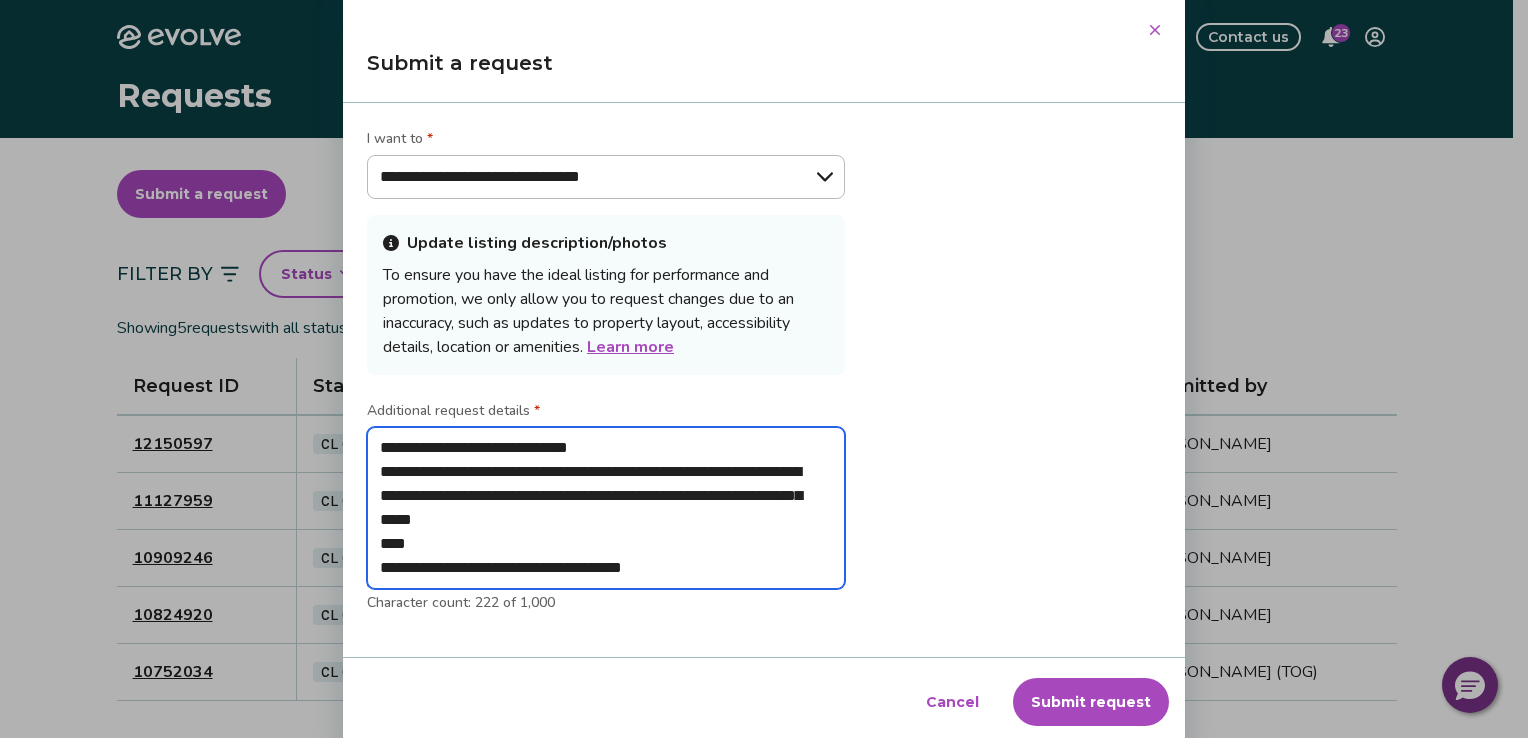 type on "*" 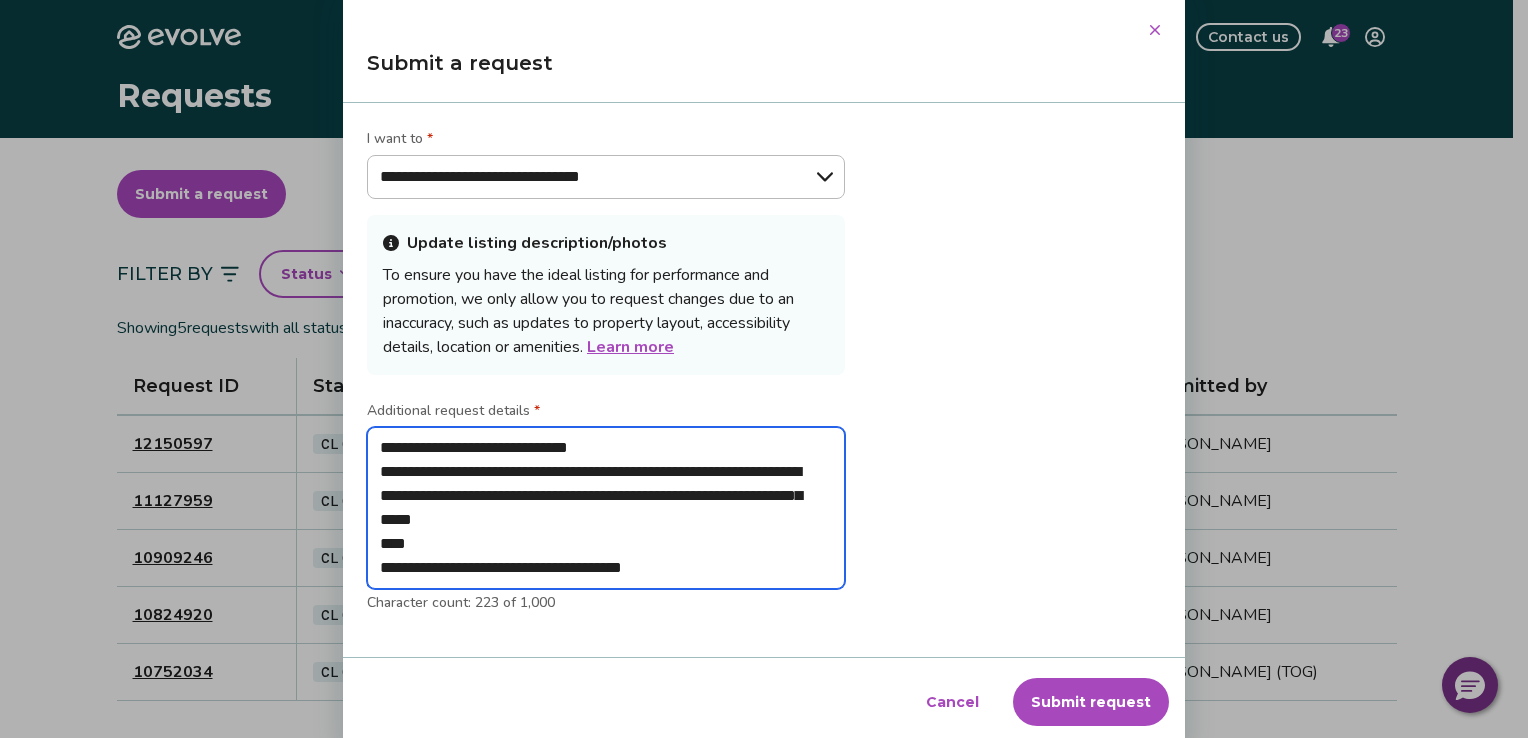 type on "**********" 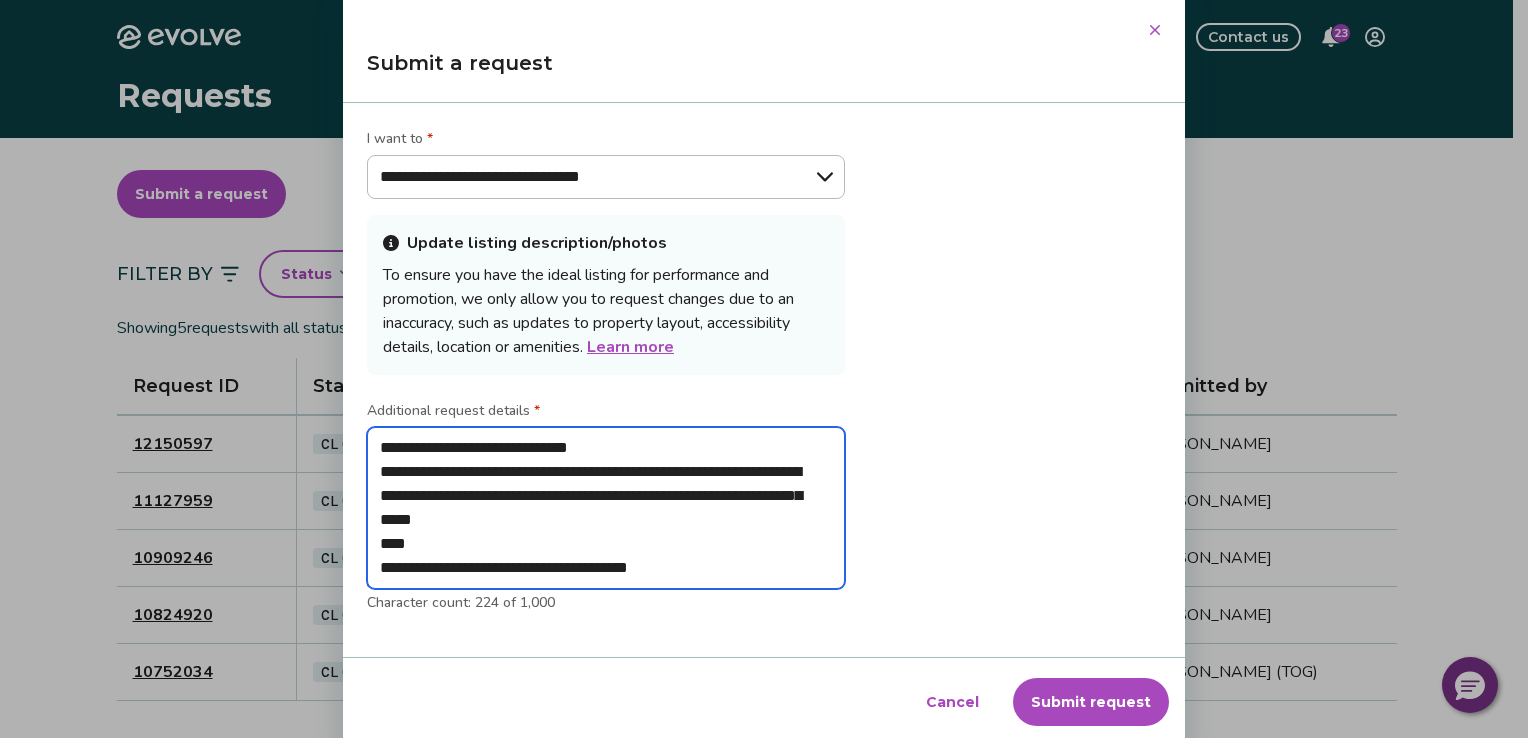 type 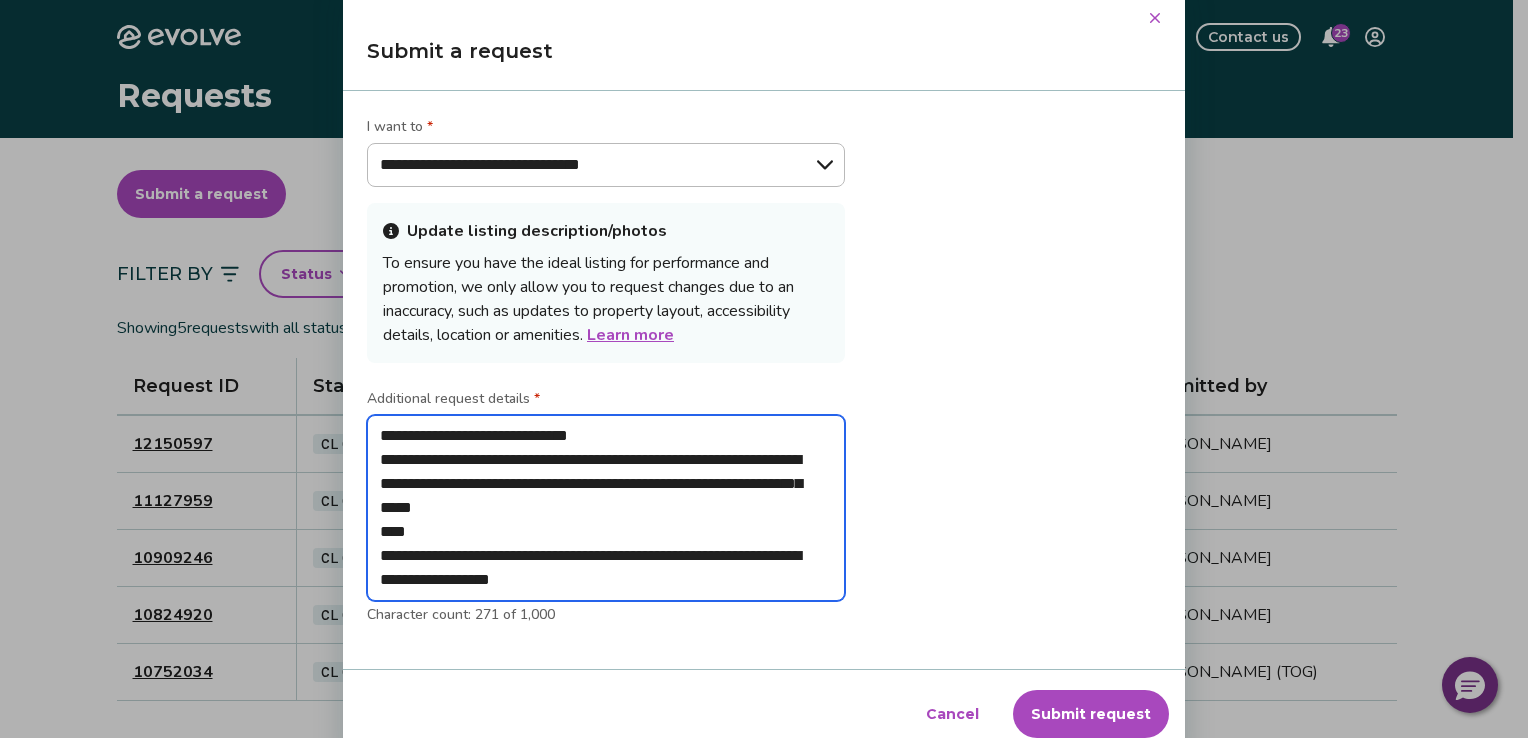 click on "**********" at bounding box center (606, 508) 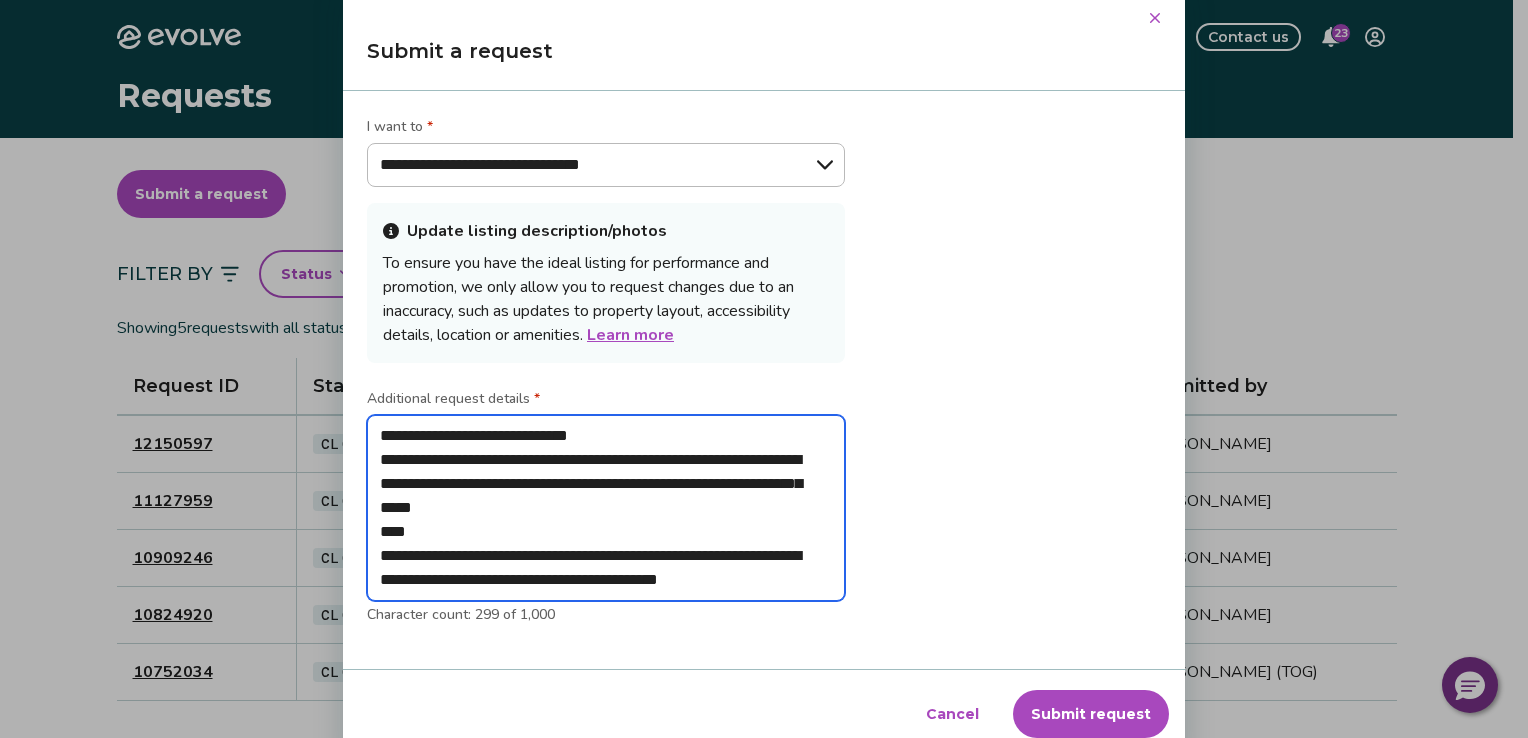 click on "**********" at bounding box center (606, 508) 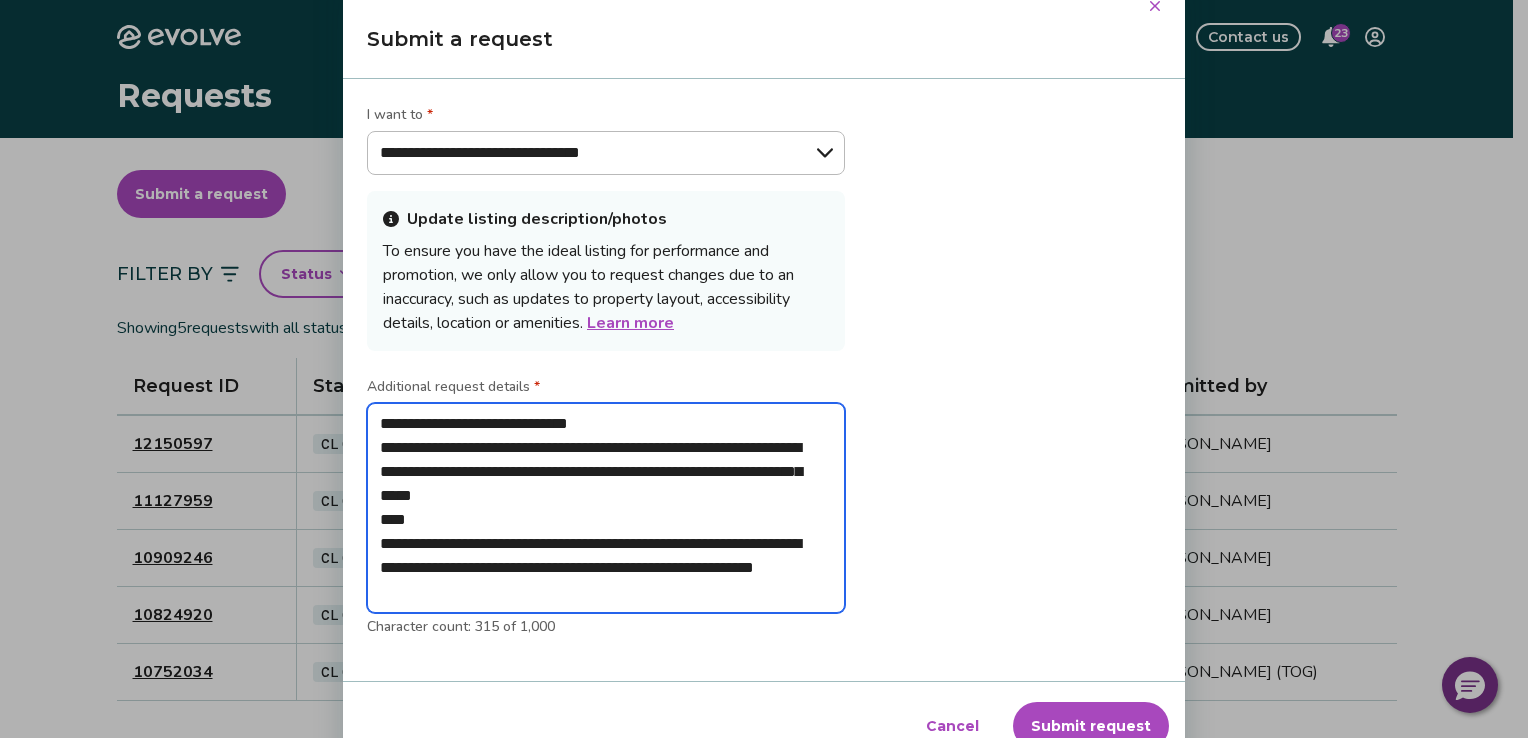 click on "**********" at bounding box center [606, 508] 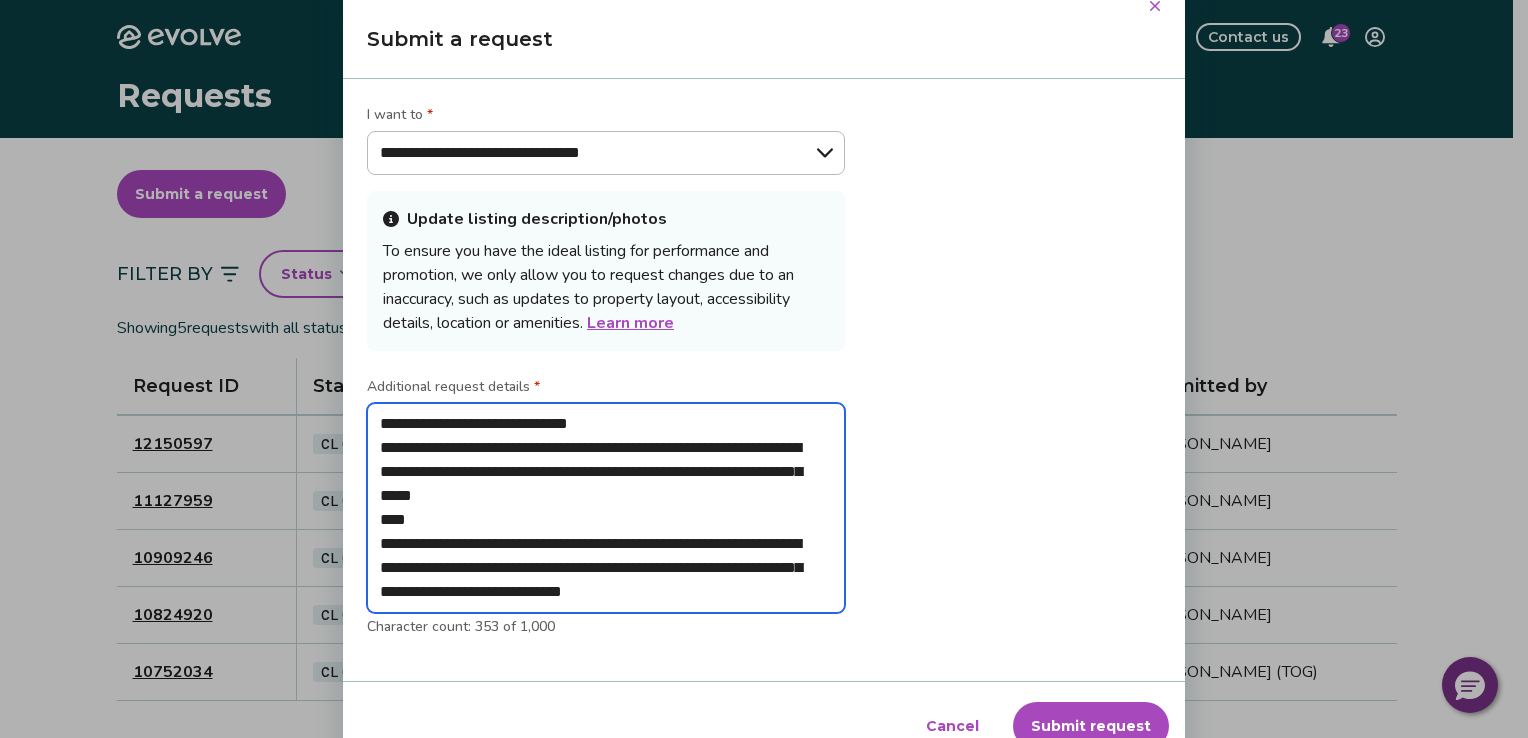click on "**********" at bounding box center [606, 508] 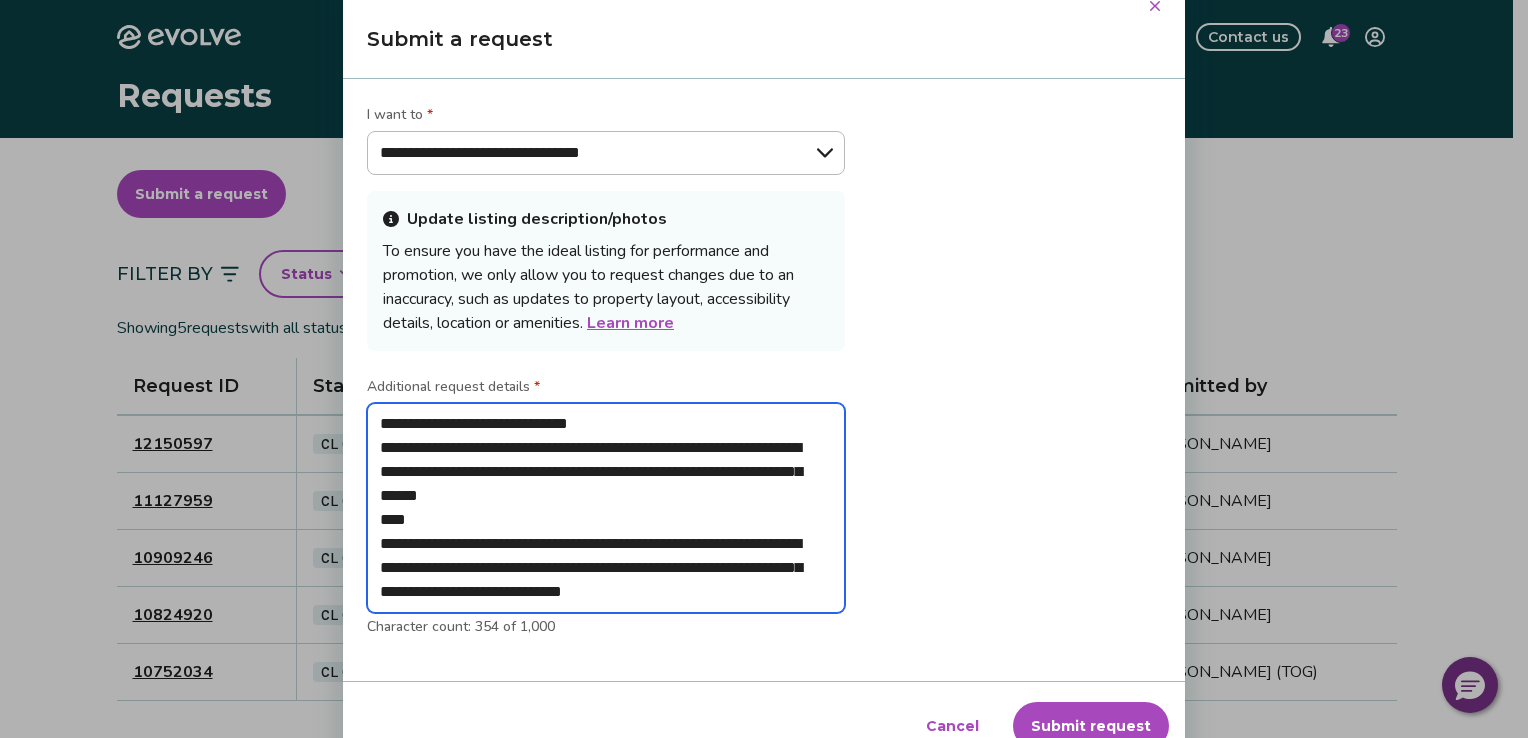 click on "**********" at bounding box center (606, 508) 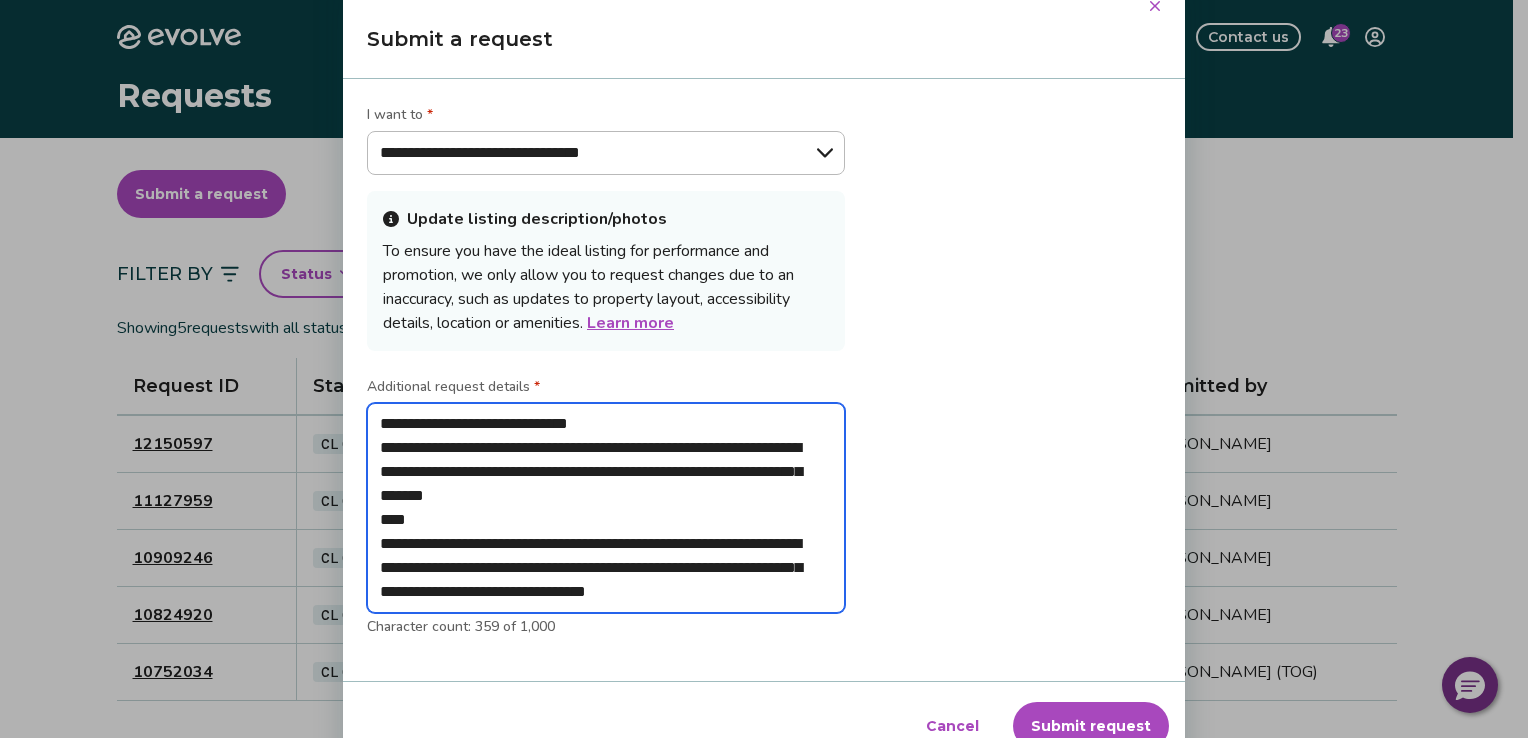 click on "**********" at bounding box center [606, 508] 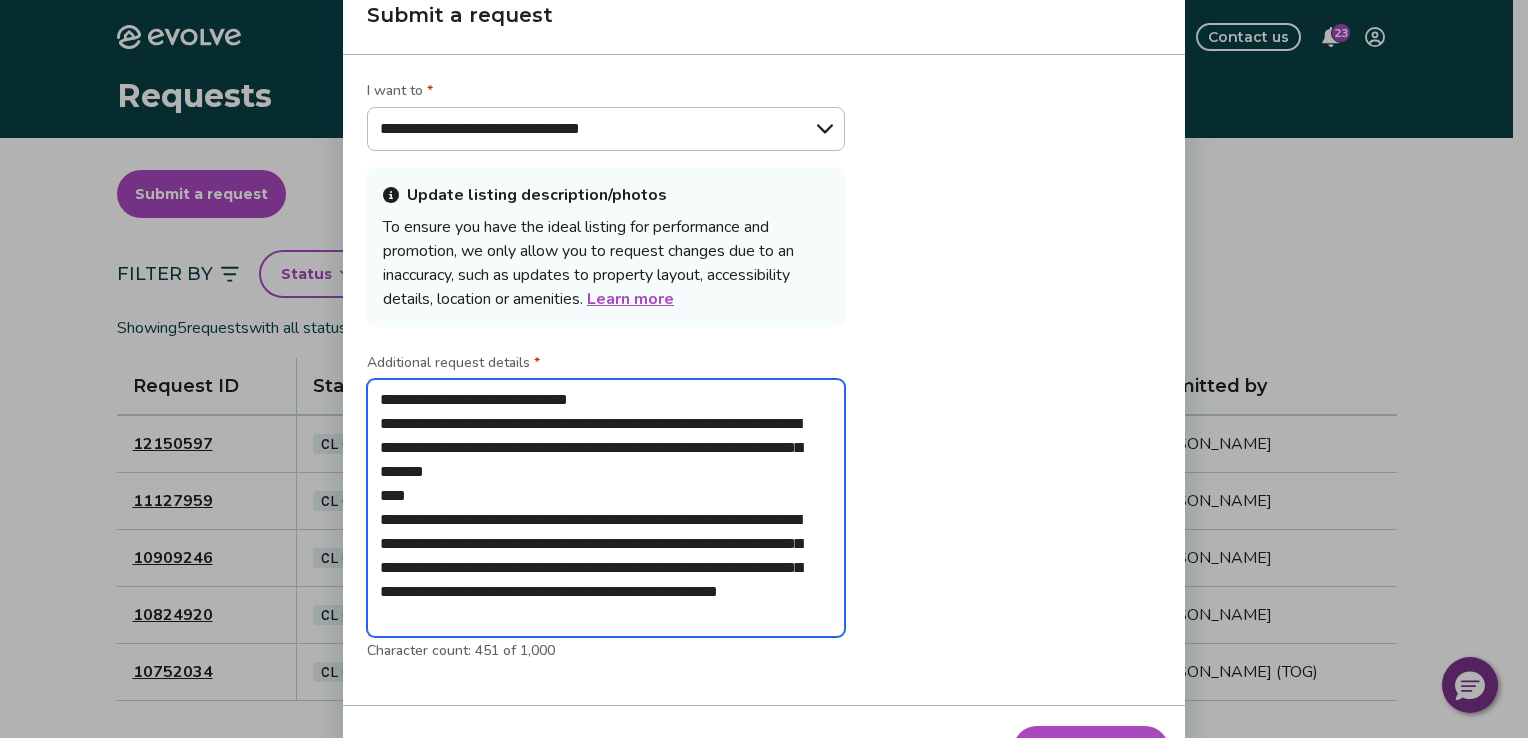 click on "**********" at bounding box center [606, 508] 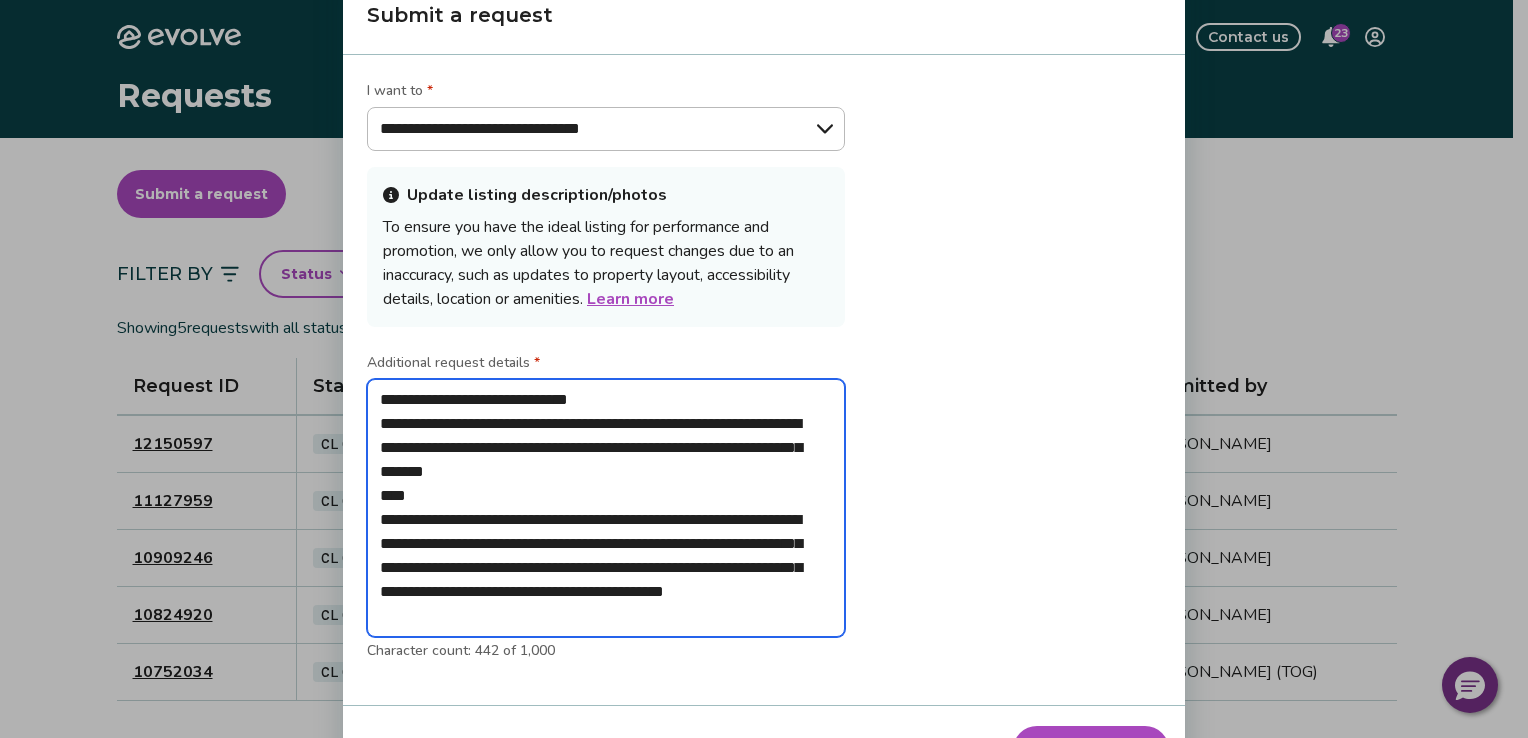 drag, startPoint x: 376, startPoint y: 495, endPoint x: 423, endPoint y: 499, distance: 47.169907 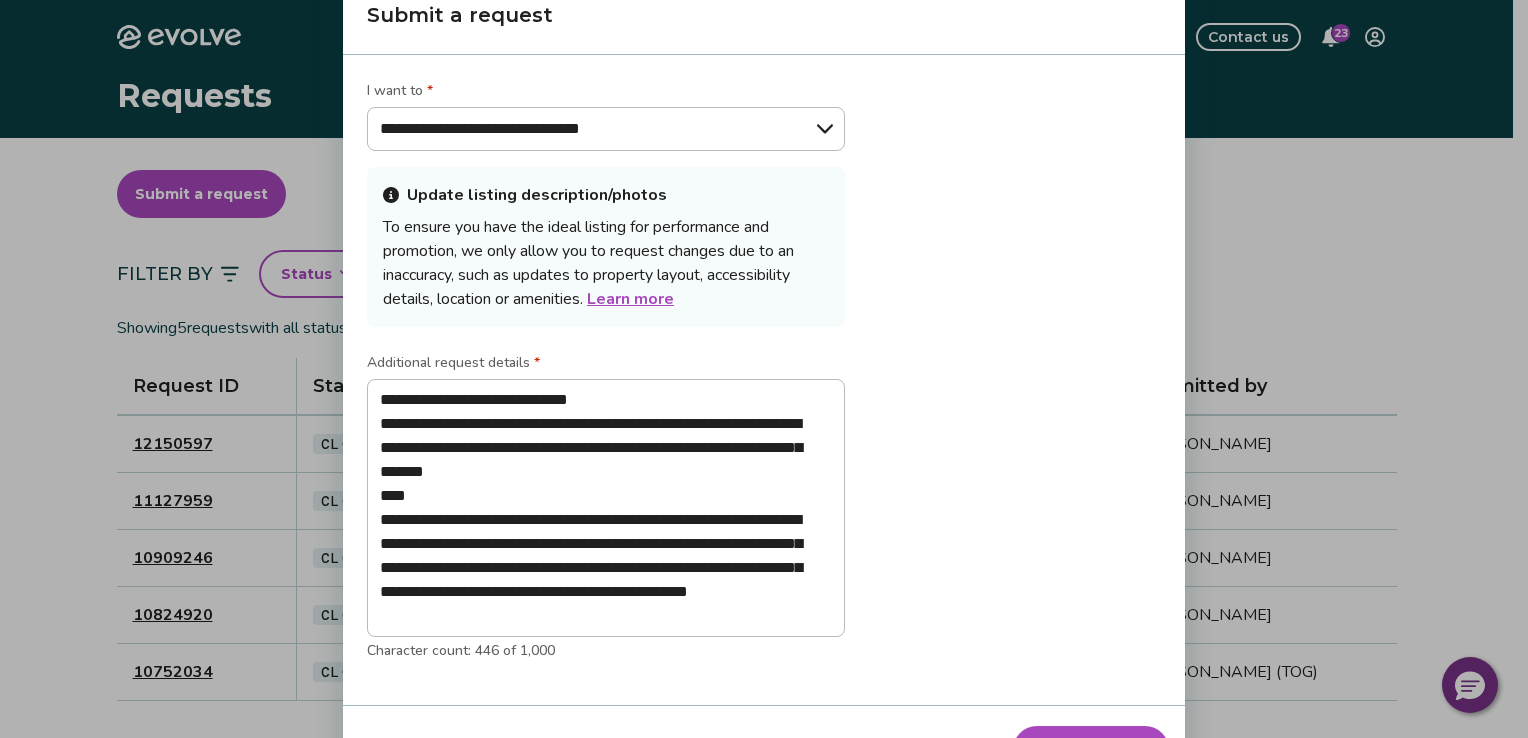 click on "Submit request" at bounding box center (1091, 750) 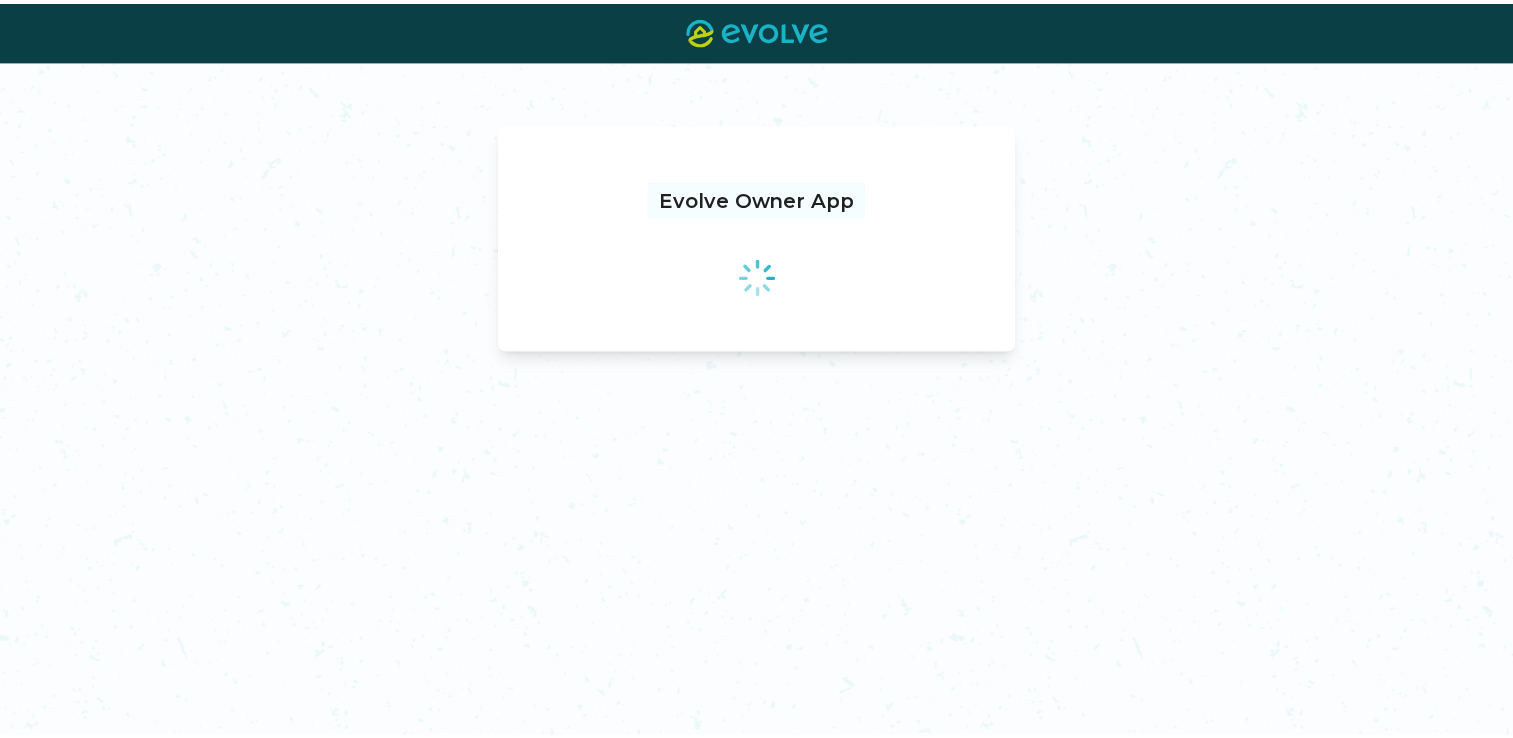 scroll, scrollTop: 0, scrollLeft: 0, axis: both 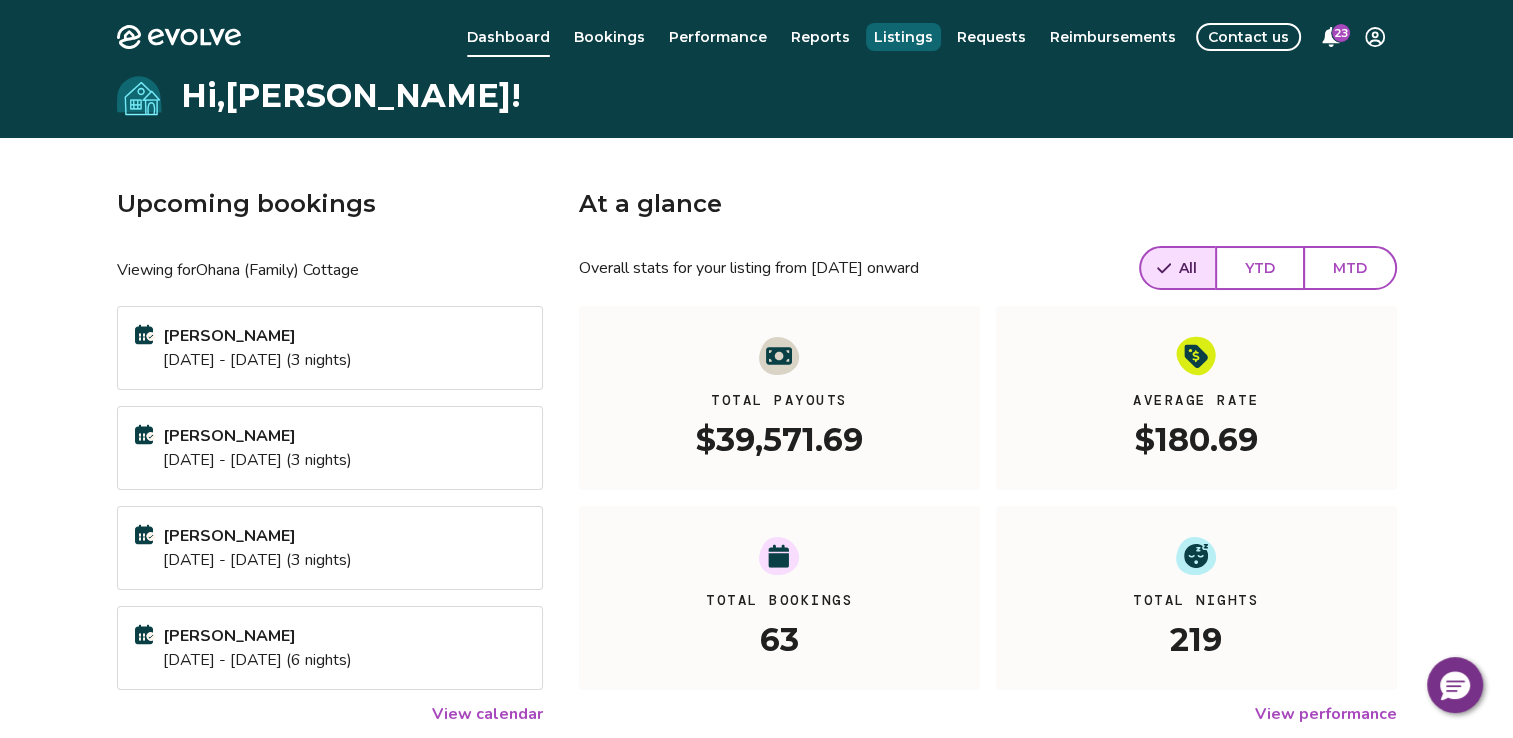 click on "Listings" at bounding box center (903, 37) 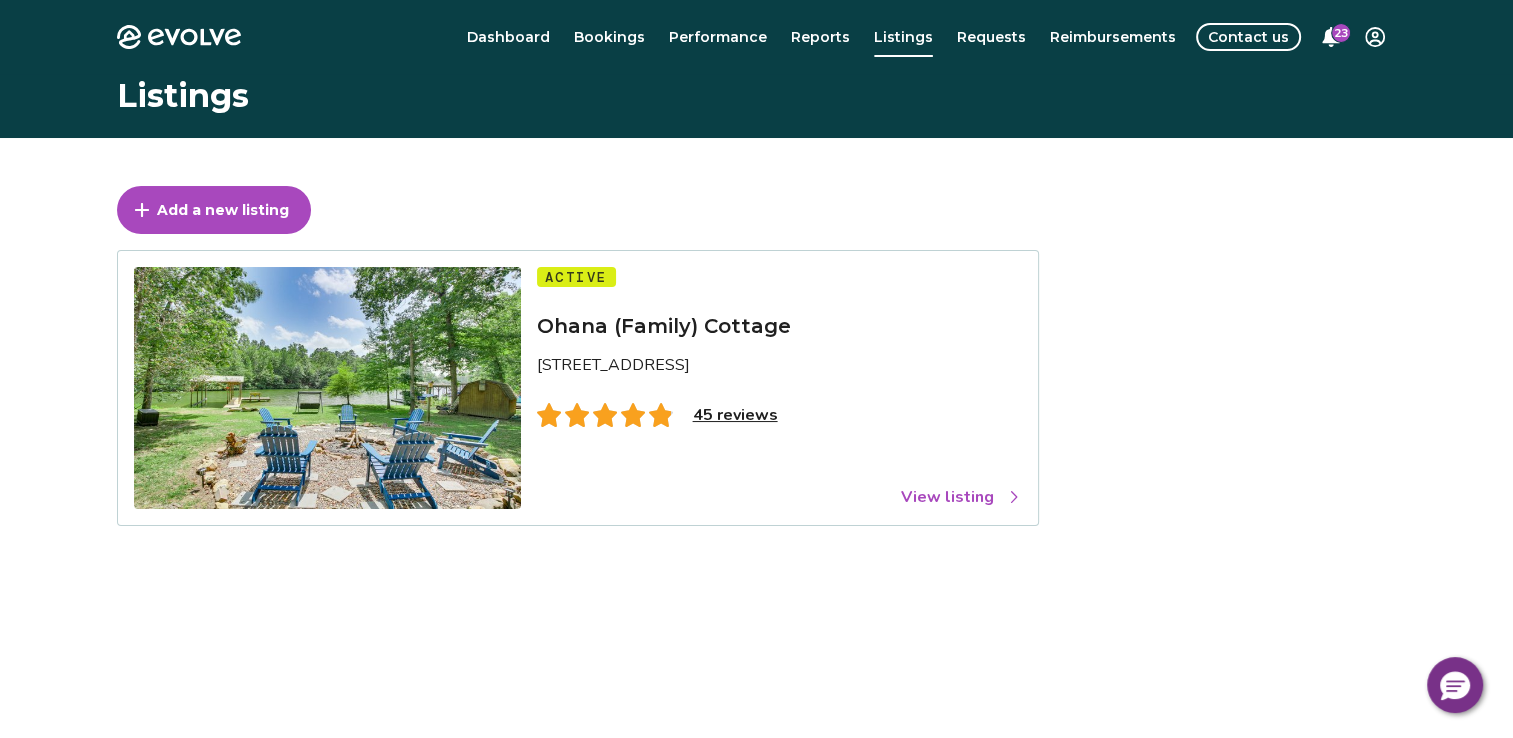 click on "View listing" at bounding box center (961, 497) 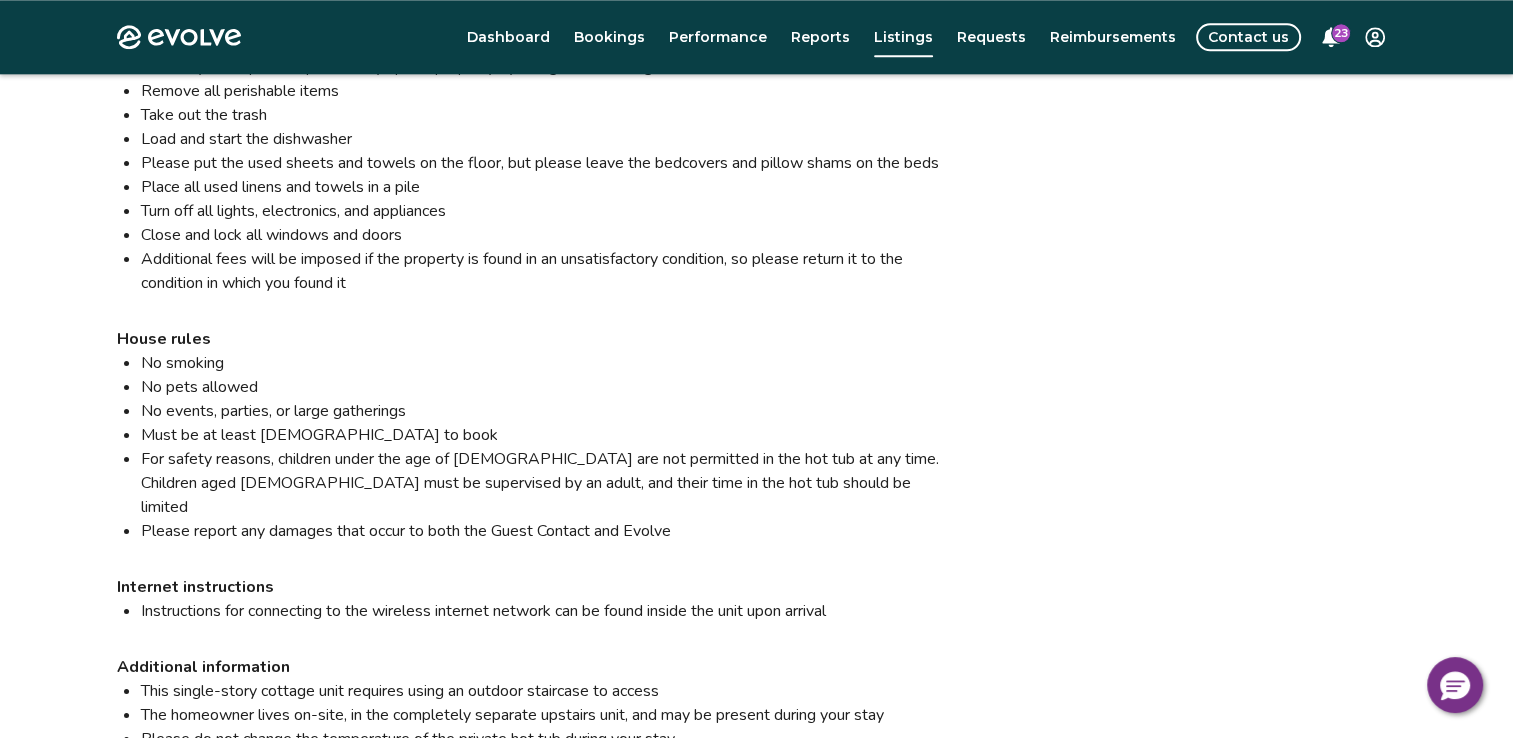 scroll, scrollTop: 2648, scrollLeft: 0, axis: vertical 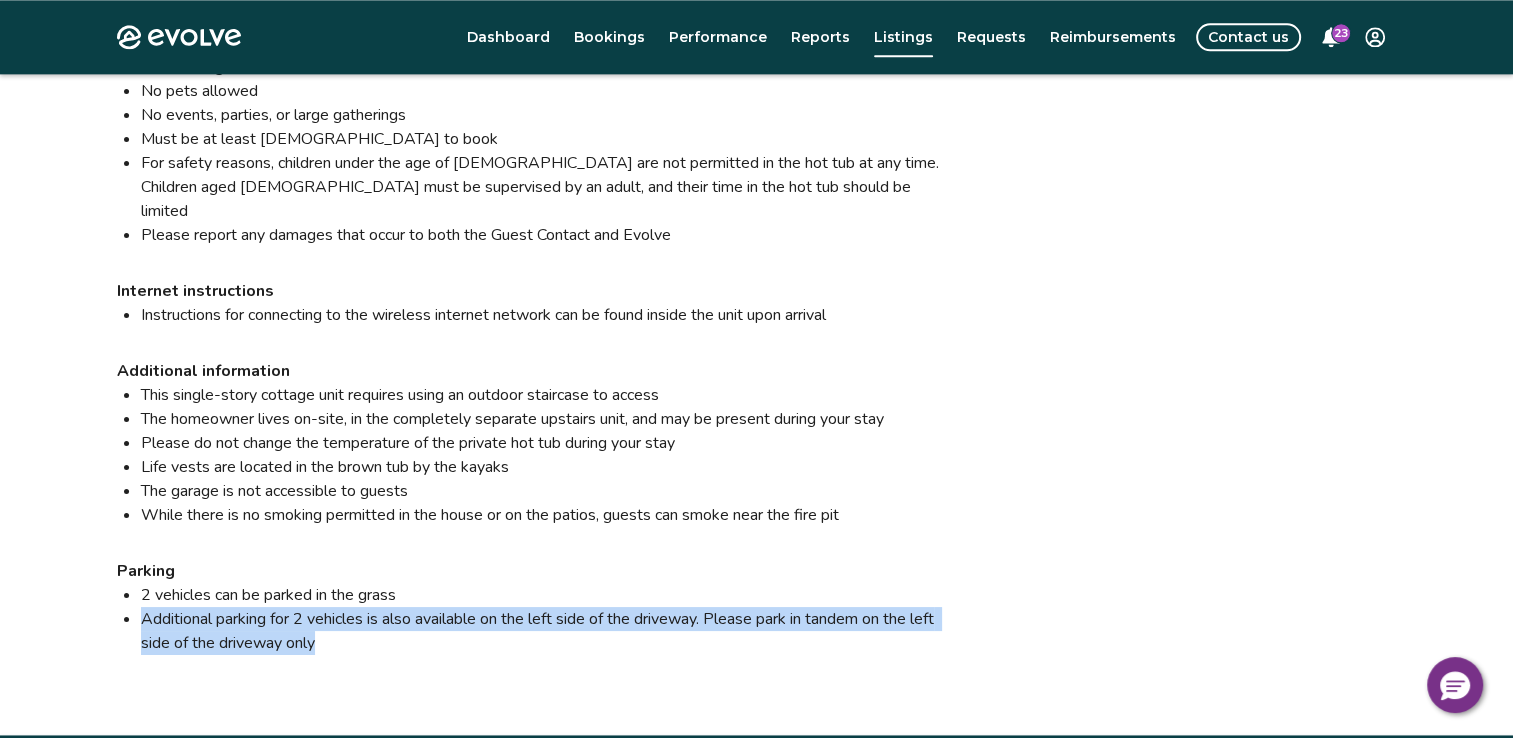 drag, startPoint x: 142, startPoint y: 538, endPoint x: 351, endPoint y: 578, distance: 212.79332 